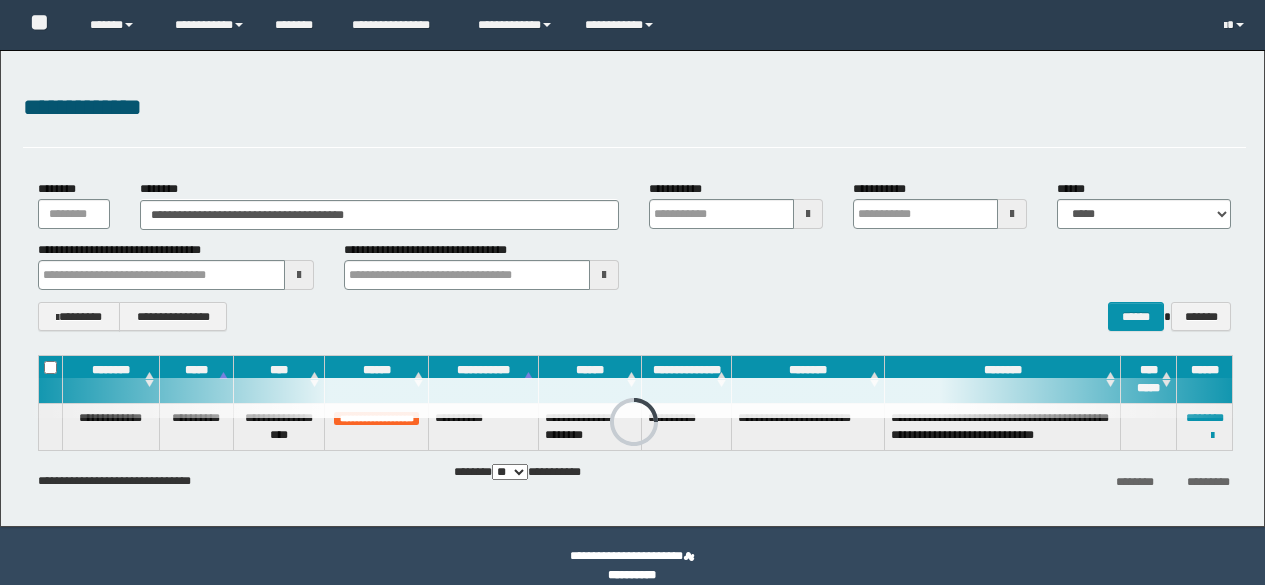 scroll, scrollTop: 0, scrollLeft: 0, axis: both 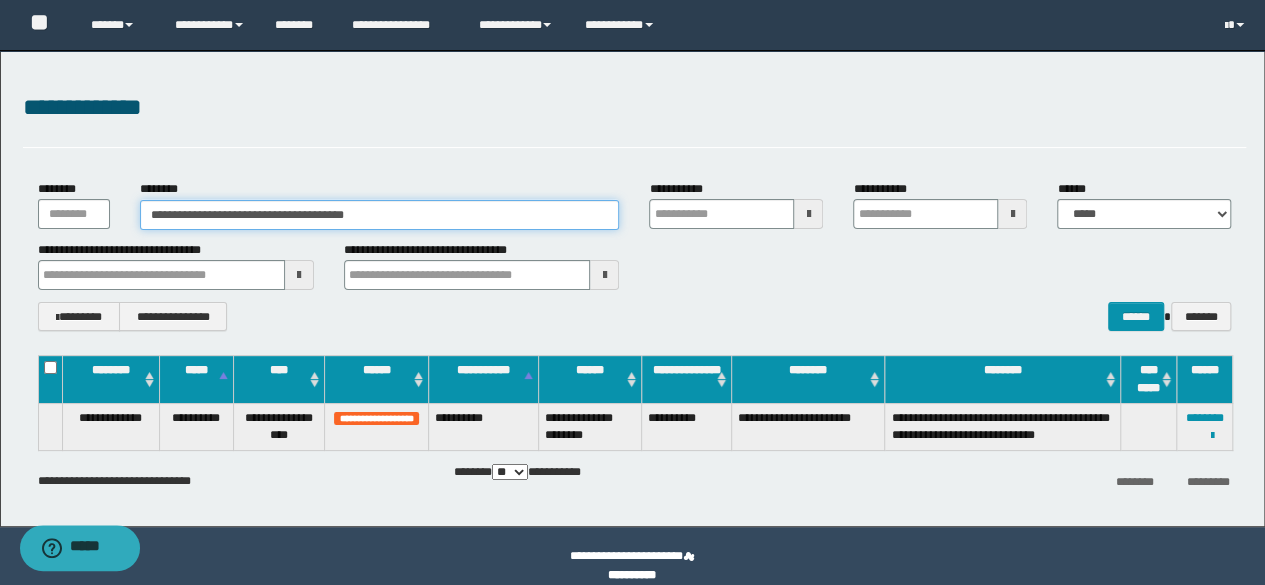 drag, startPoint x: 445, startPoint y: 212, endPoint x: 0, endPoint y: 142, distance: 450.472 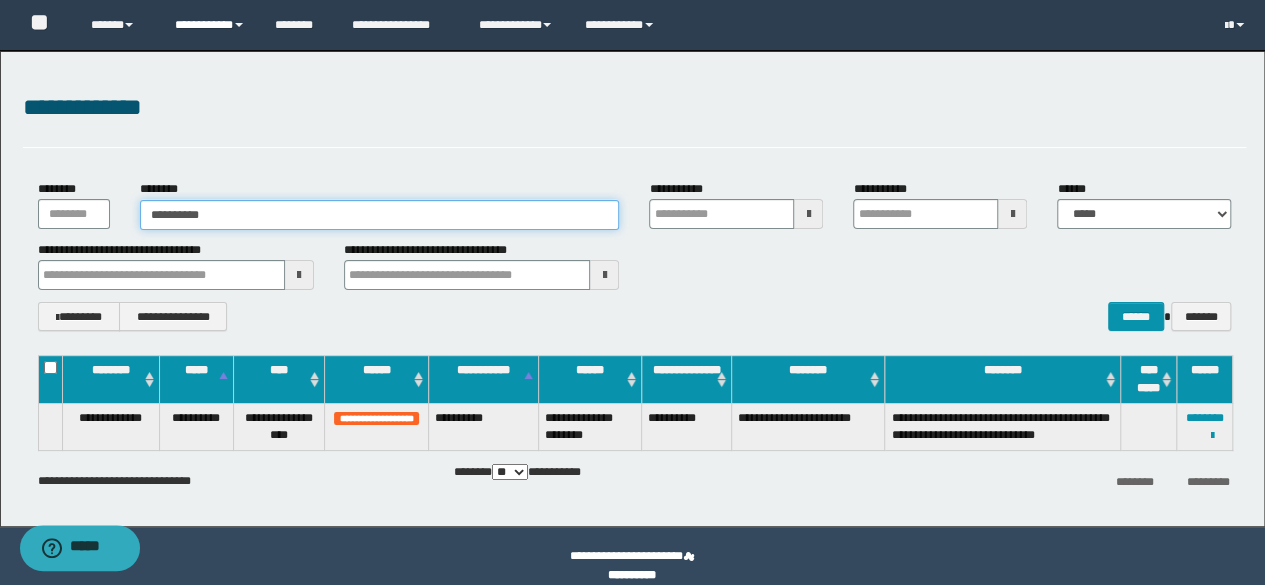 type on "*********" 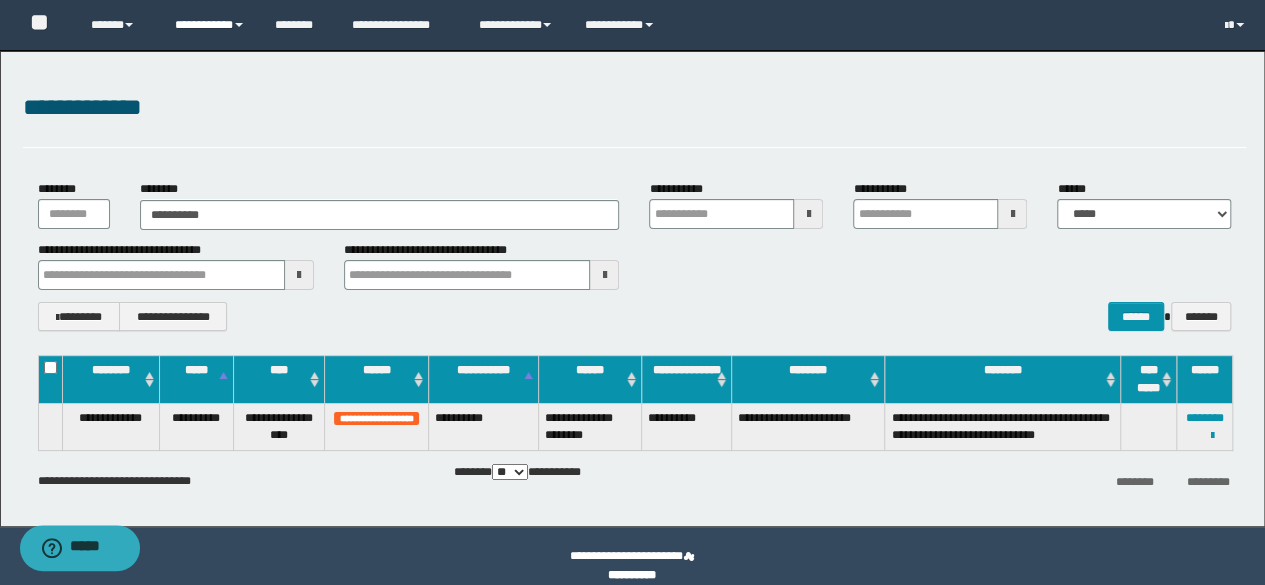 click at bounding box center (239, 25) 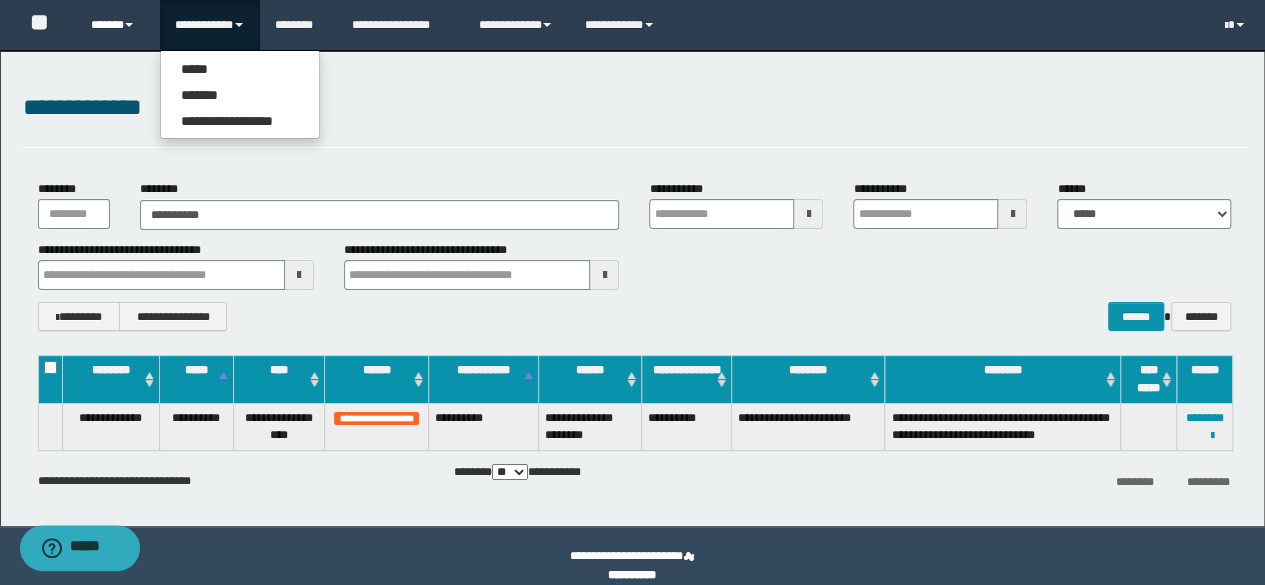 click on "******" at bounding box center (117, 25) 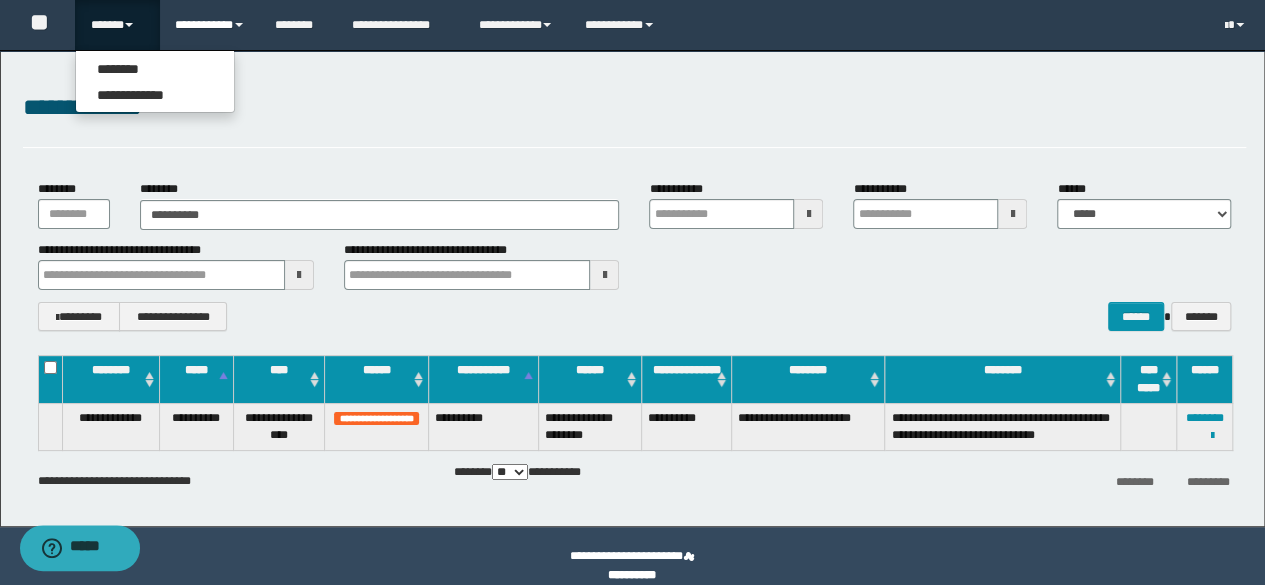 click on "**********" at bounding box center [210, 25] 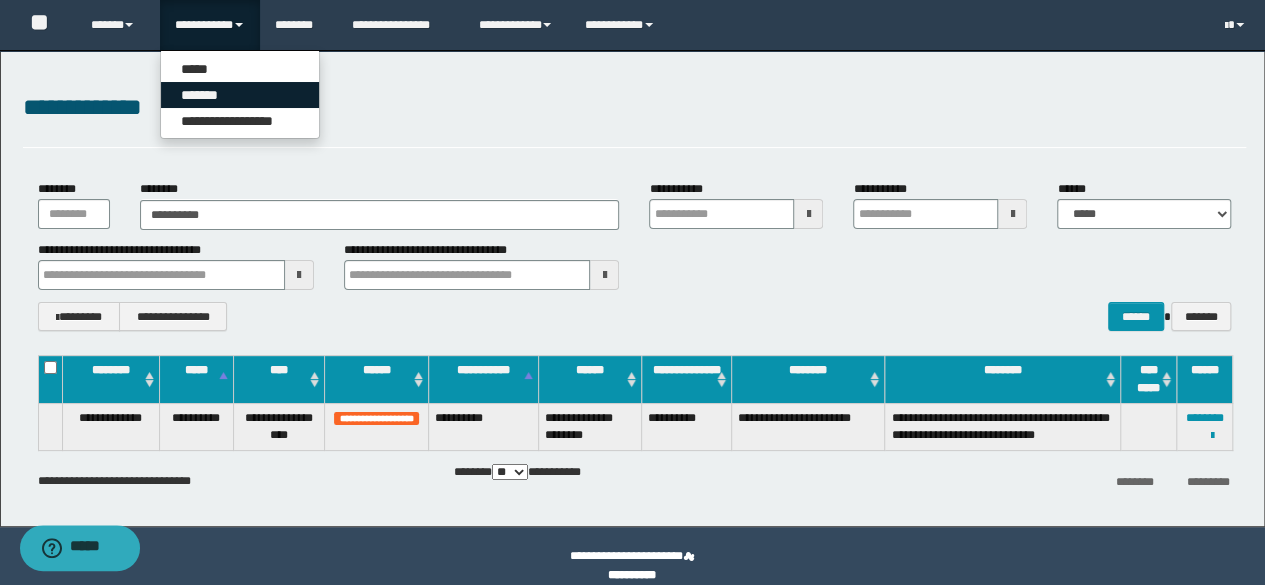 click on "*******" at bounding box center [240, 95] 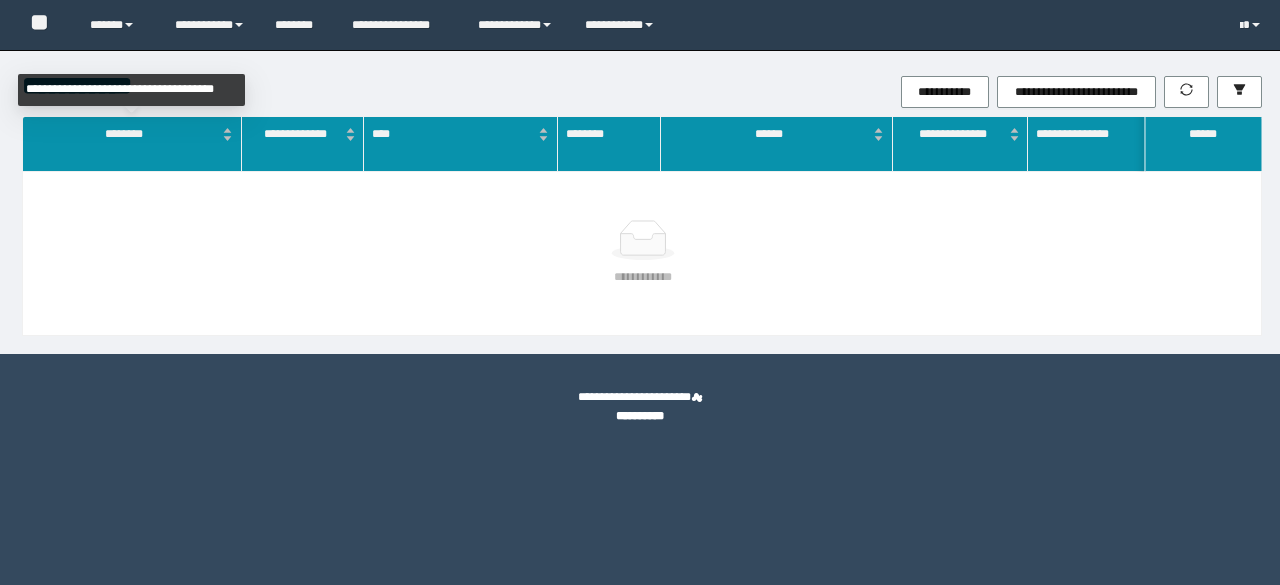 scroll, scrollTop: 0, scrollLeft: 0, axis: both 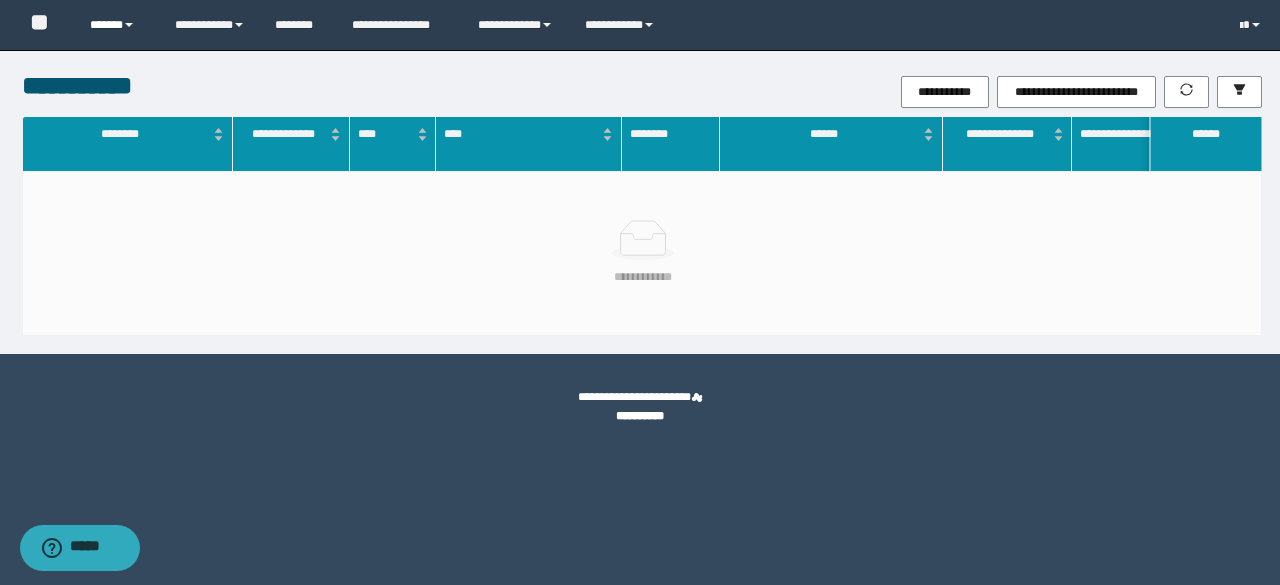 click on "******" at bounding box center [117, 25] 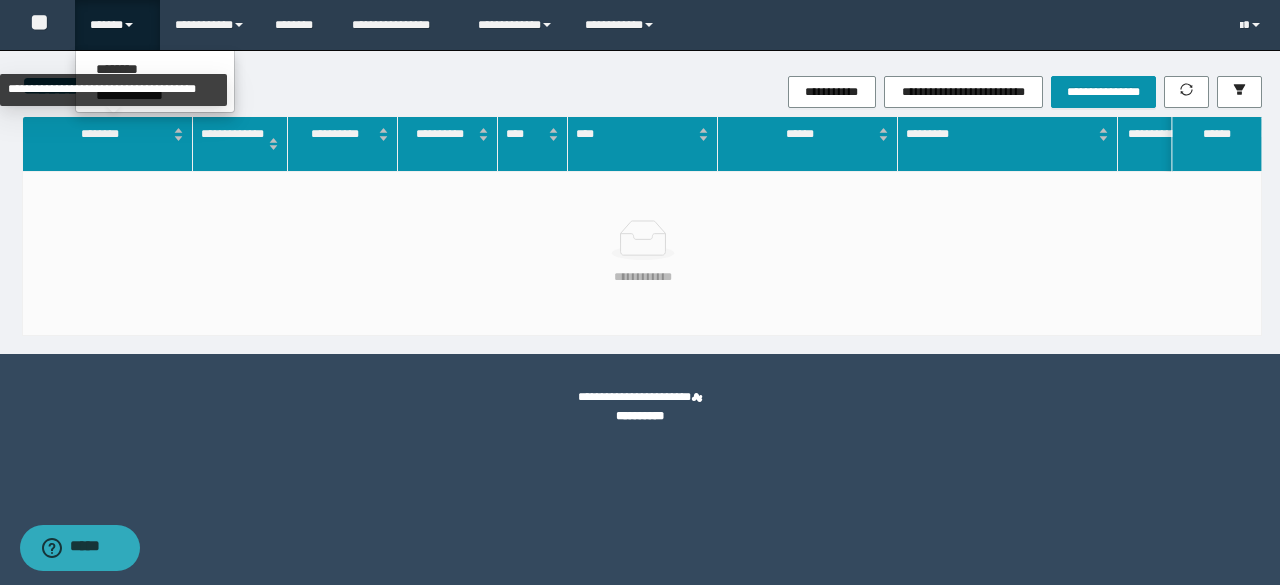 click on "**********" at bounding box center [113, 90] 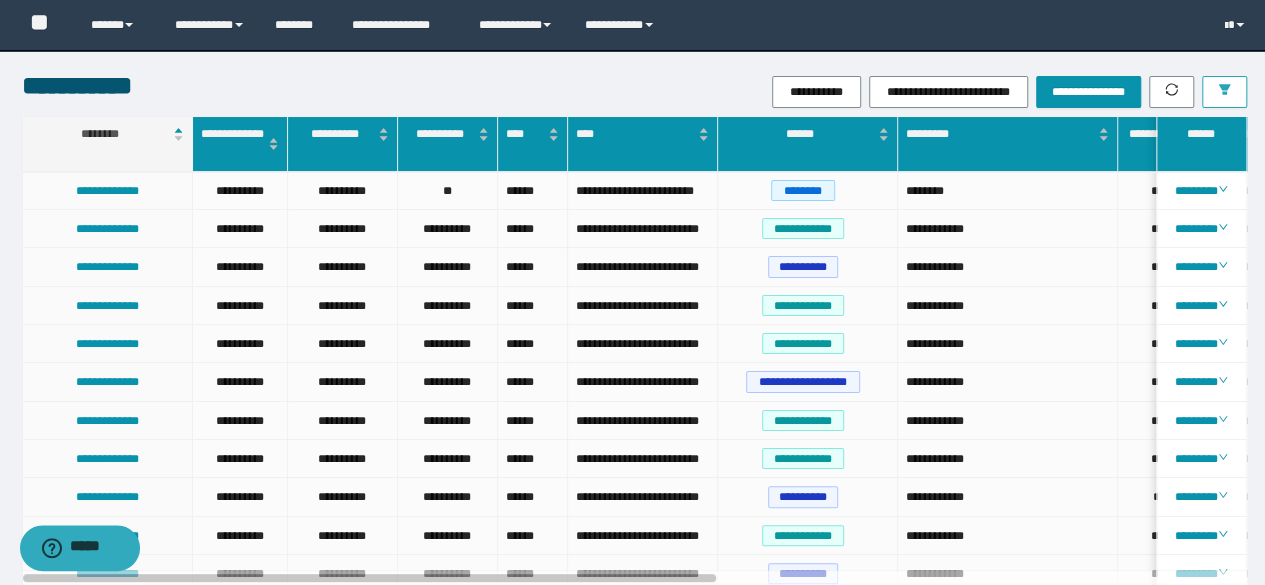 click at bounding box center [1224, 91] 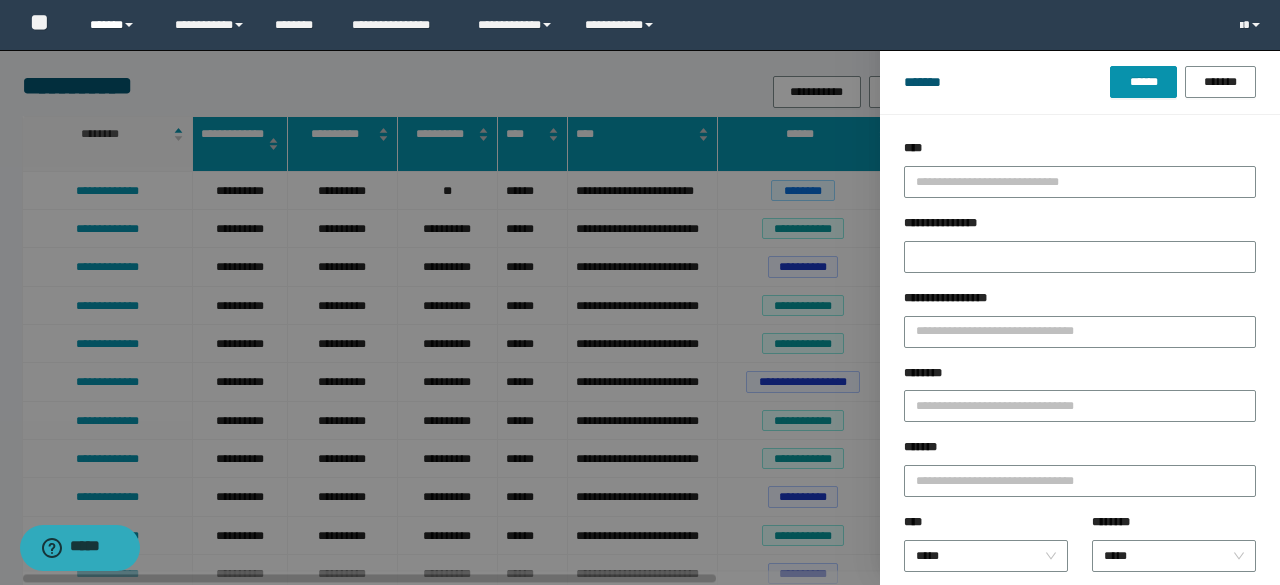 click on "******" at bounding box center (117, 25) 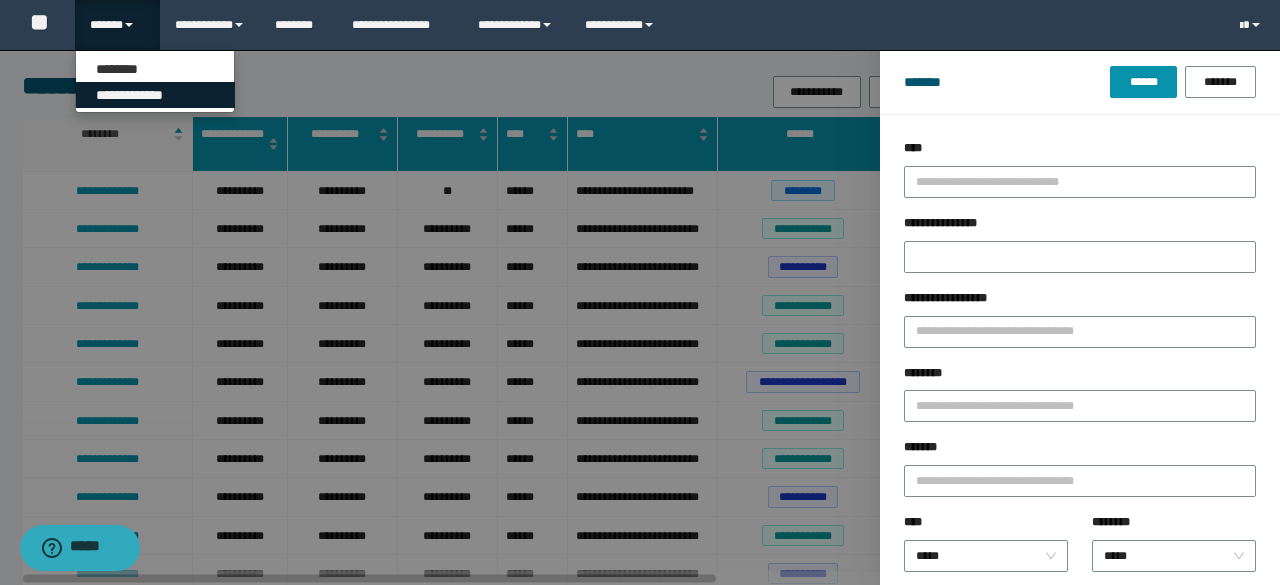 click on "**********" at bounding box center (155, 95) 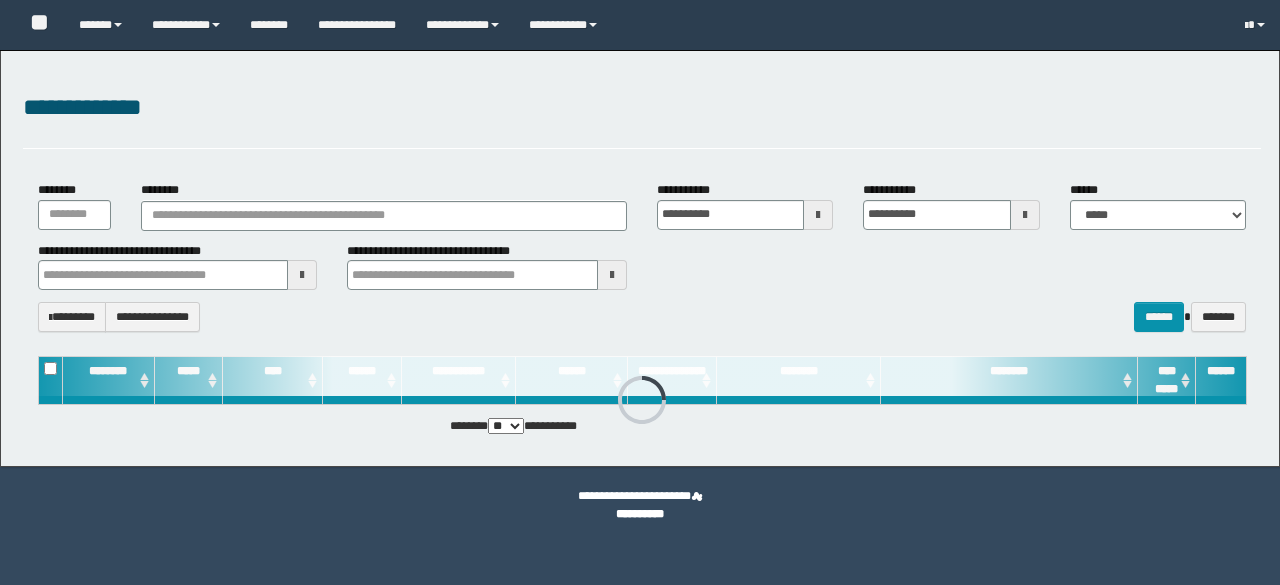 scroll, scrollTop: 0, scrollLeft: 0, axis: both 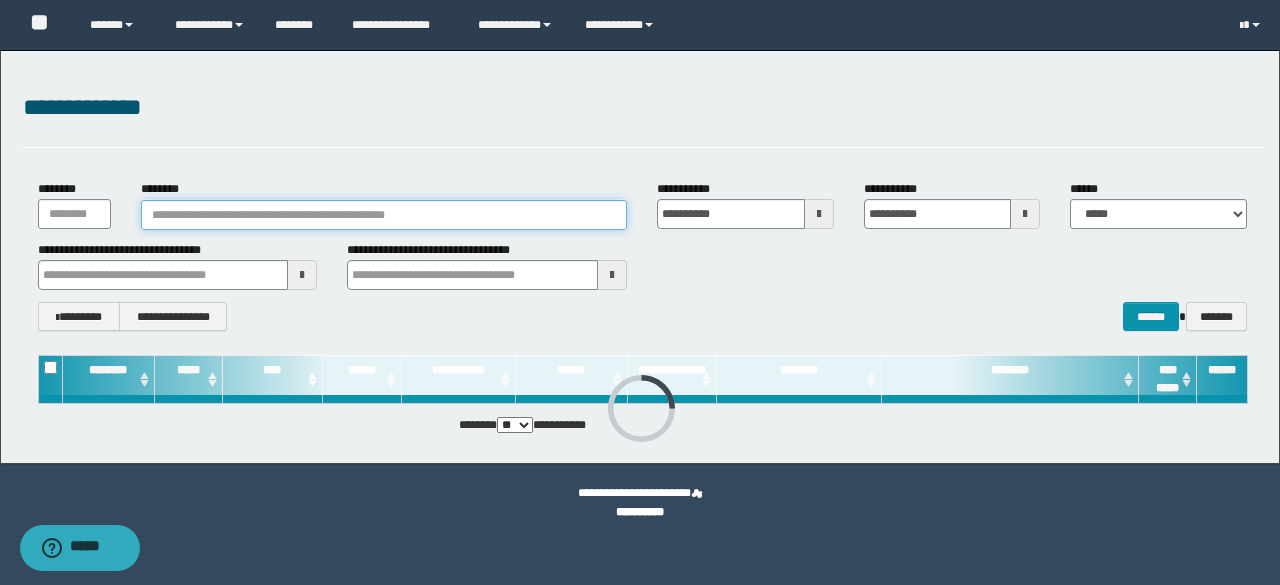 click on "********" at bounding box center (384, 215) 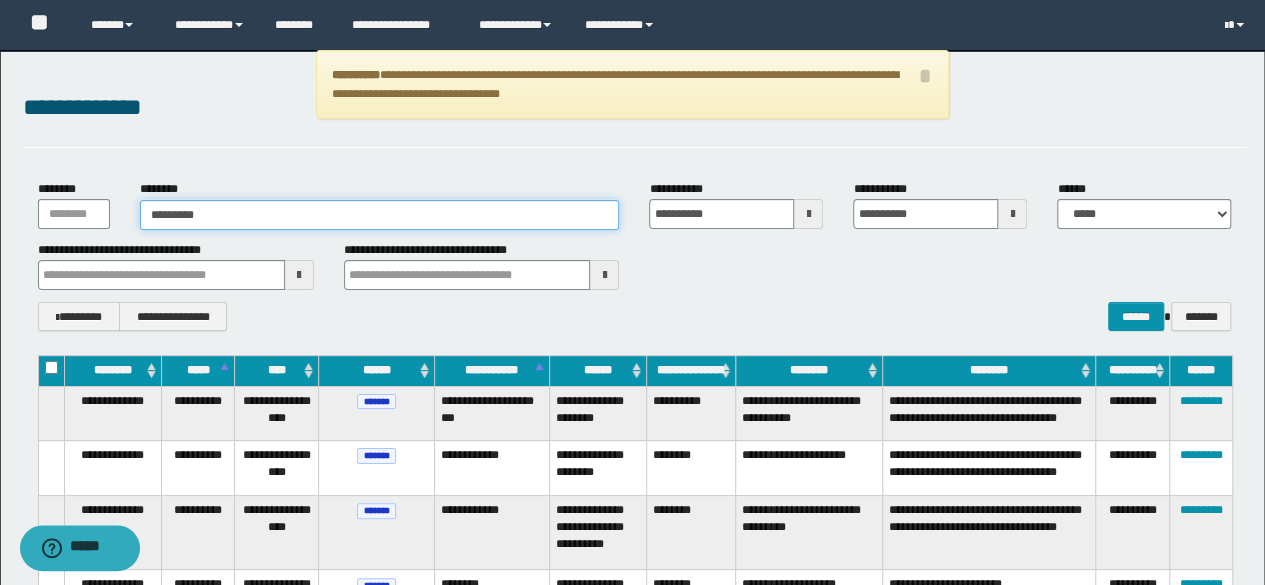drag, startPoint x: 249, startPoint y: 210, endPoint x: 0, endPoint y: 231, distance: 249.88397 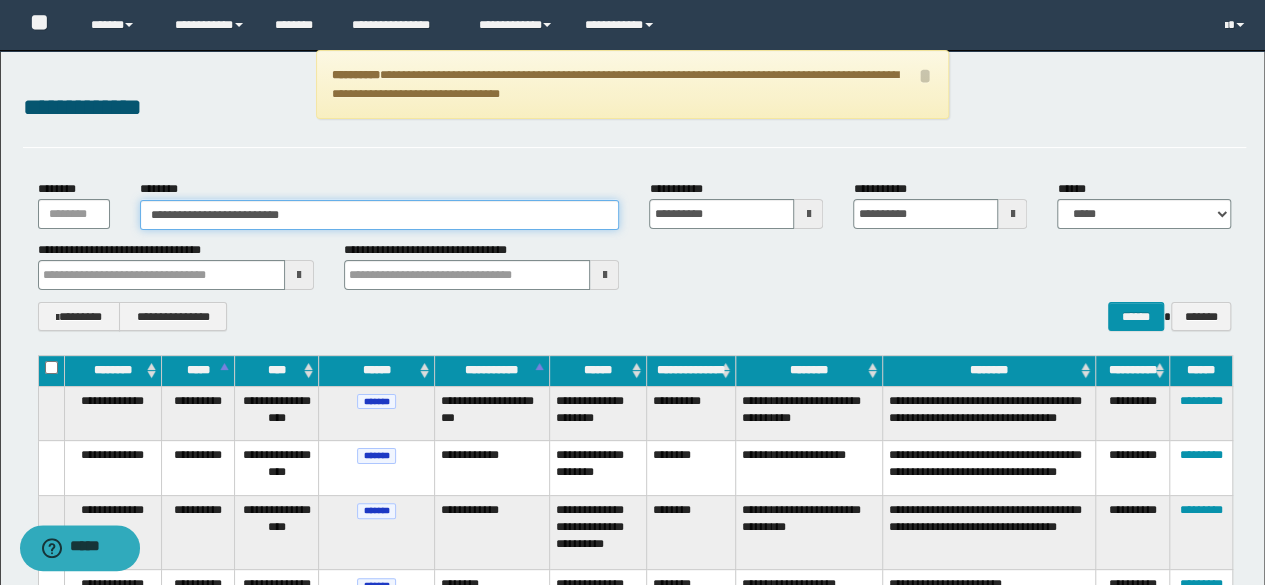 type on "**********" 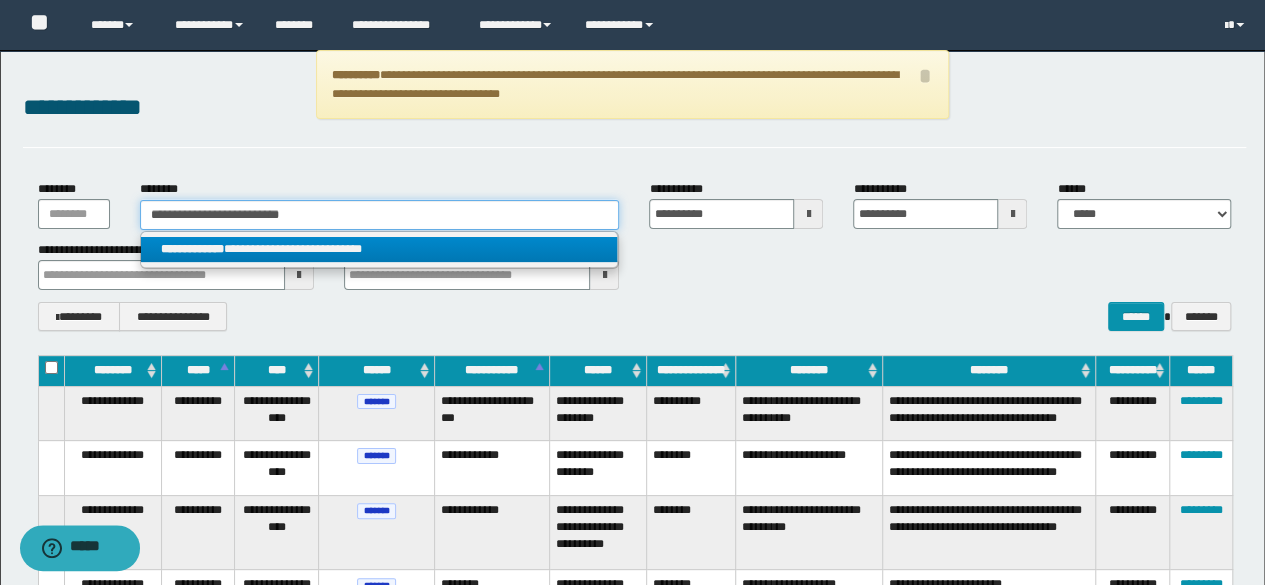 type on "**********" 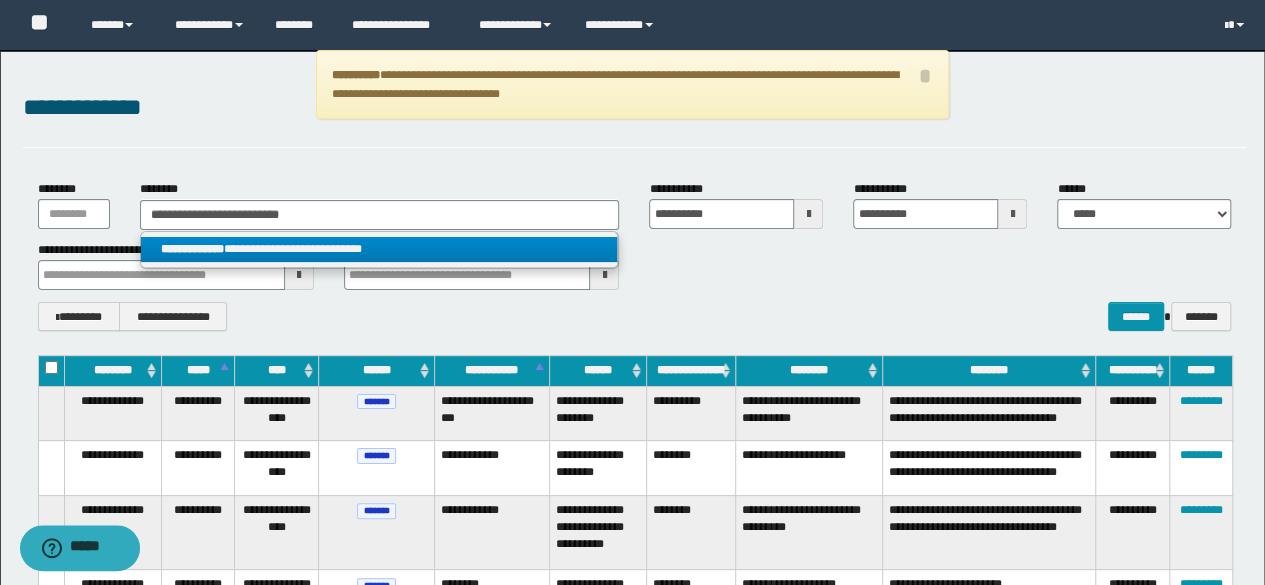 click on "**********" at bounding box center (379, 249) 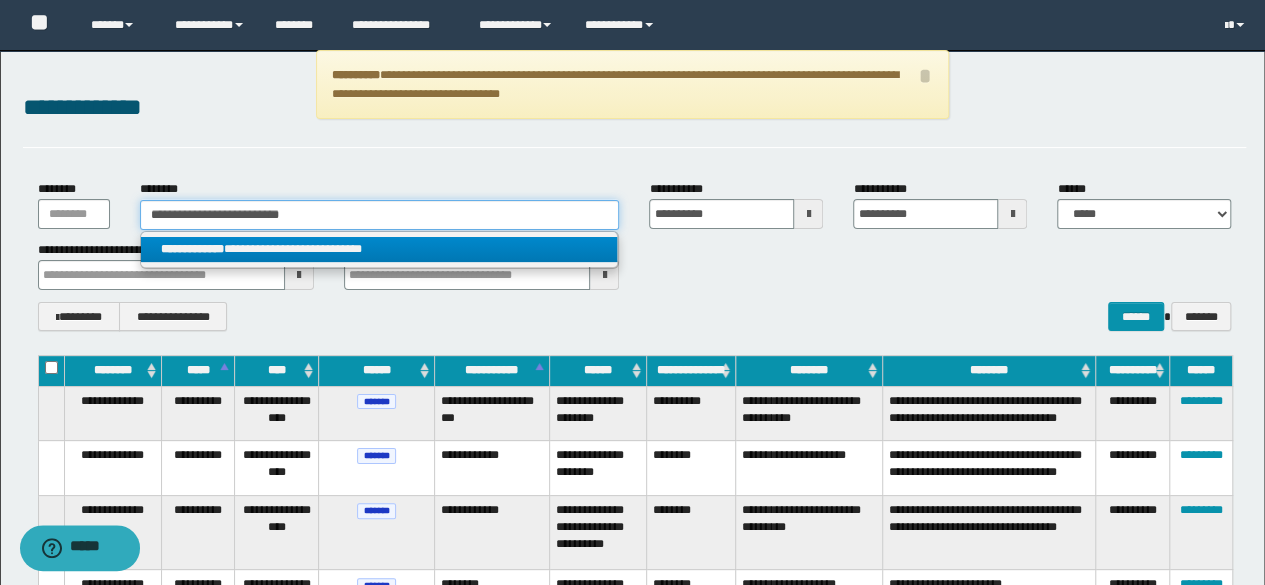 type 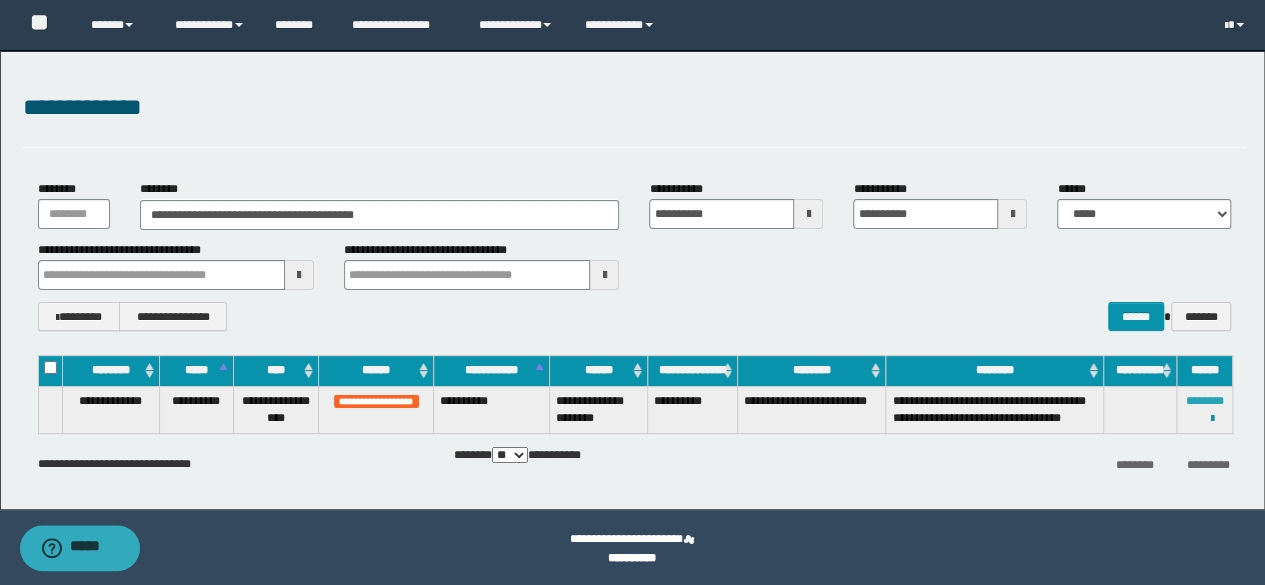 click on "********" at bounding box center [1205, 401] 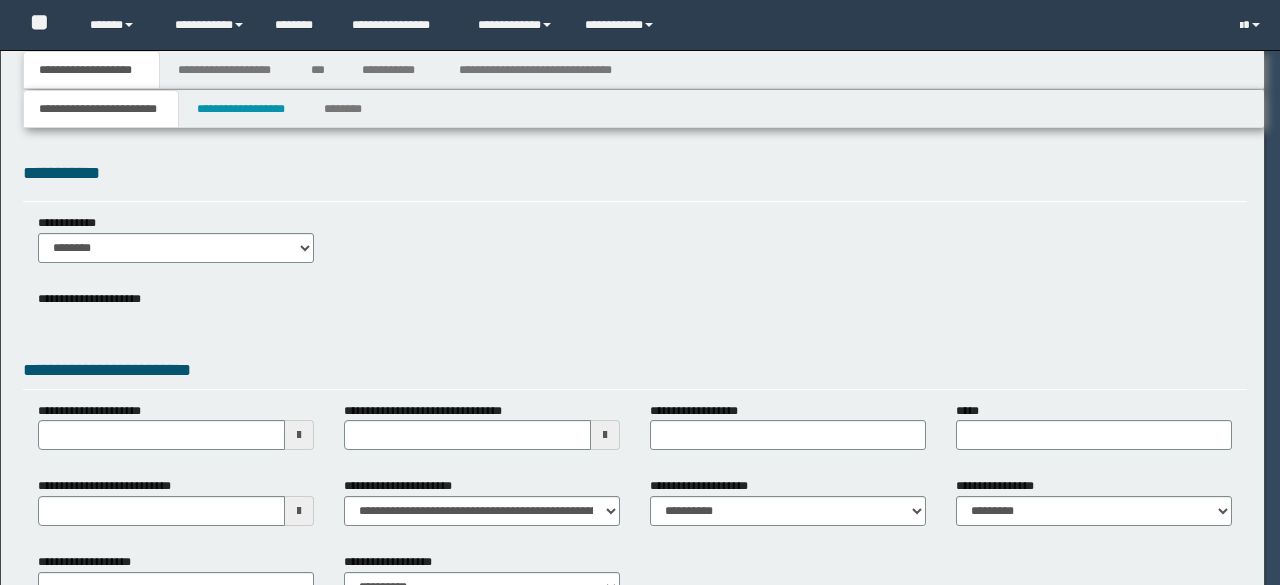 scroll, scrollTop: 0, scrollLeft: 0, axis: both 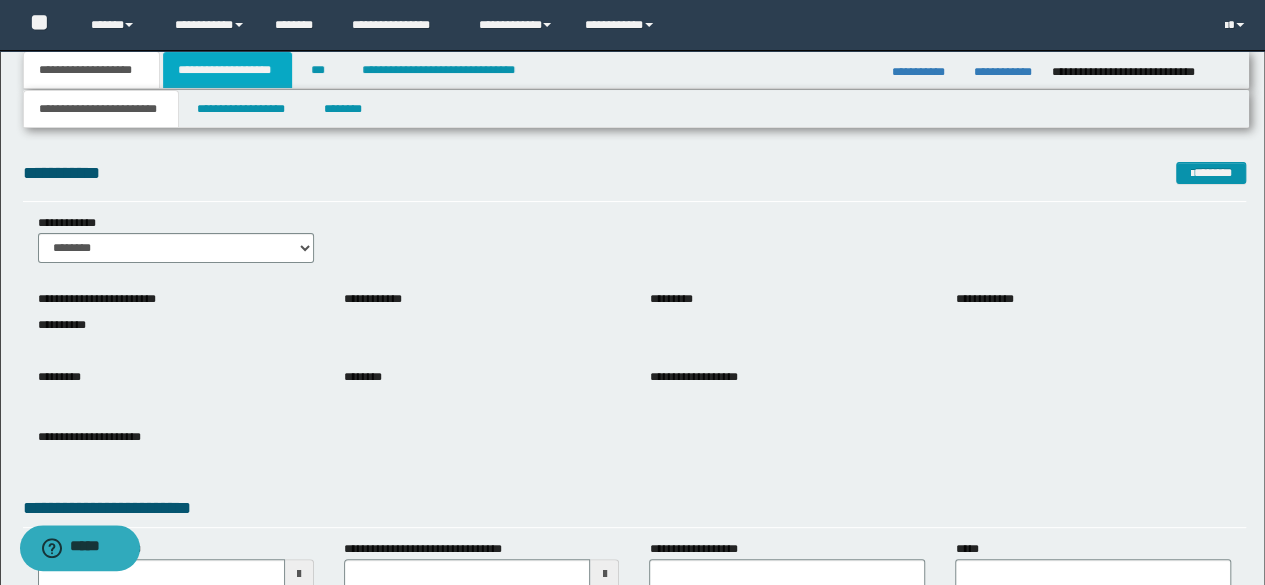 click on "**********" at bounding box center (227, 70) 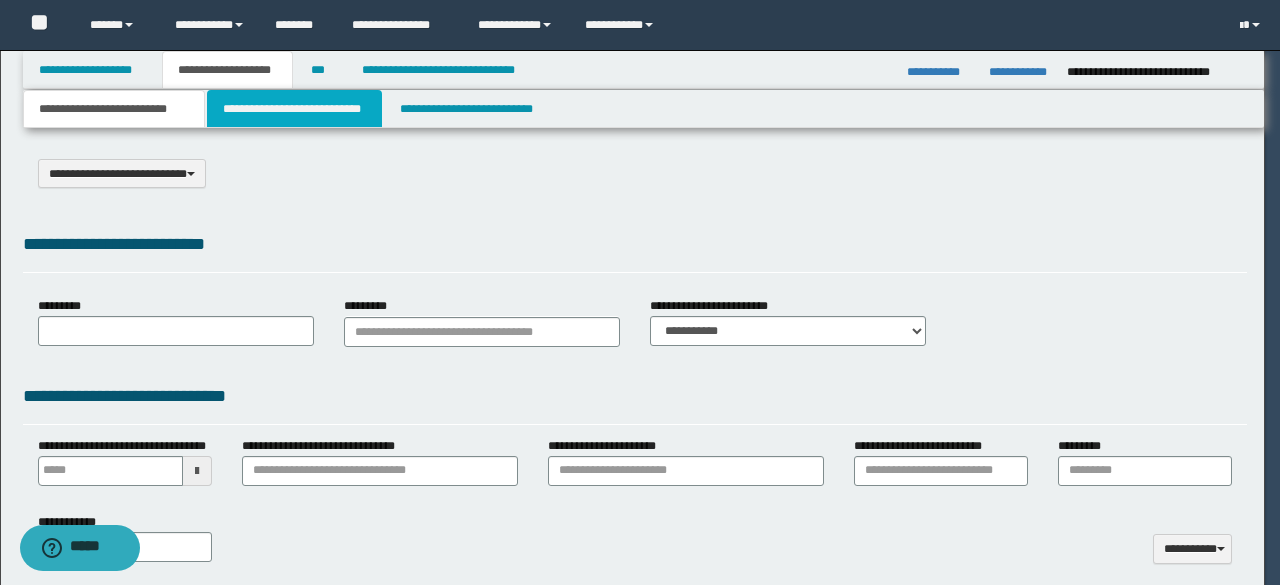 select on "*" 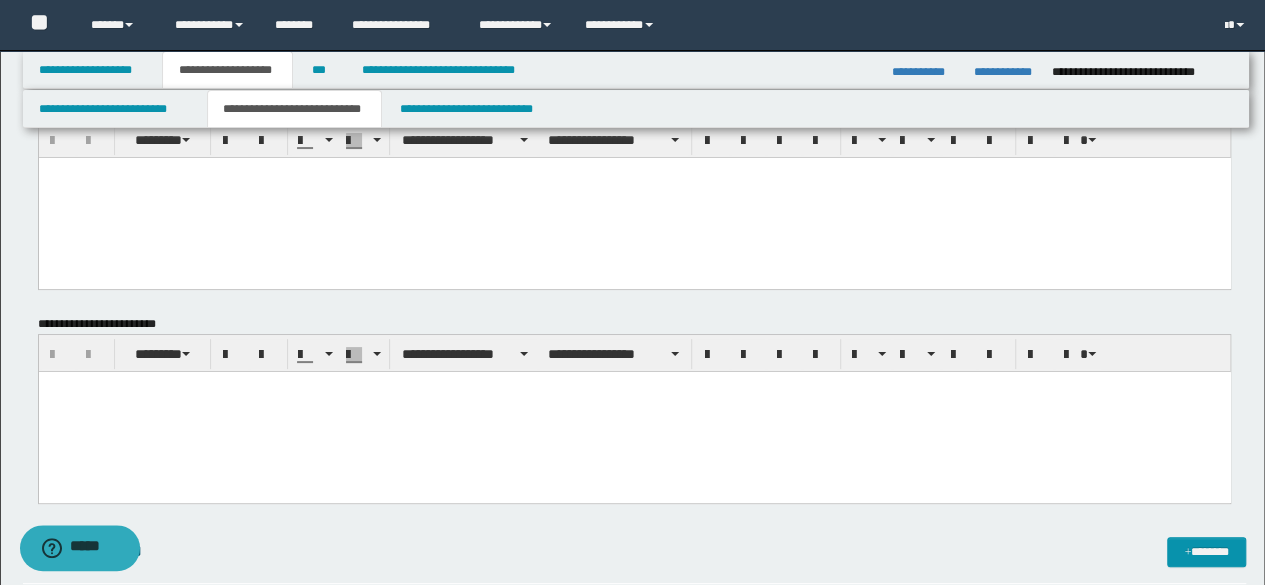 scroll, scrollTop: 100, scrollLeft: 0, axis: vertical 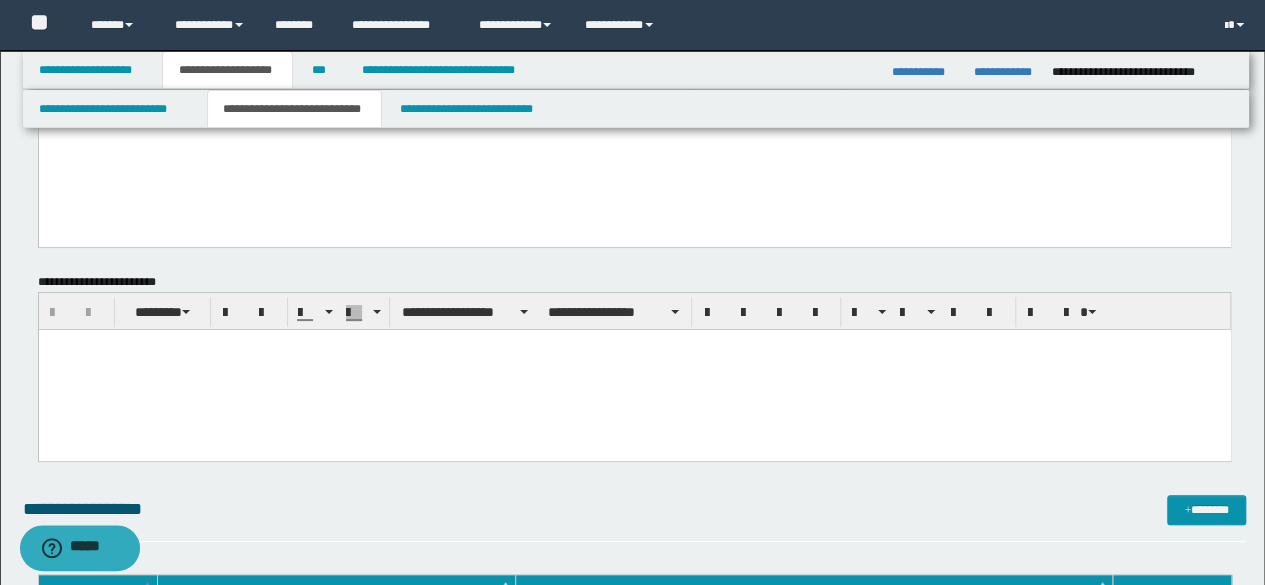 click at bounding box center [634, 370] 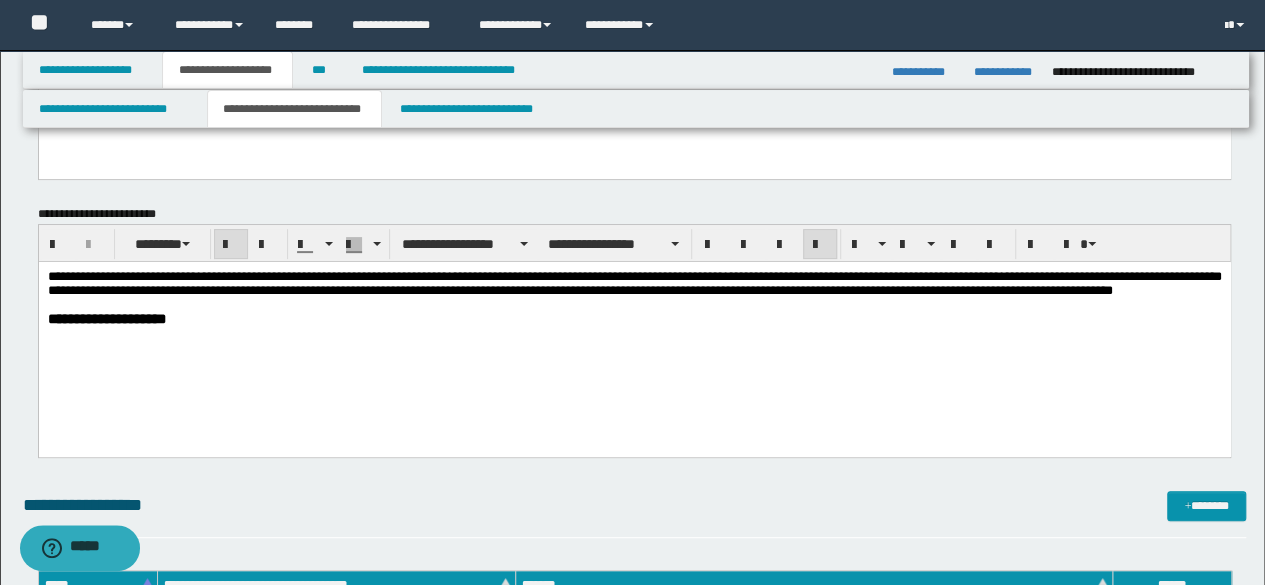 scroll, scrollTop: 200, scrollLeft: 0, axis: vertical 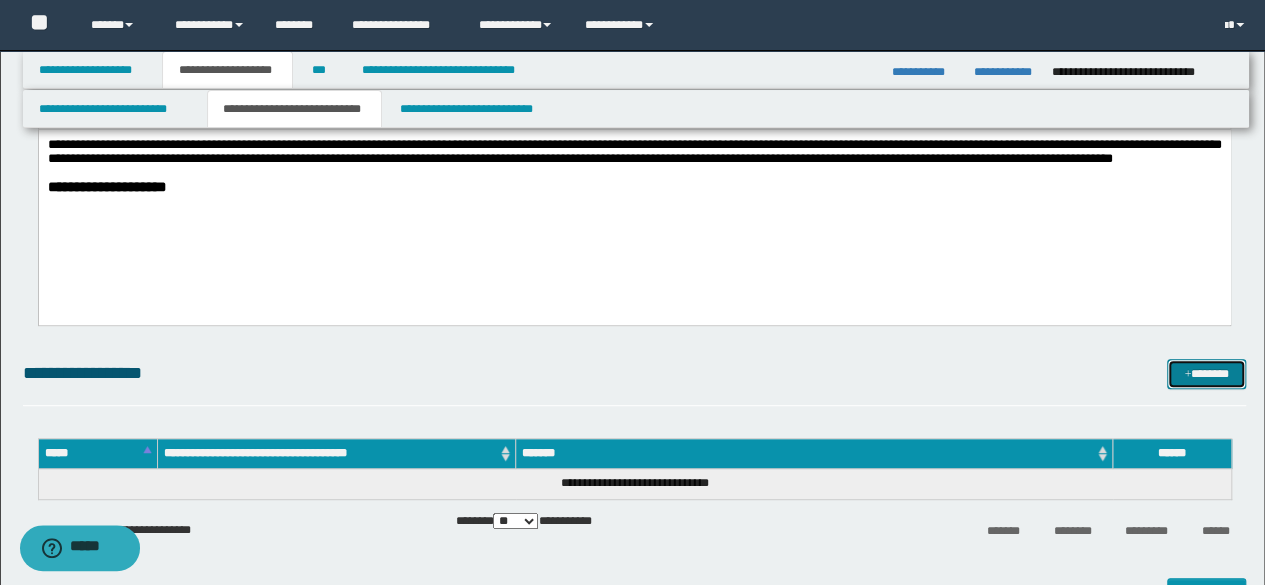 click on "*******" at bounding box center (1206, 373) 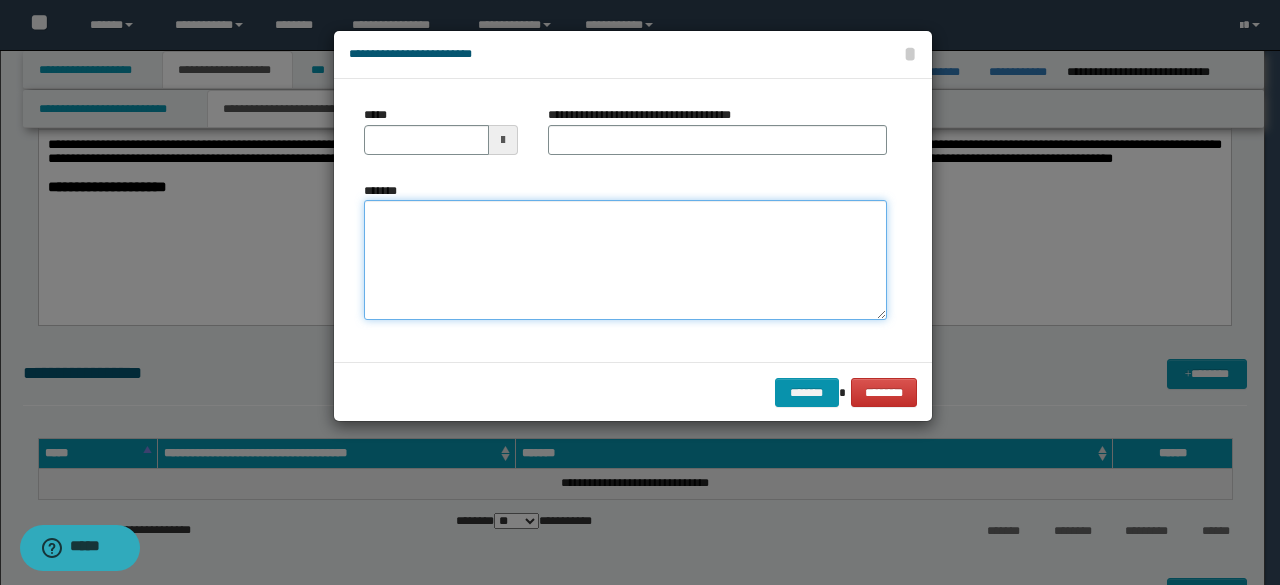 click on "*******" at bounding box center [625, 260] 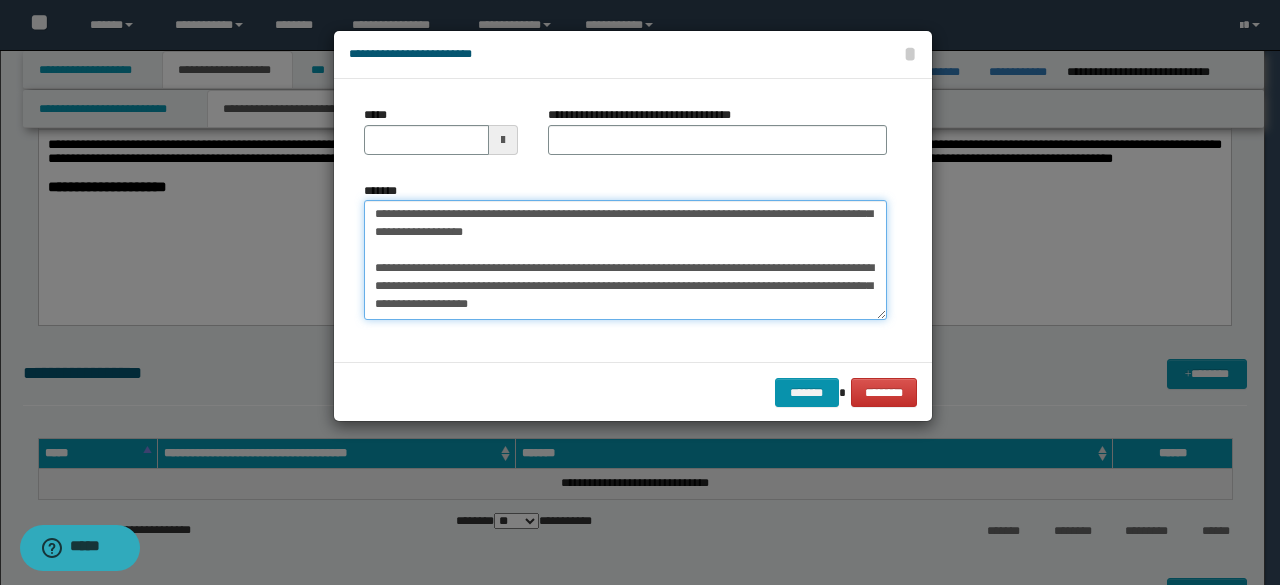 scroll, scrollTop: 0, scrollLeft: 0, axis: both 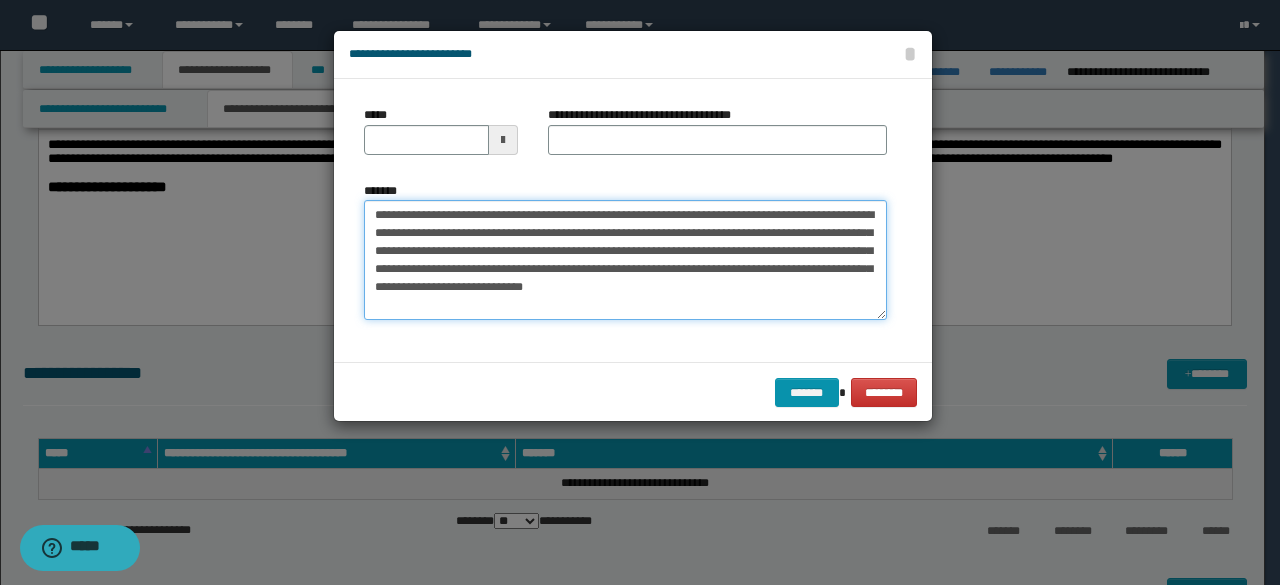 drag, startPoint x: 375, startPoint y: 215, endPoint x: 434, endPoint y: 220, distance: 59.211487 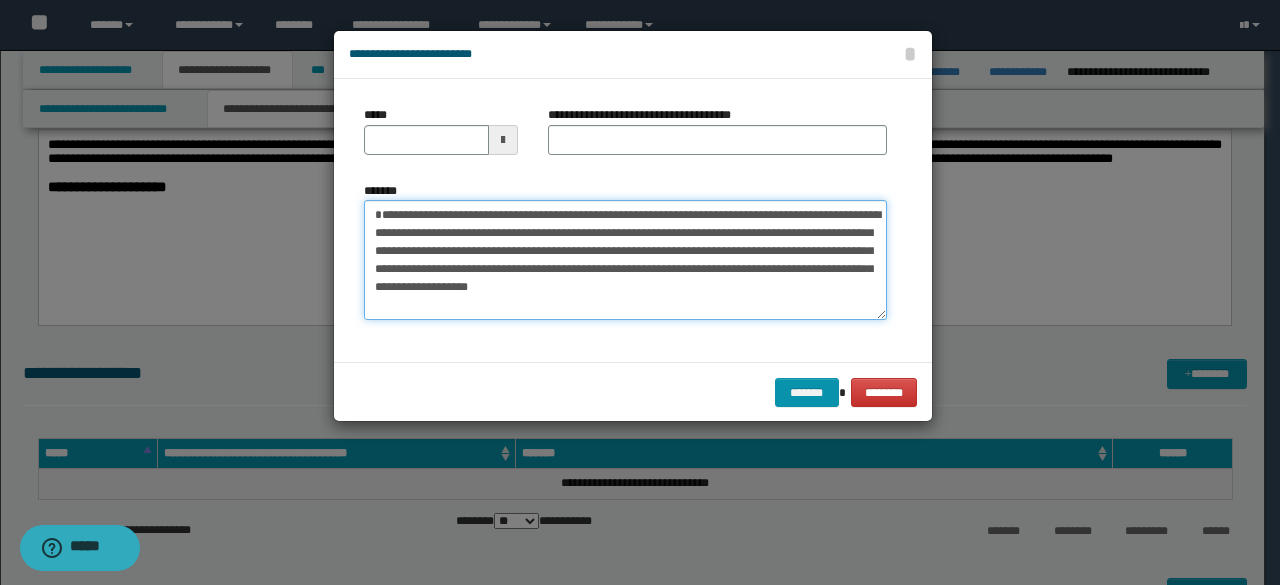 type 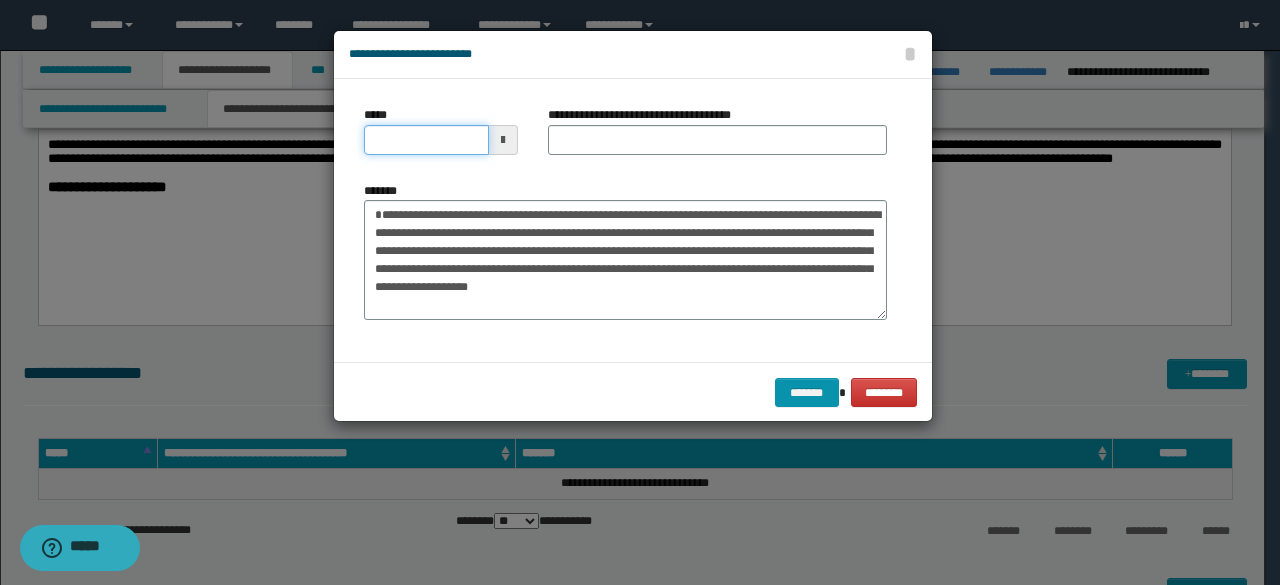 click on "*****" at bounding box center [426, 140] 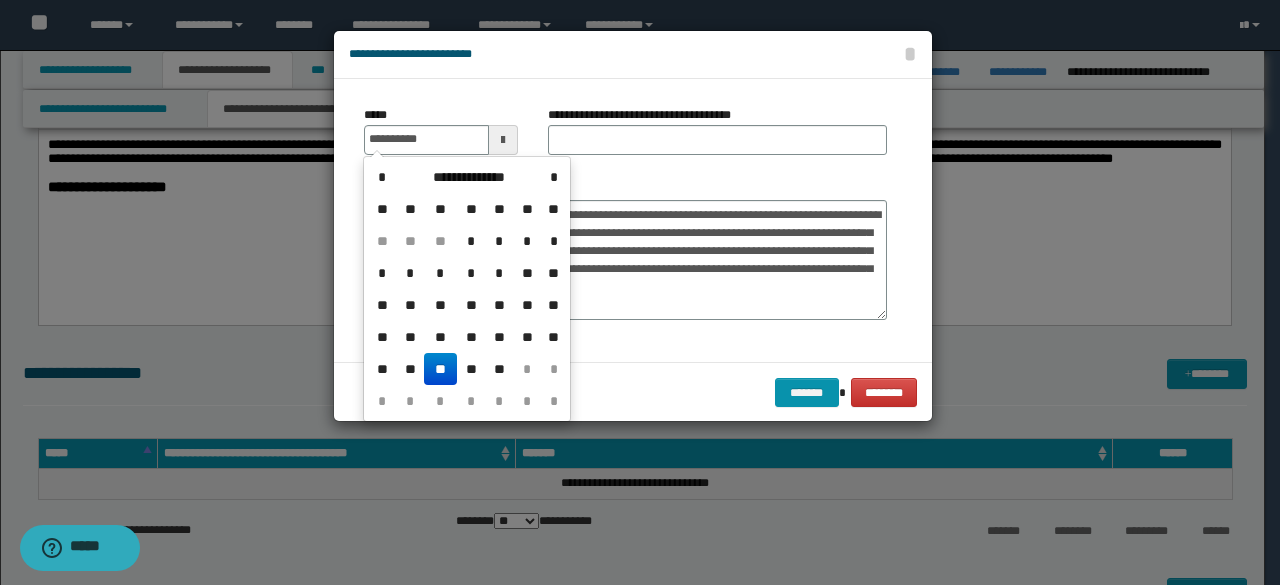 click on "**" at bounding box center [440, 369] 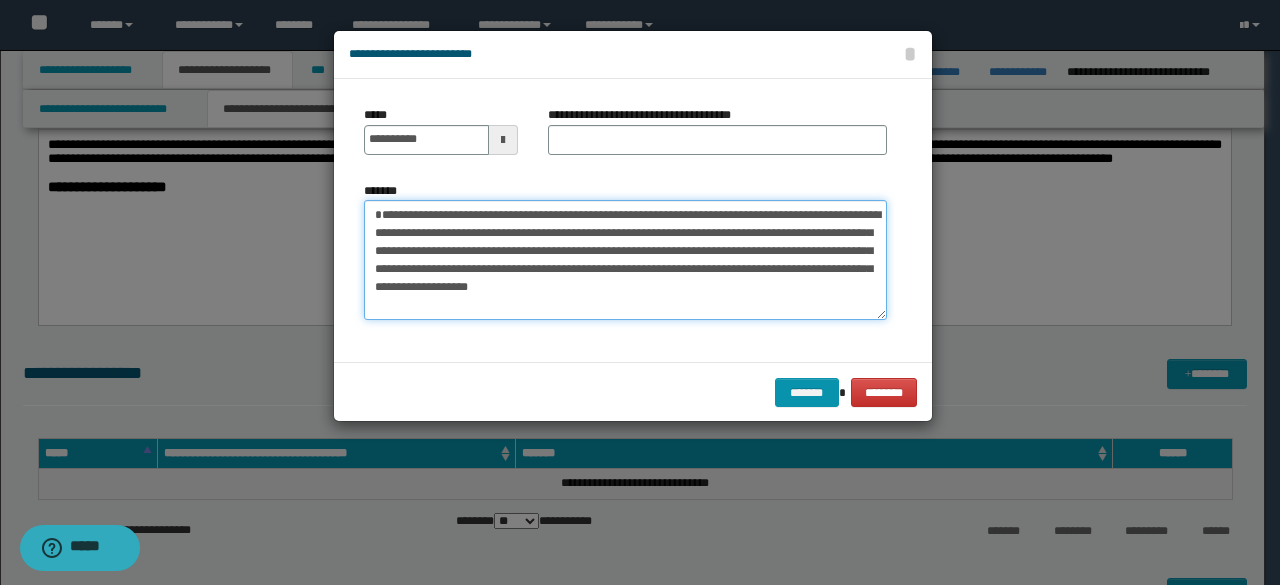 drag, startPoint x: 377, startPoint y: 220, endPoint x: 438, endPoint y: 221, distance: 61.008198 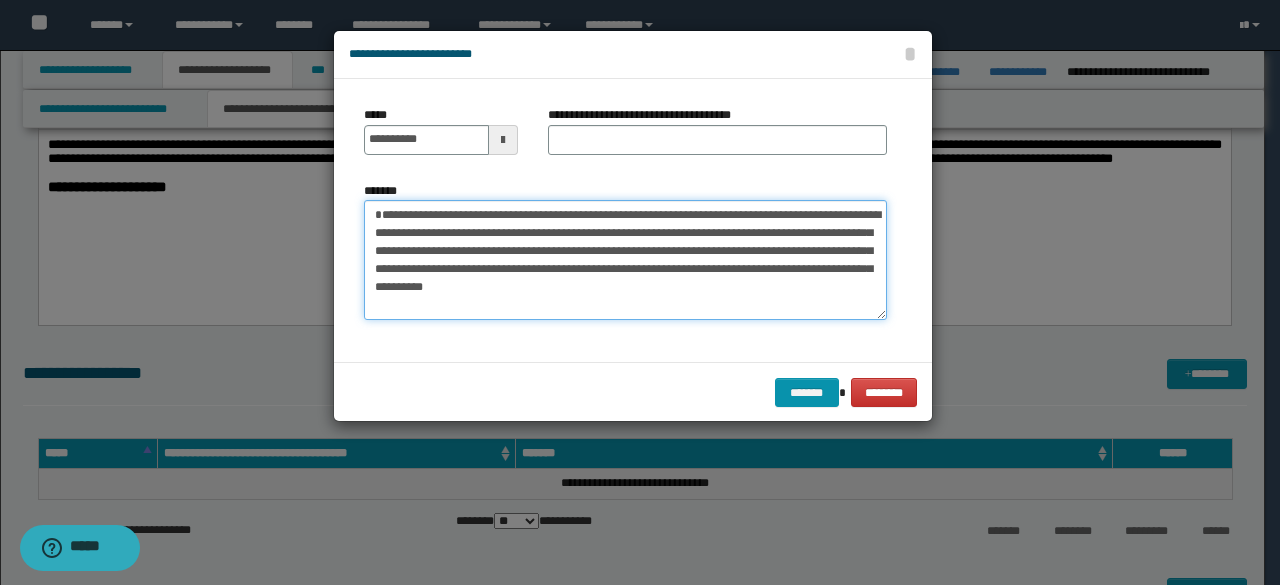 type on "**********" 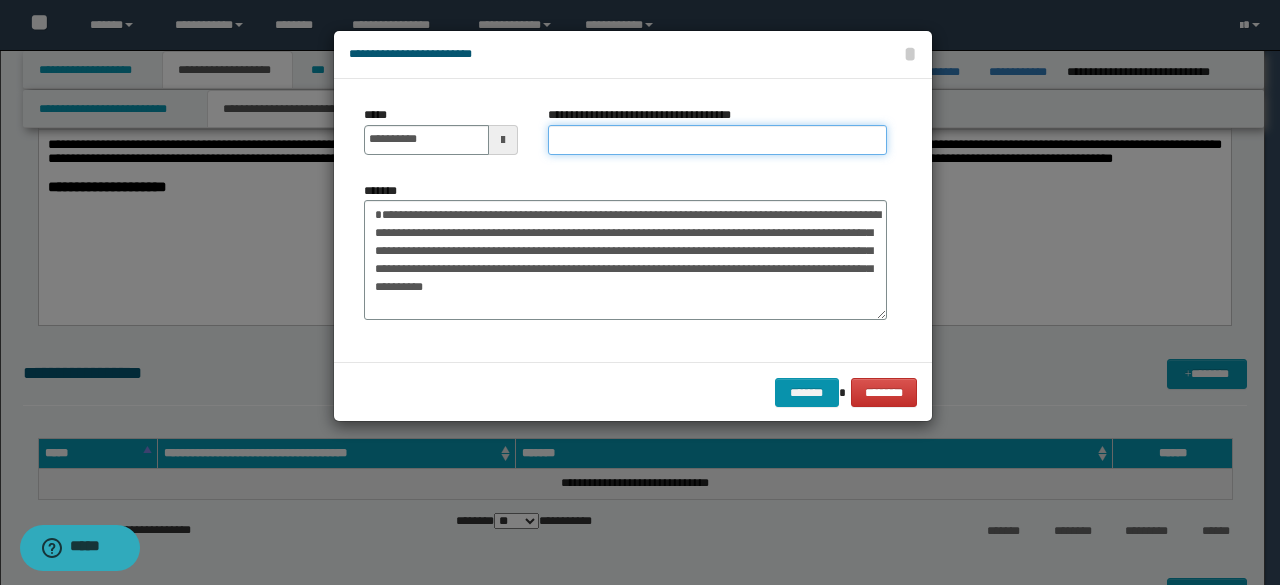 click on "**********" at bounding box center (717, 140) 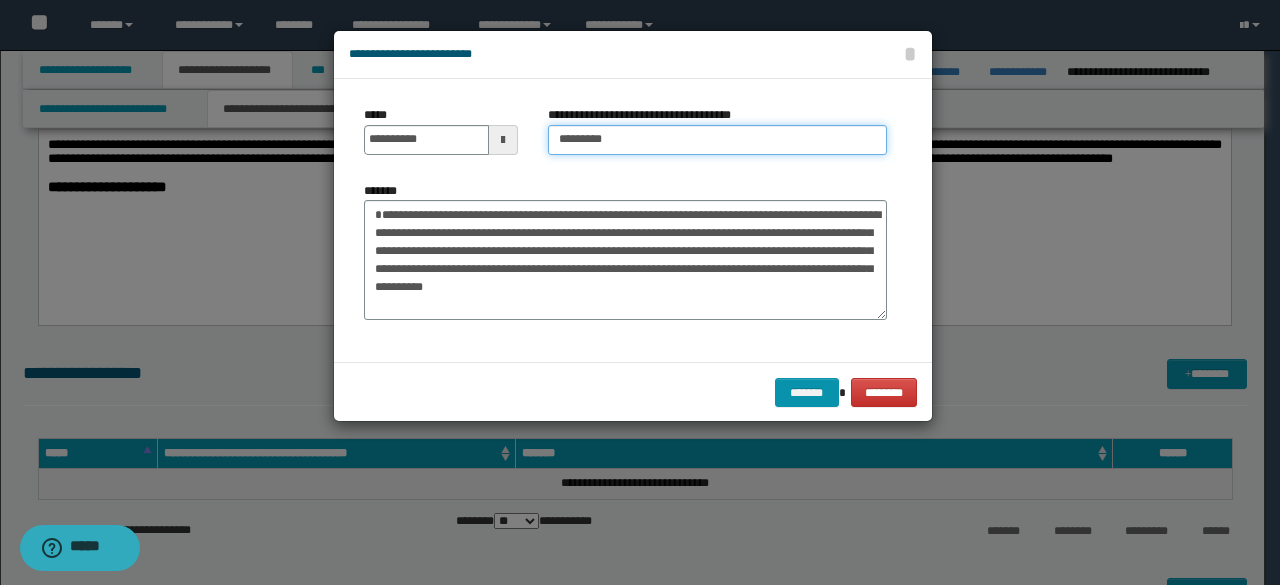type on "*********" 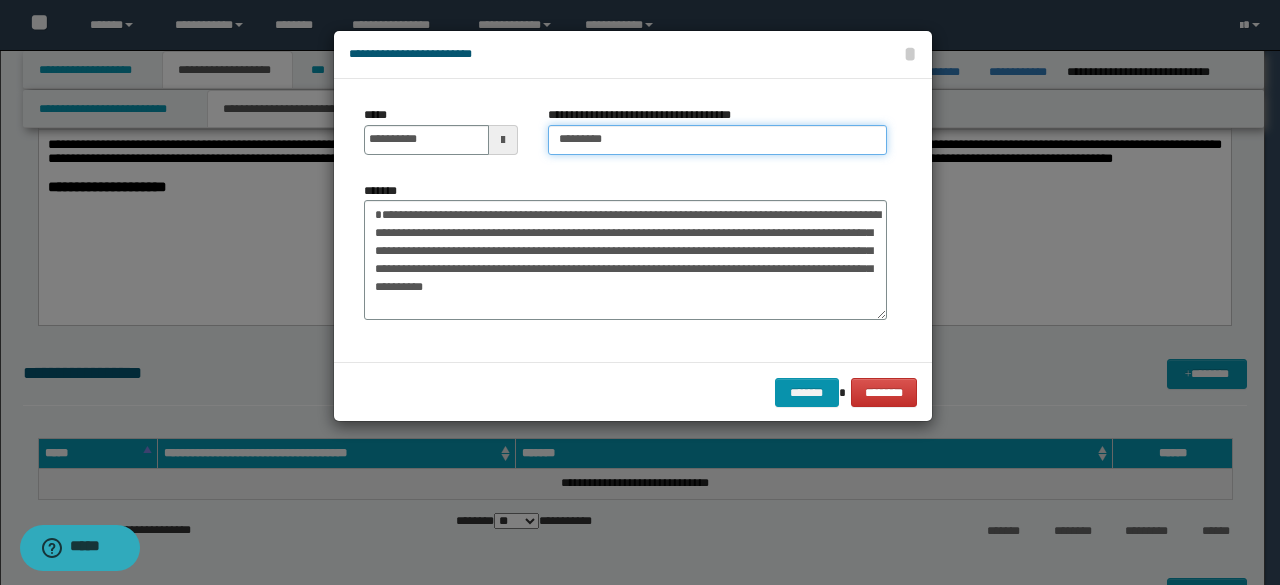 scroll, scrollTop: 0, scrollLeft: 0, axis: both 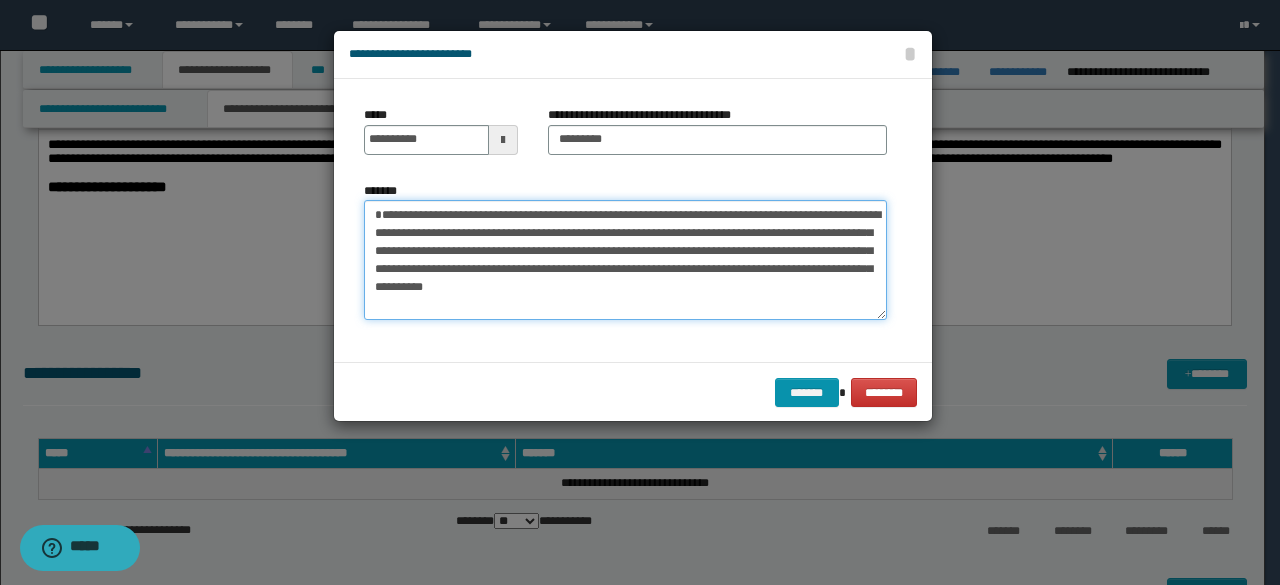 click on "*******" at bounding box center [625, 259] 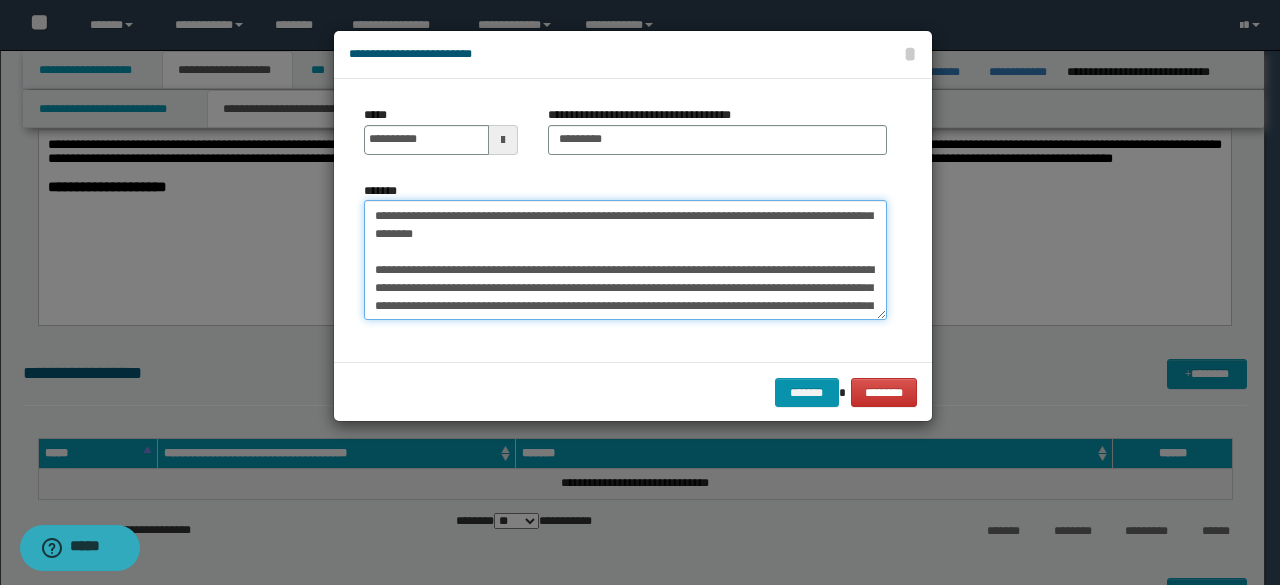scroll, scrollTop: 0, scrollLeft: 0, axis: both 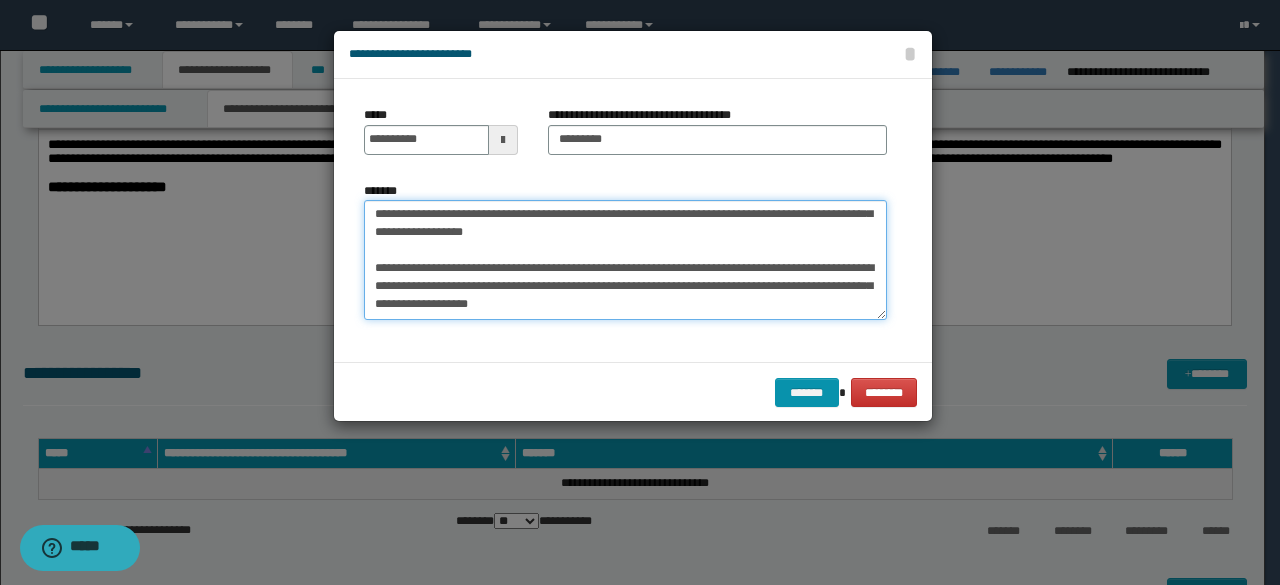 drag, startPoint x: 364, startPoint y: 242, endPoint x: 408, endPoint y: 356, distance: 122.19656 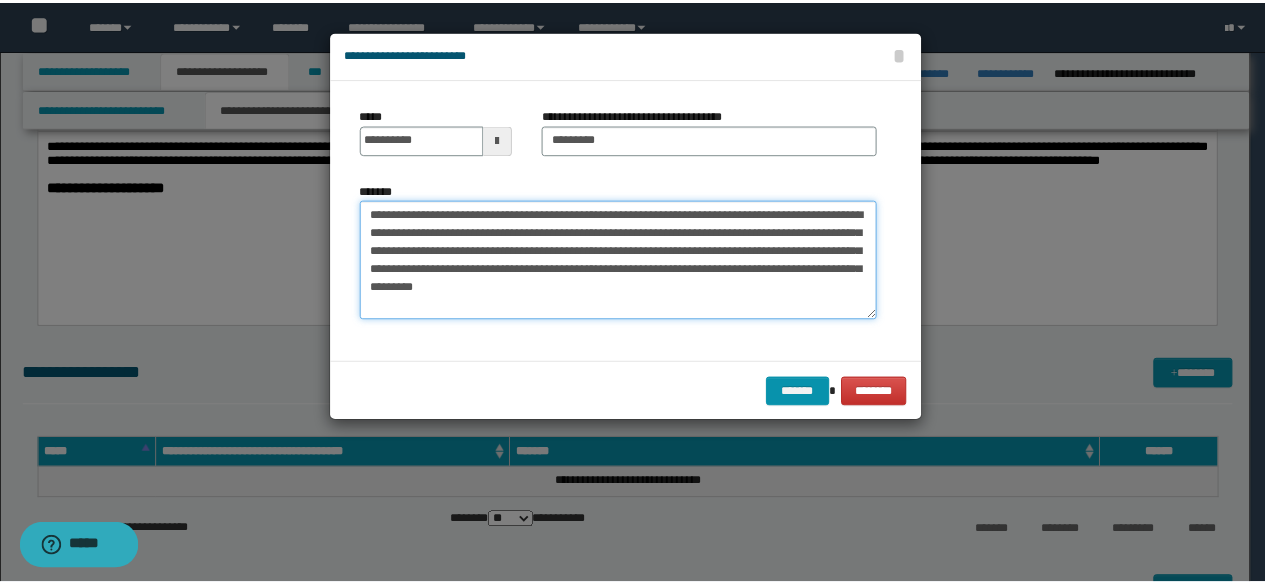 scroll, scrollTop: 0, scrollLeft: 0, axis: both 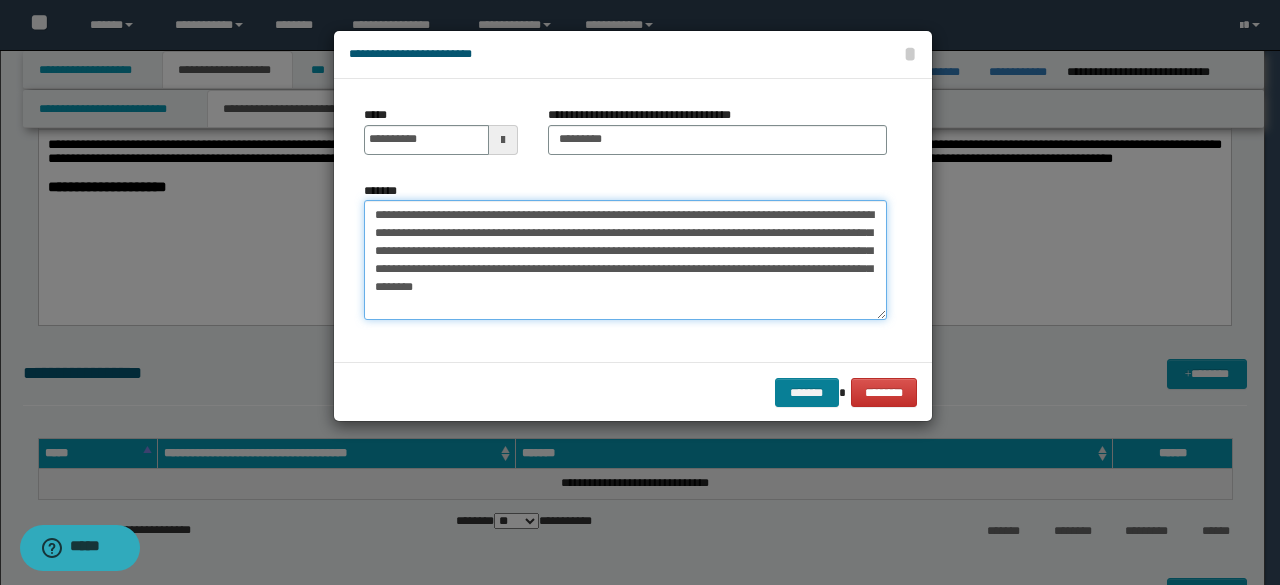 type on "**********" 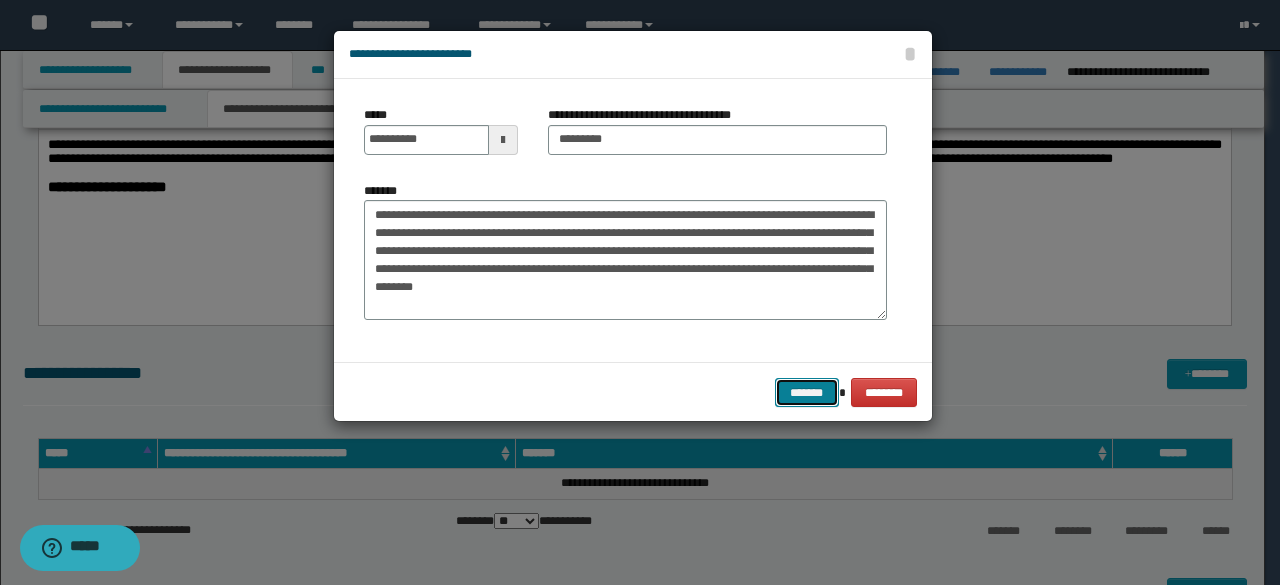 click on "*******" at bounding box center (807, 392) 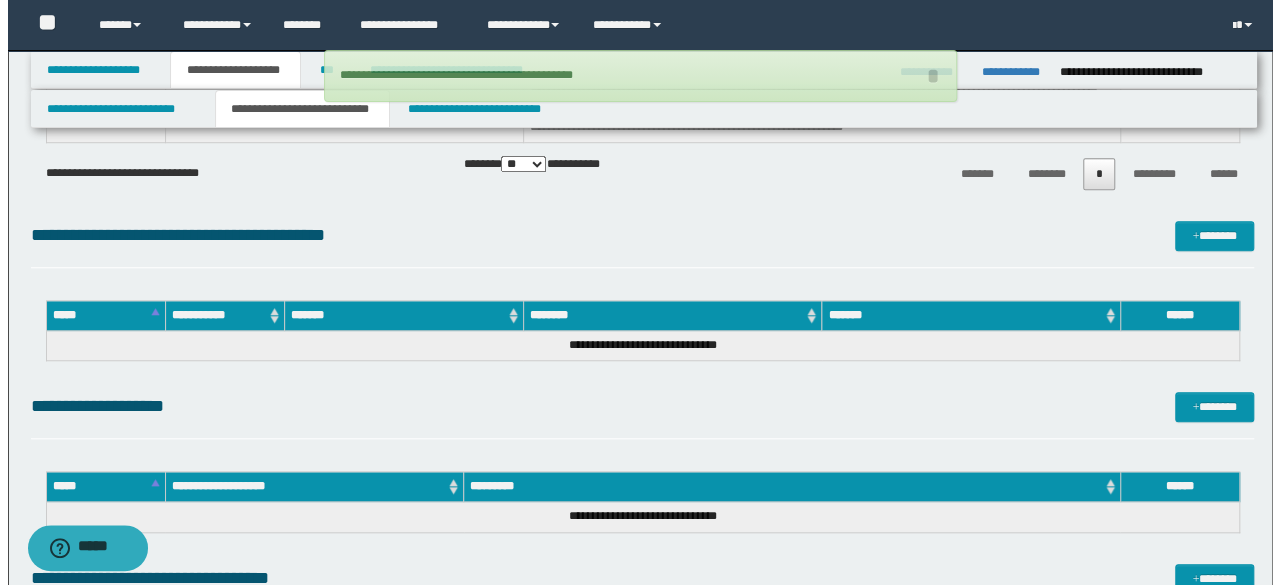 scroll, scrollTop: 734, scrollLeft: 0, axis: vertical 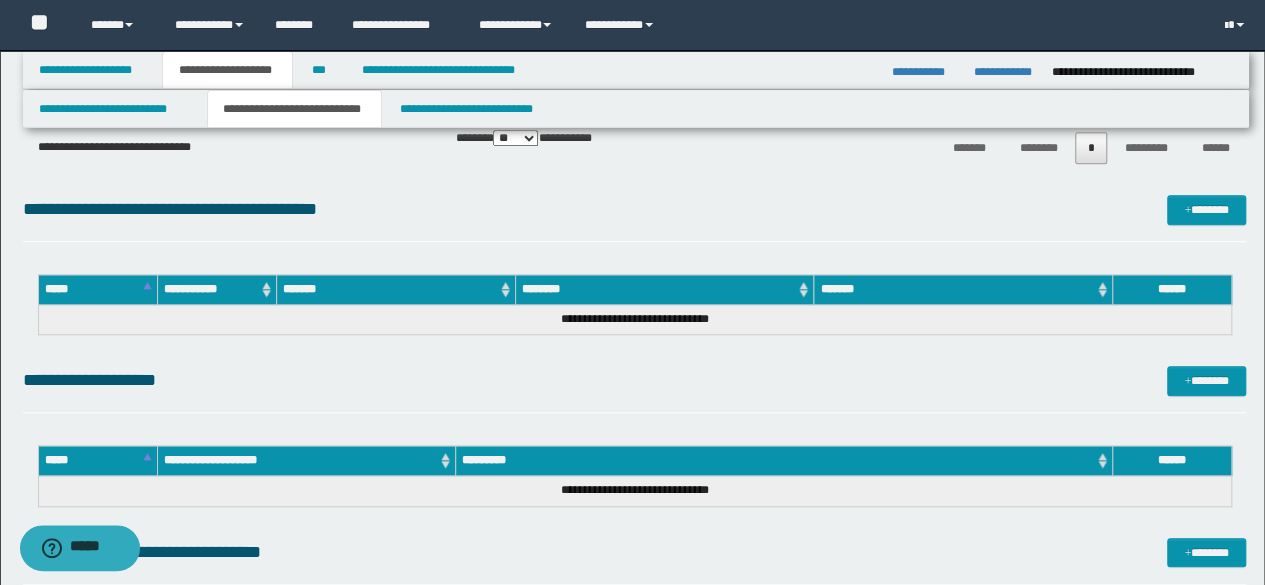 click on "**********" at bounding box center (635, 182) 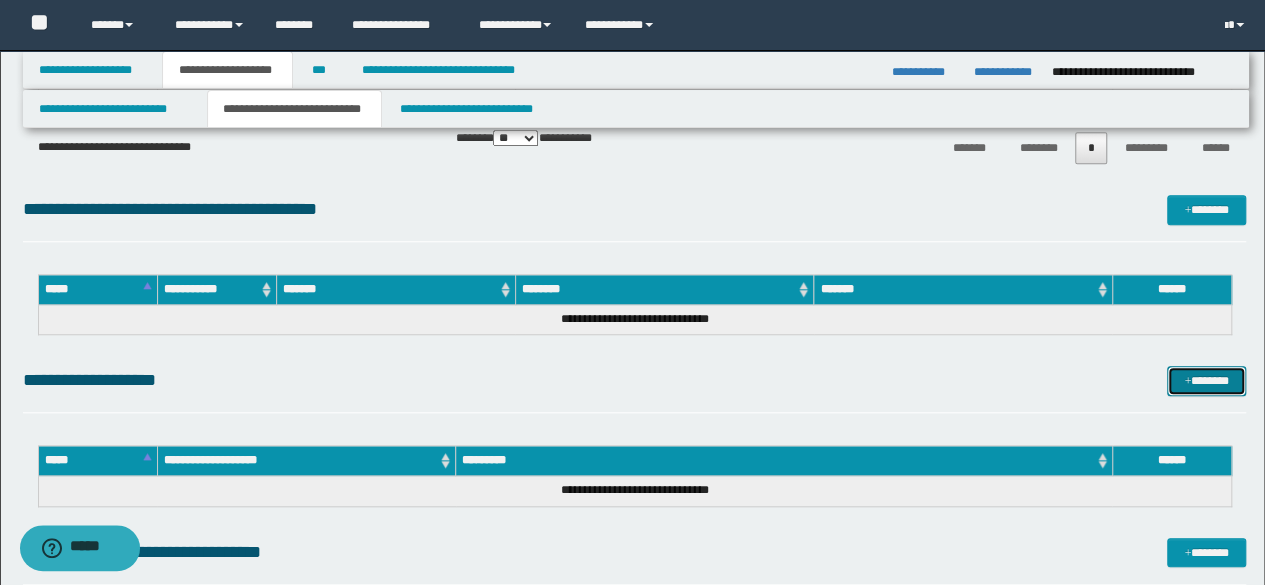 click on "*******" at bounding box center [1206, 380] 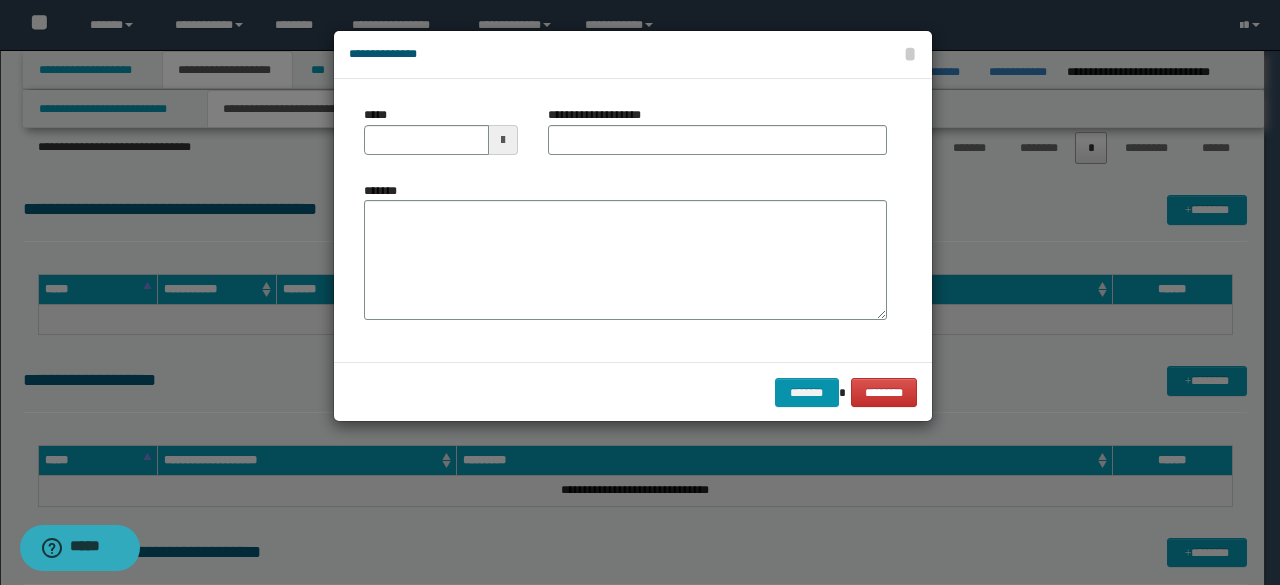 click on "**********" at bounding box center (625, 220) 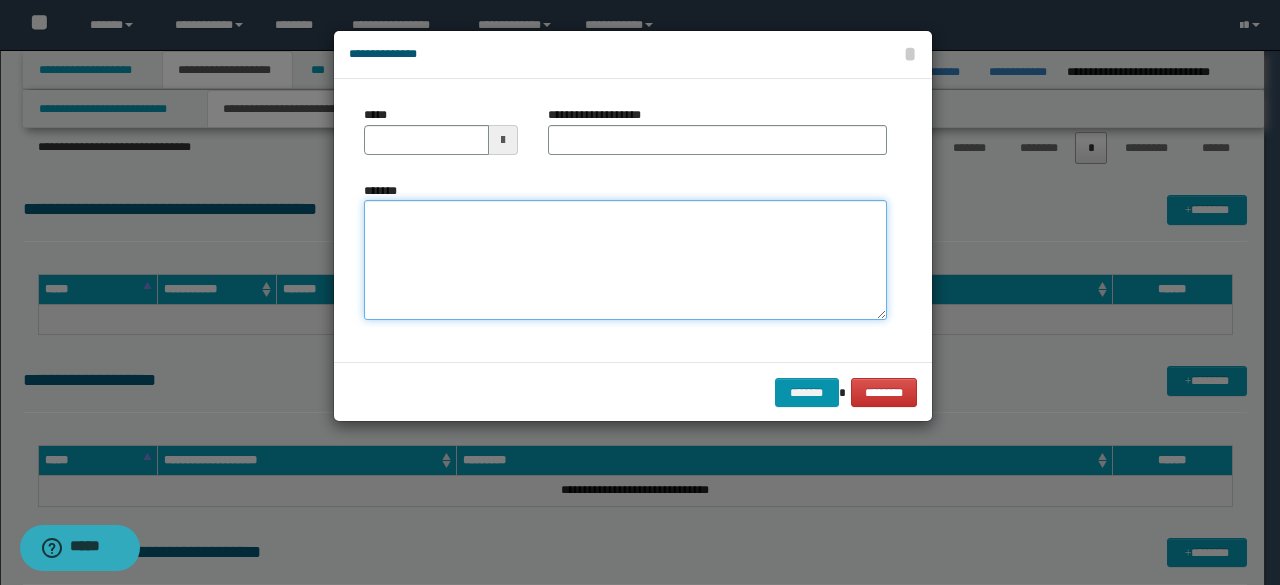 click on "*******" at bounding box center [625, 260] 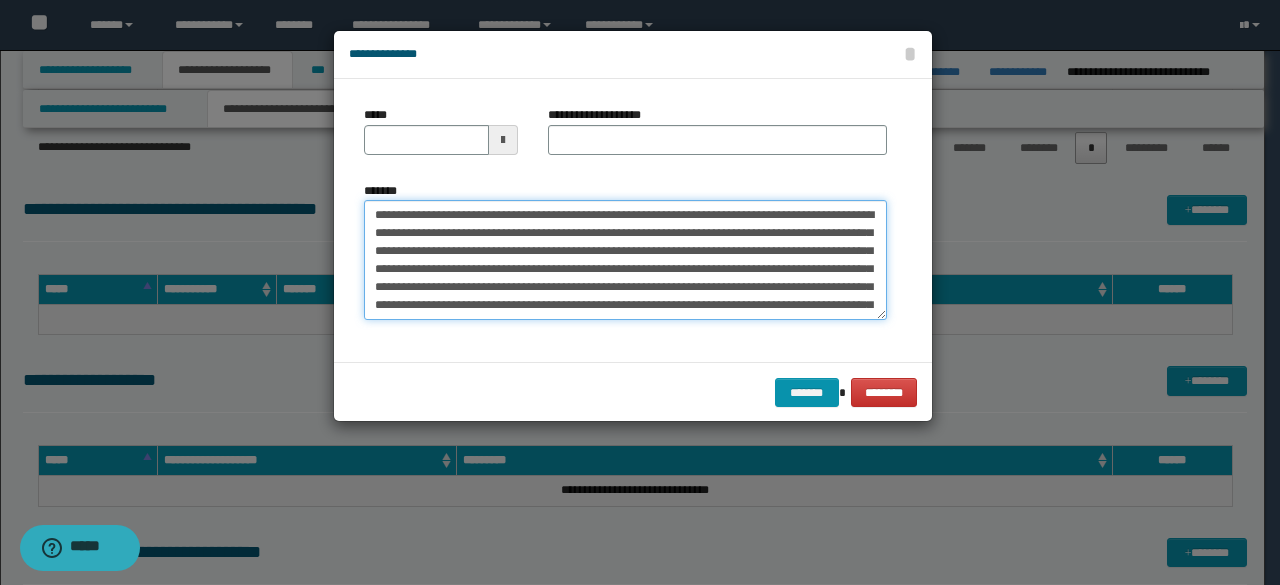 scroll, scrollTop: 624, scrollLeft: 0, axis: vertical 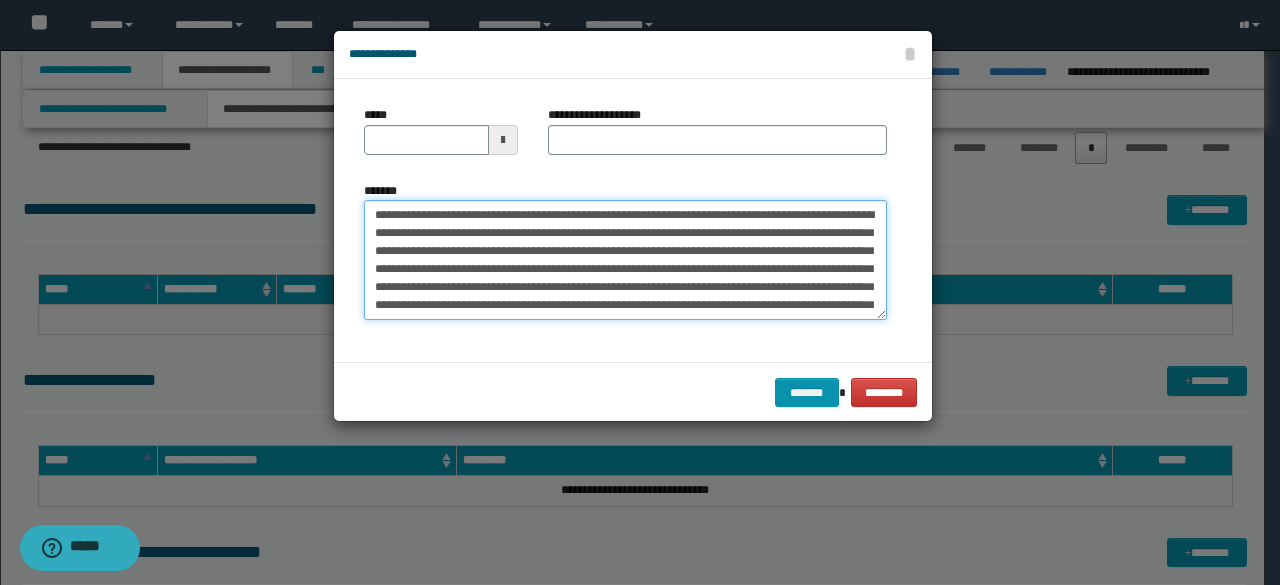 drag, startPoint x: 376, startPoint y: 215, endPoint x: 434, endPoint y: 215, distance: 58 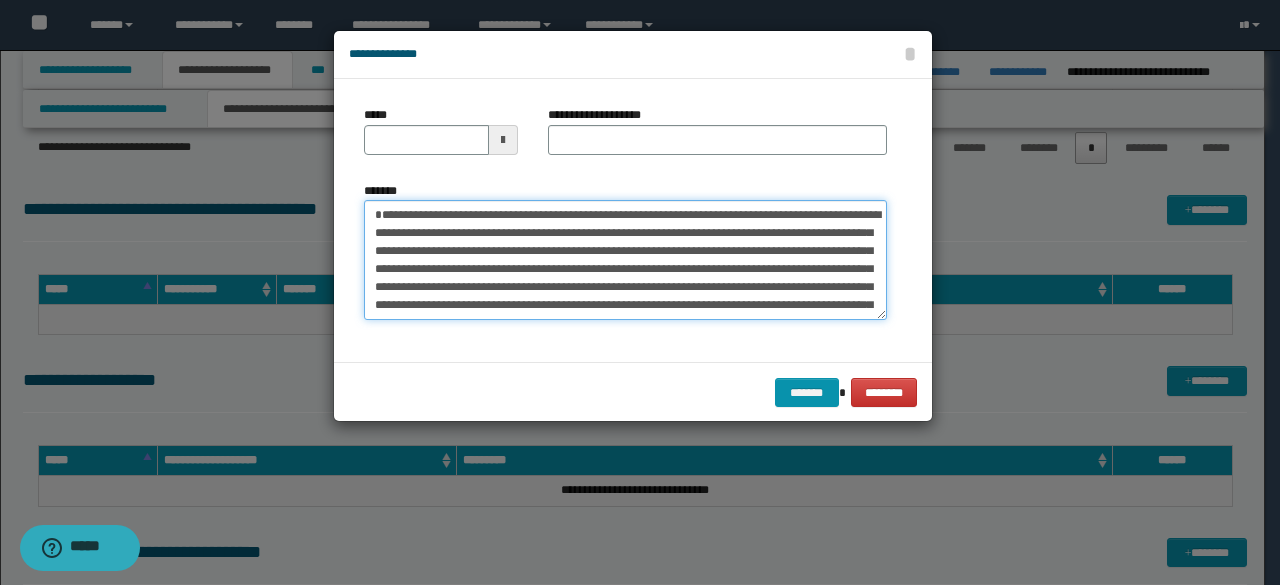 type 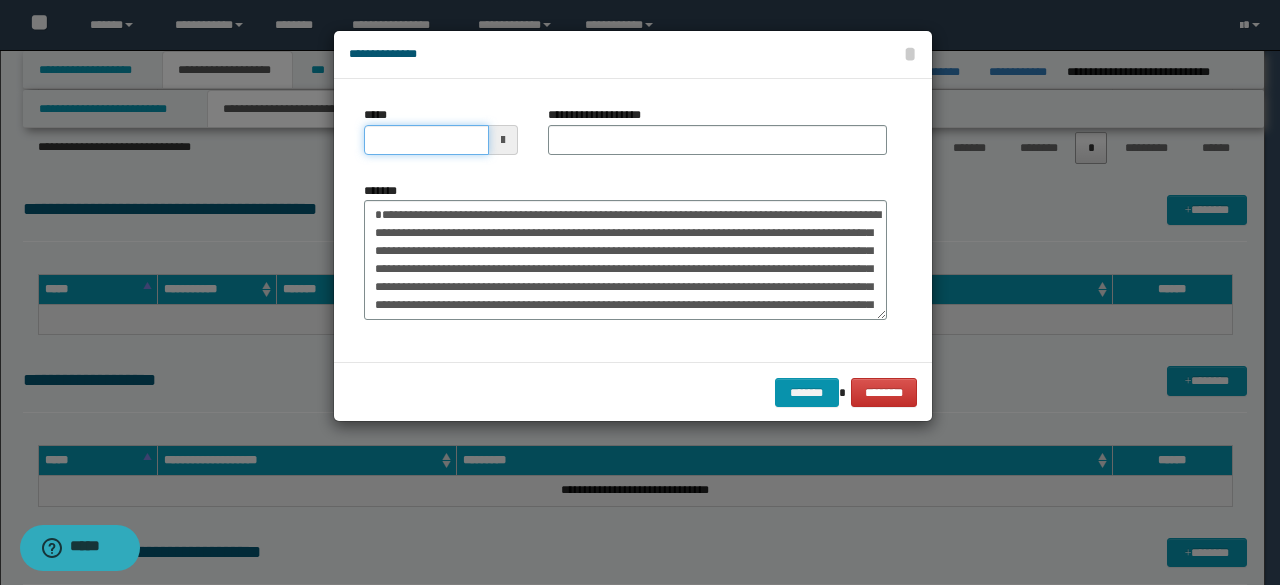 click on "*****" at bounding box center [426, 140] 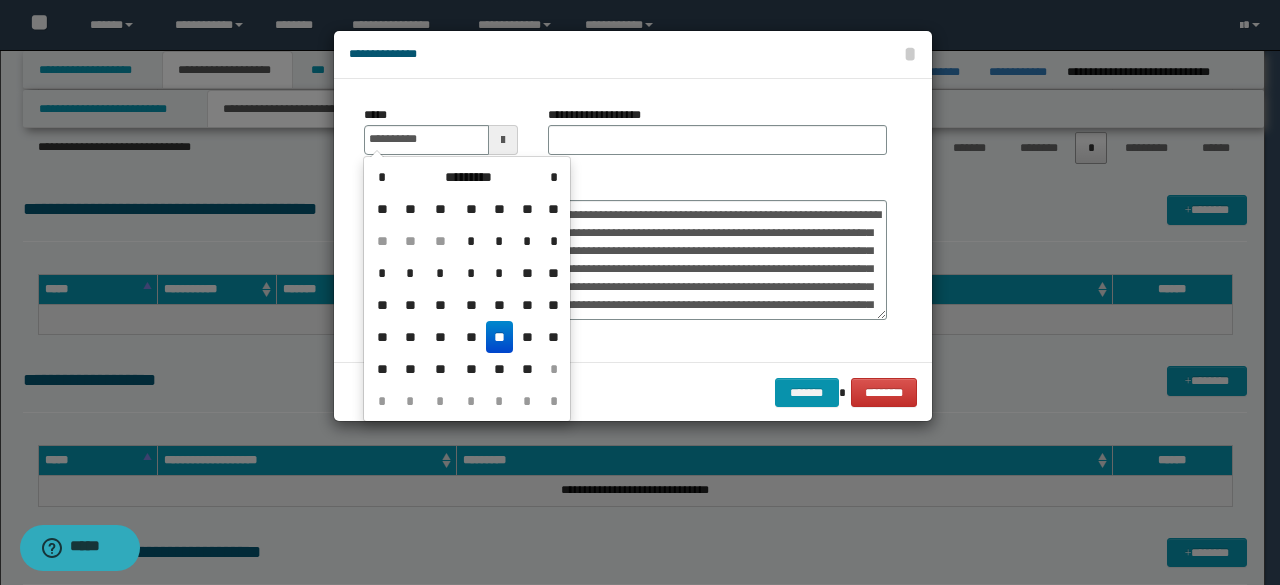 click on "**" at bounding box center [500, 337] 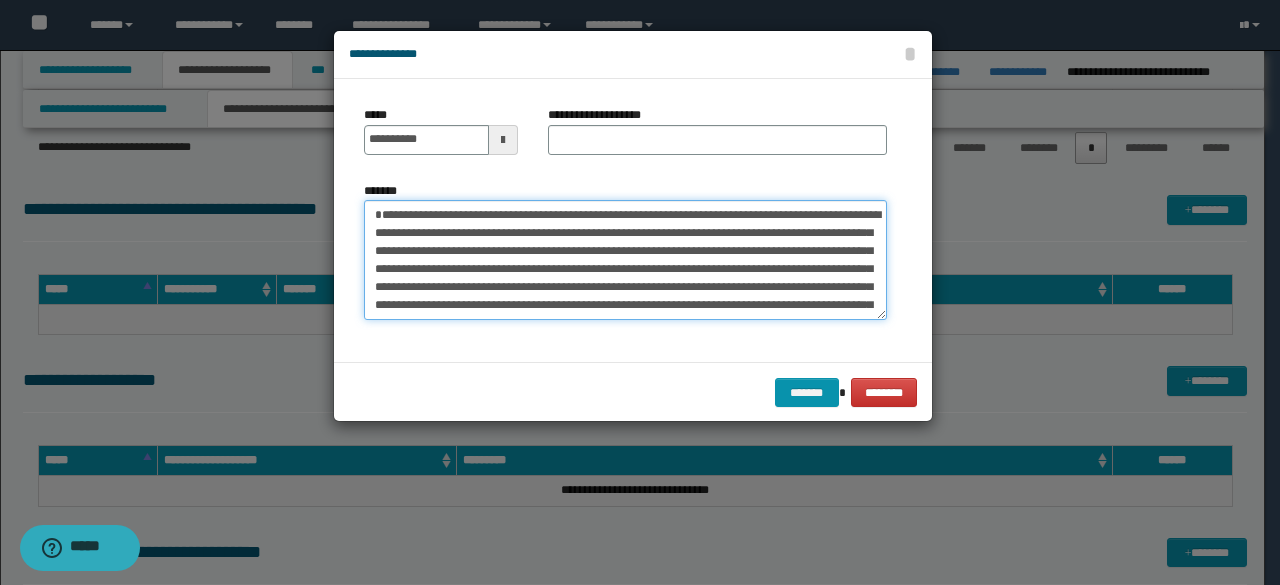 drag, startPoint x: 377, startPoint y: 211, endPoint x: 760, endPoint y: 217, distance: 383.047 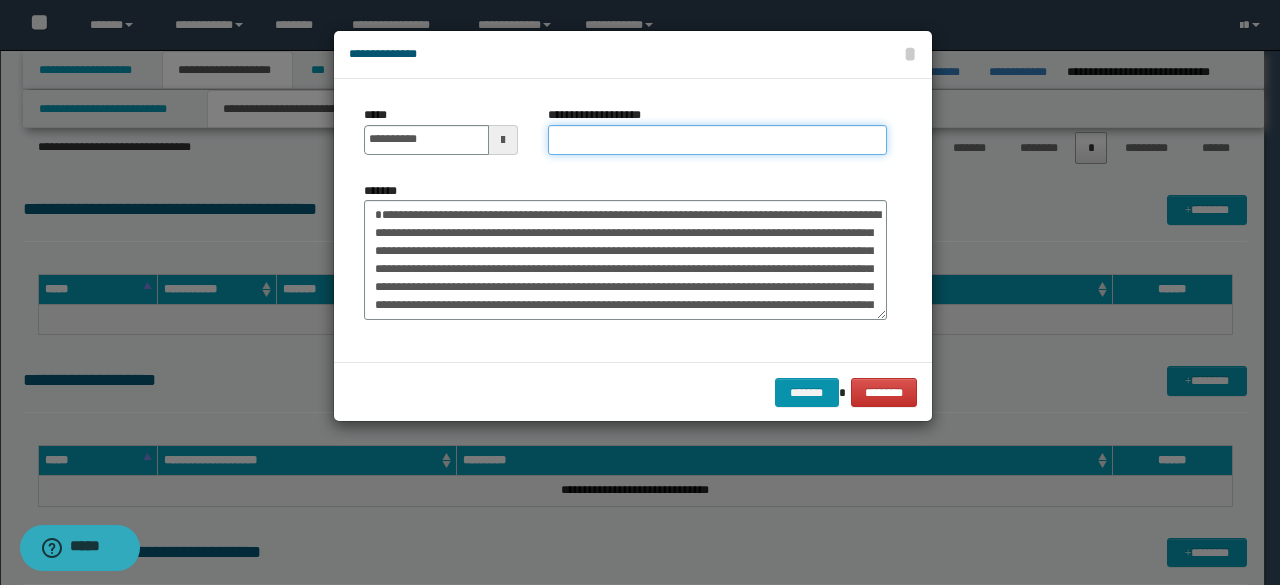 click on "**********" at bounding box center (717, 140) 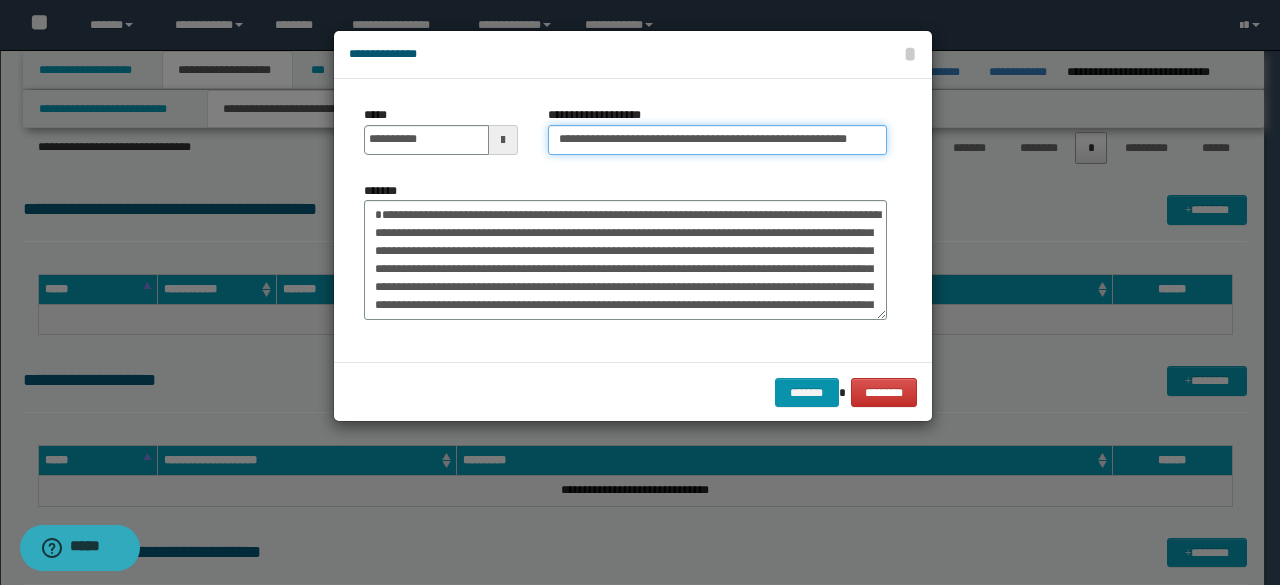 scroll, scrollTop: 0, scrollLeft: 68, axis: horizontal 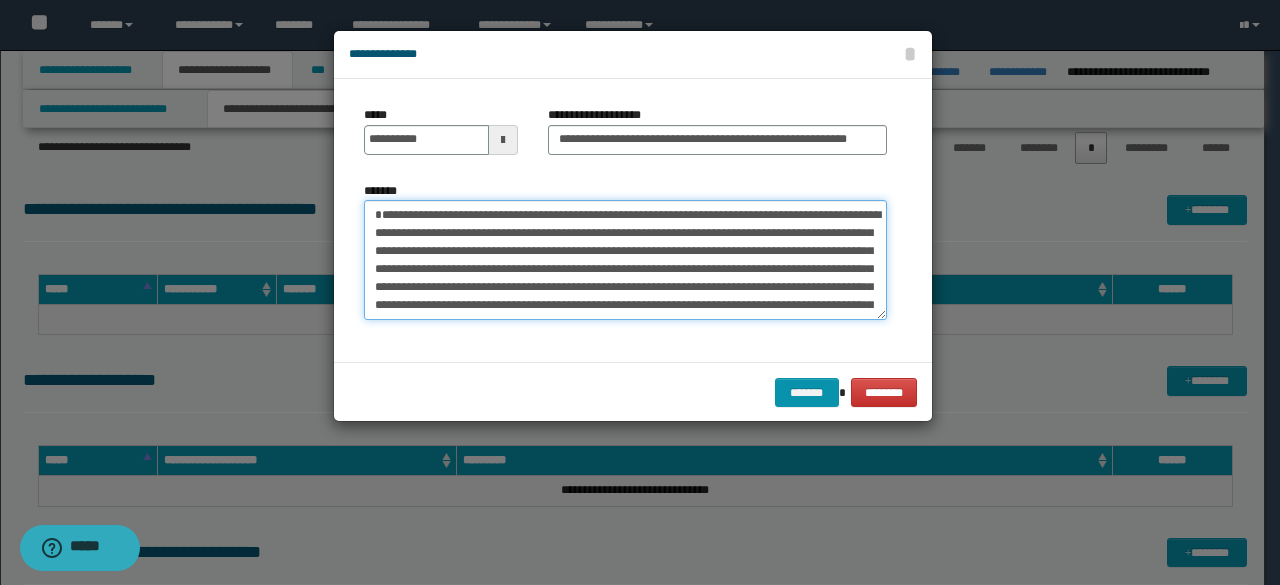 click on "*******" at bounding box center [625, 259] 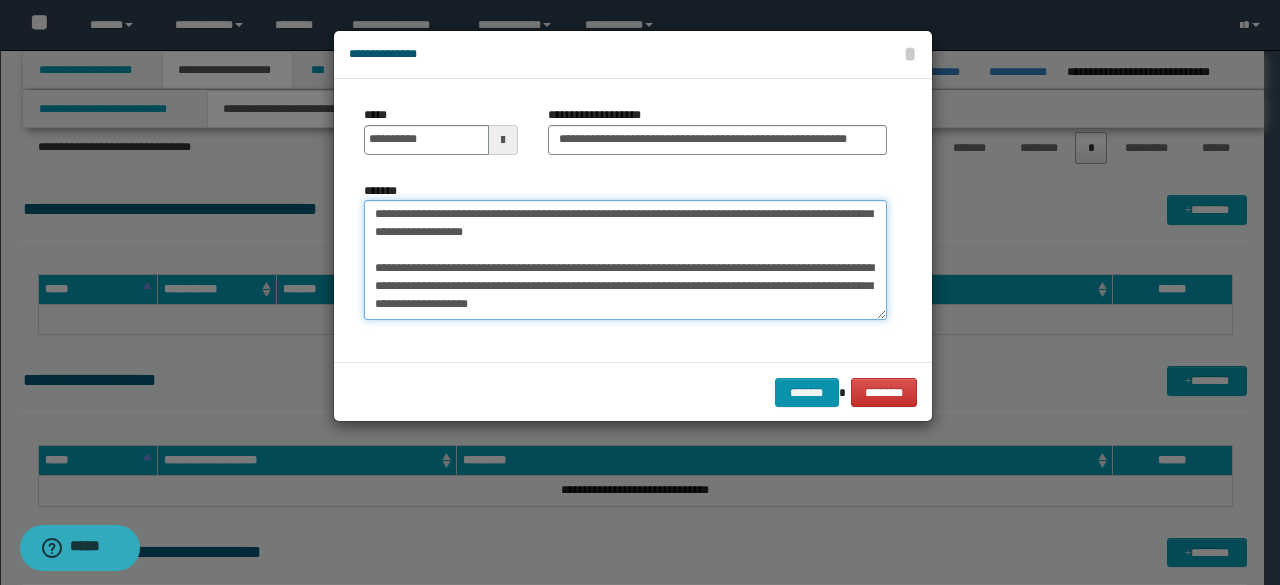 scroll, scrollTop: 612, scrollLeft: 0, axis: vertical 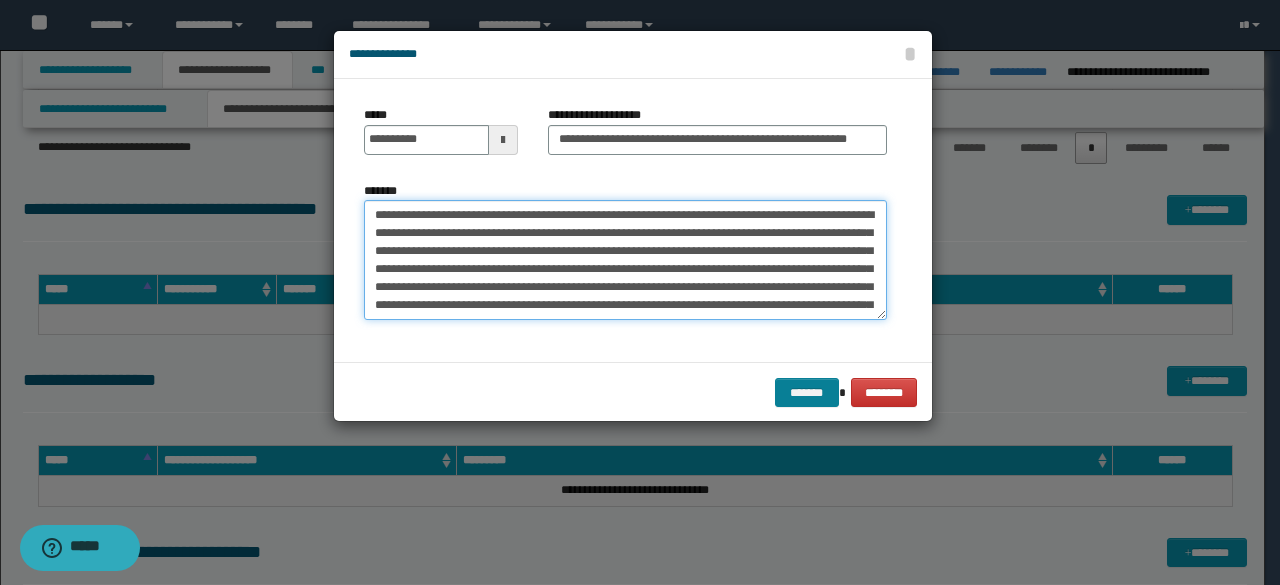 type on "**********" 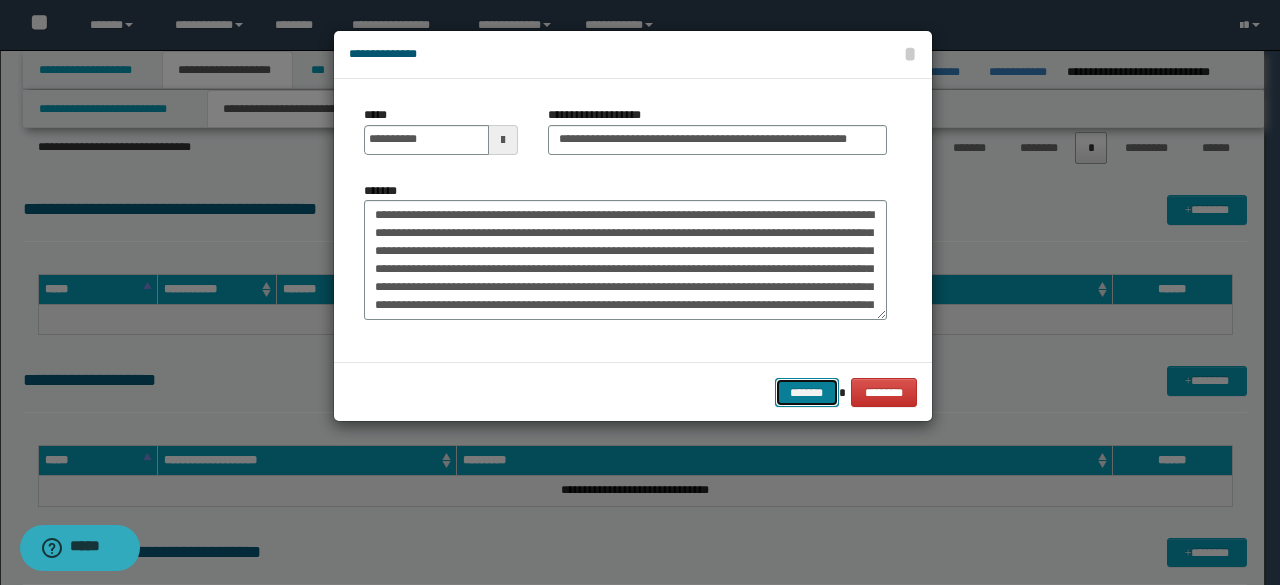click on "*******" at bounding box center (807, 392) 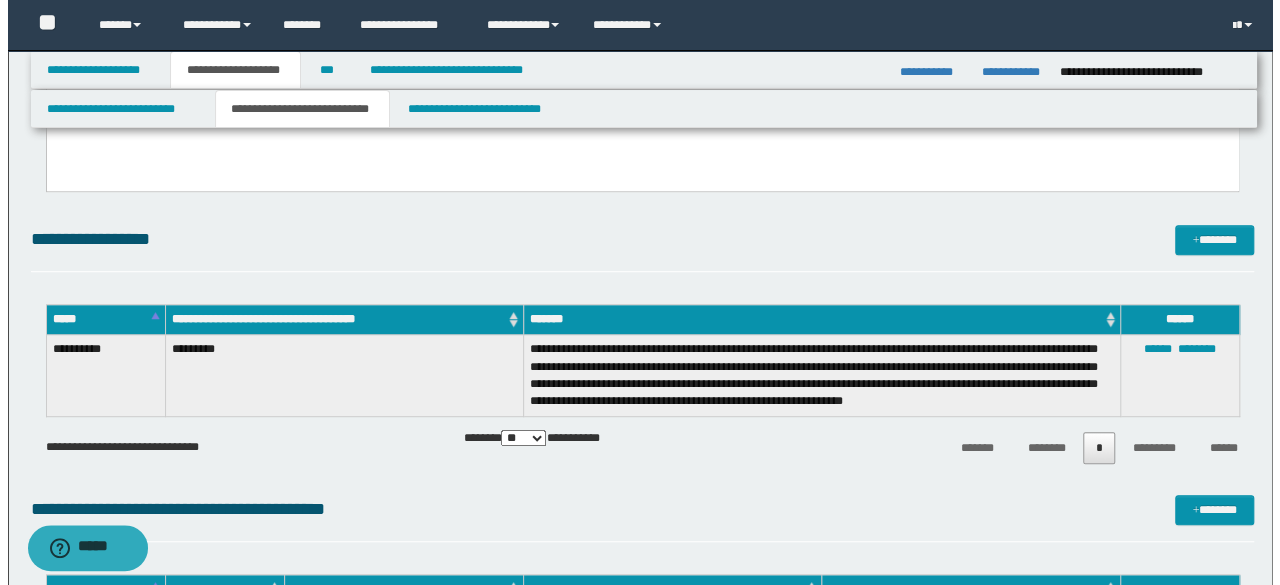 scroll, scrollTop: 434, scrollLeft: 0, axis: vertical 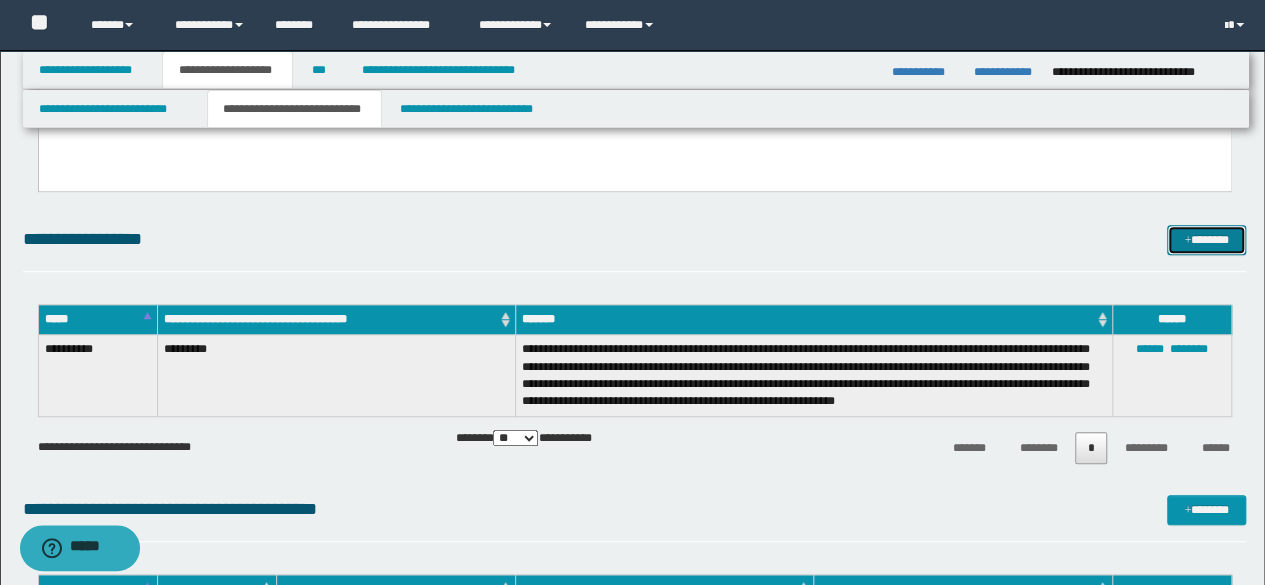 click on "*******" at bounding box center (1206, 239) 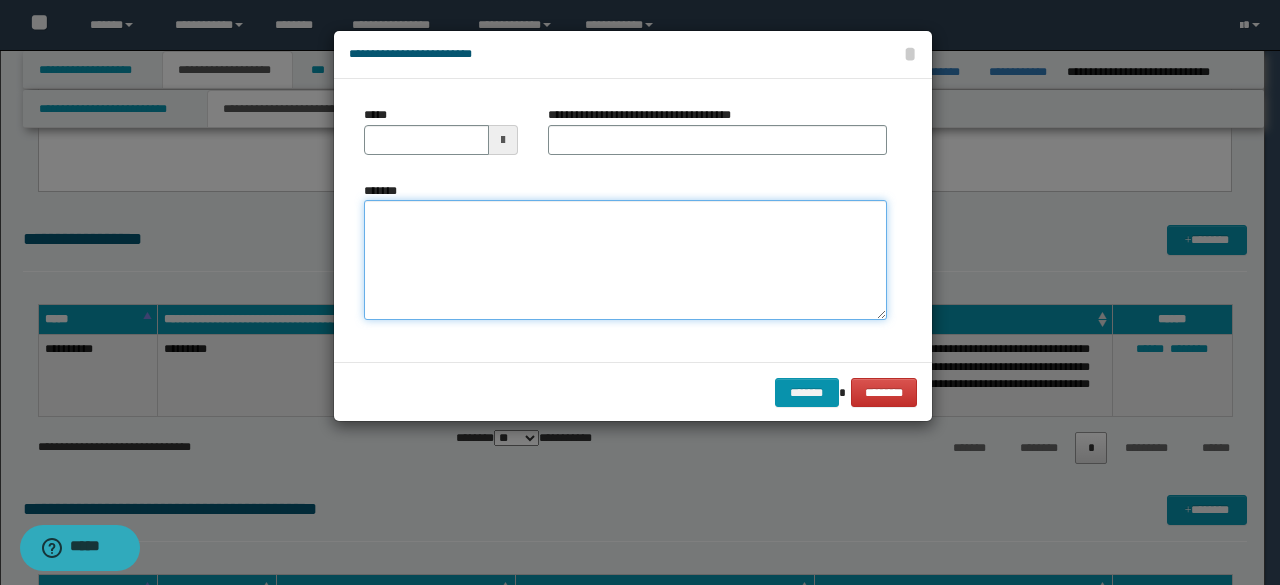 click on "*******" at bounding box center [625, 259] 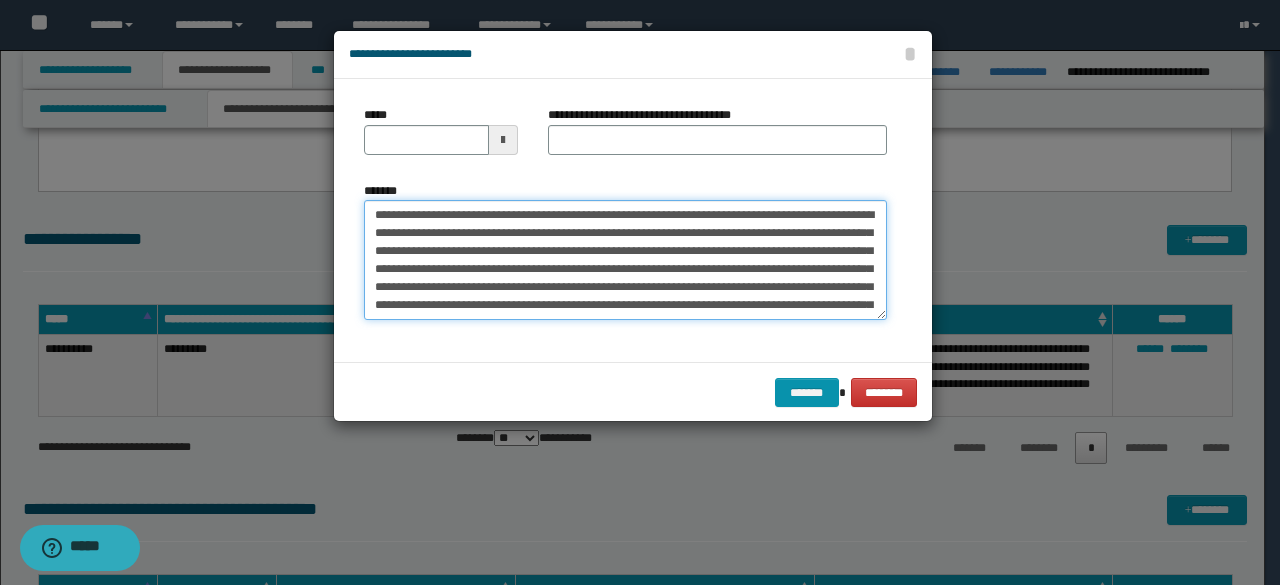 scroll, scrollTop: 0, scrollLeft: 0, axis: both 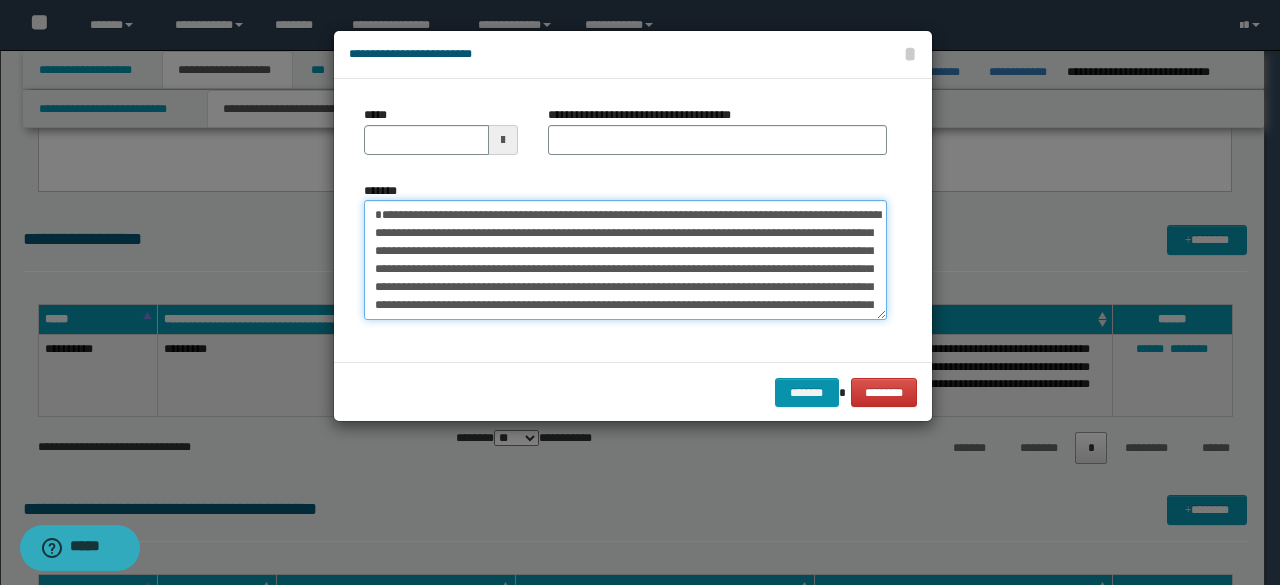 type 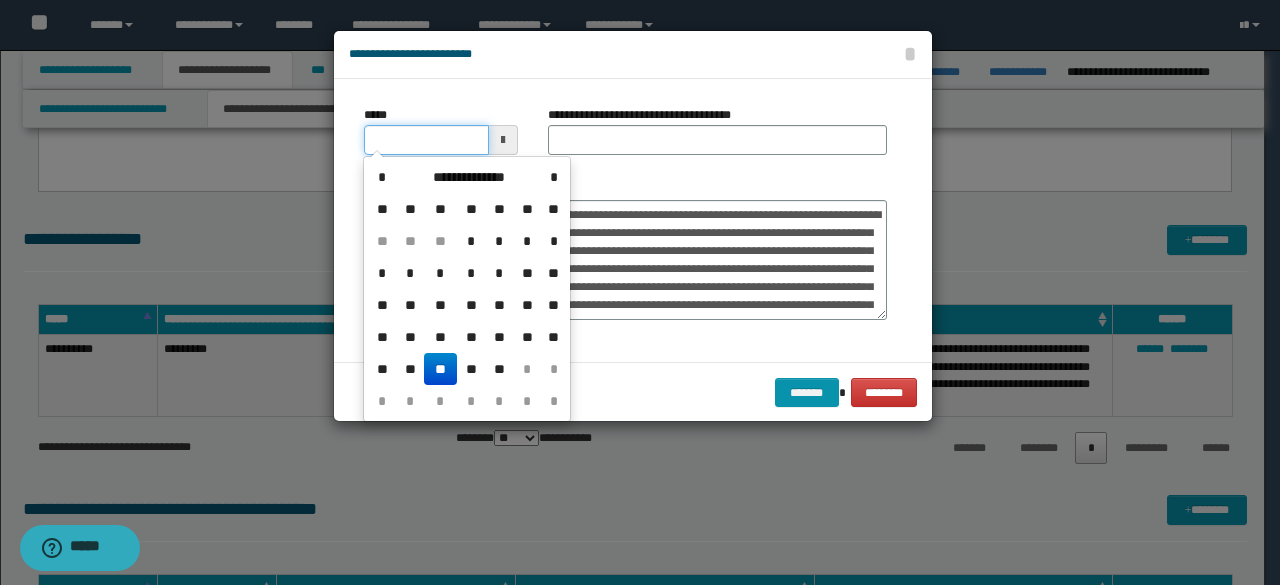 click on "*****" at bounding box center [426, 140] 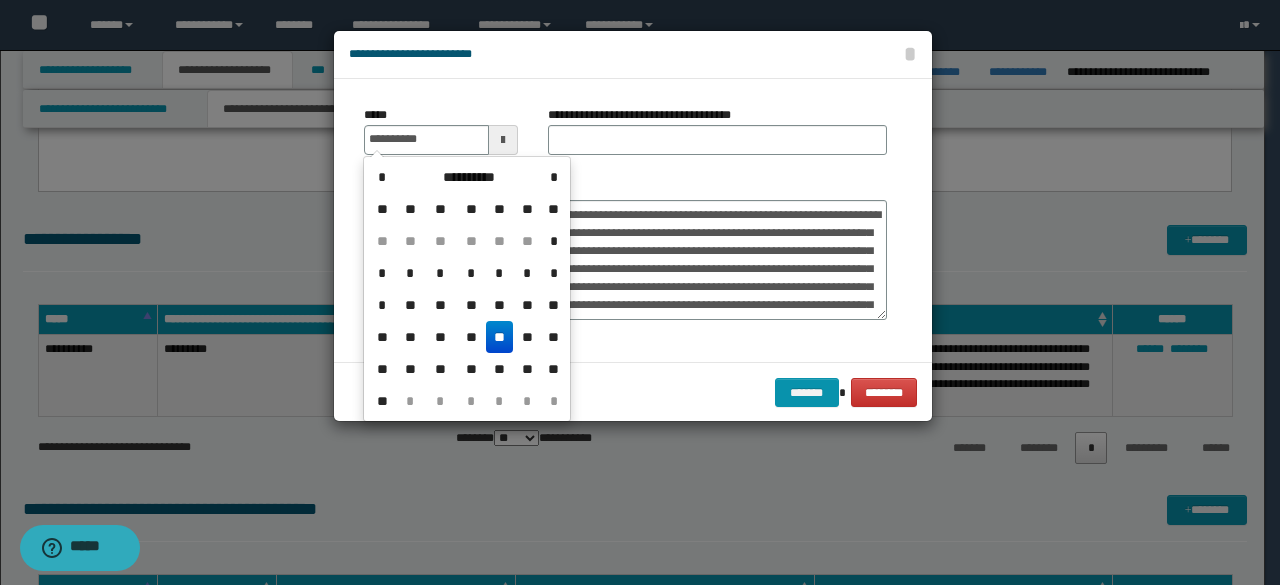 click on "**" at bounding box center [500, 337] 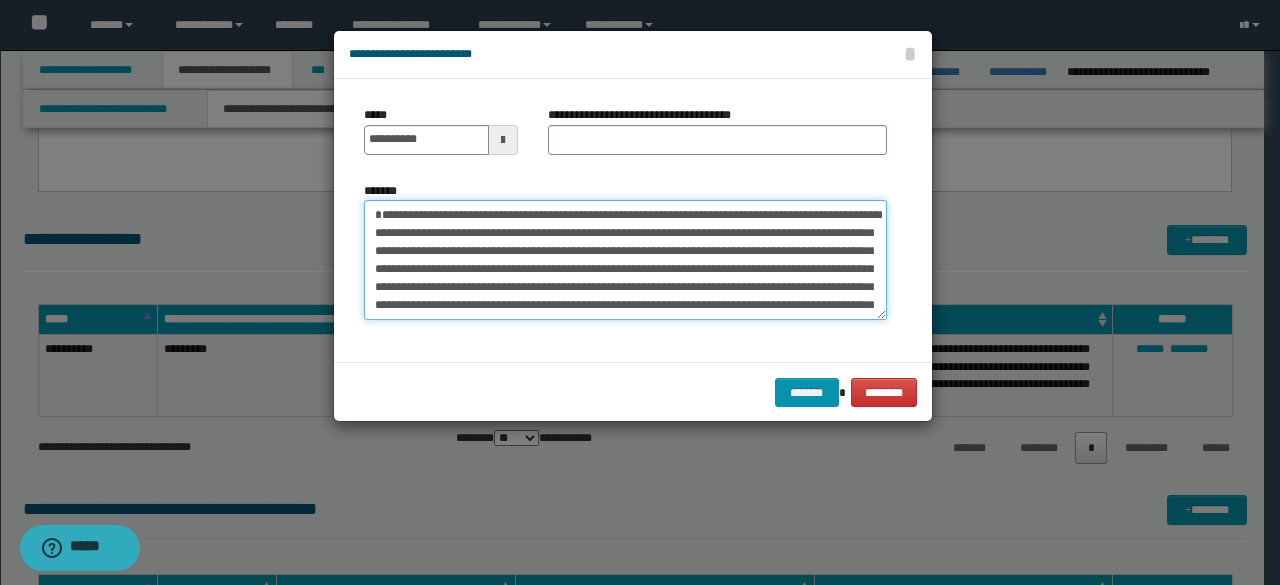 drag, startPoint x: 377, startPoint y: 214, endPoint x: 432, endPoint y: 215, distance: 55.00909 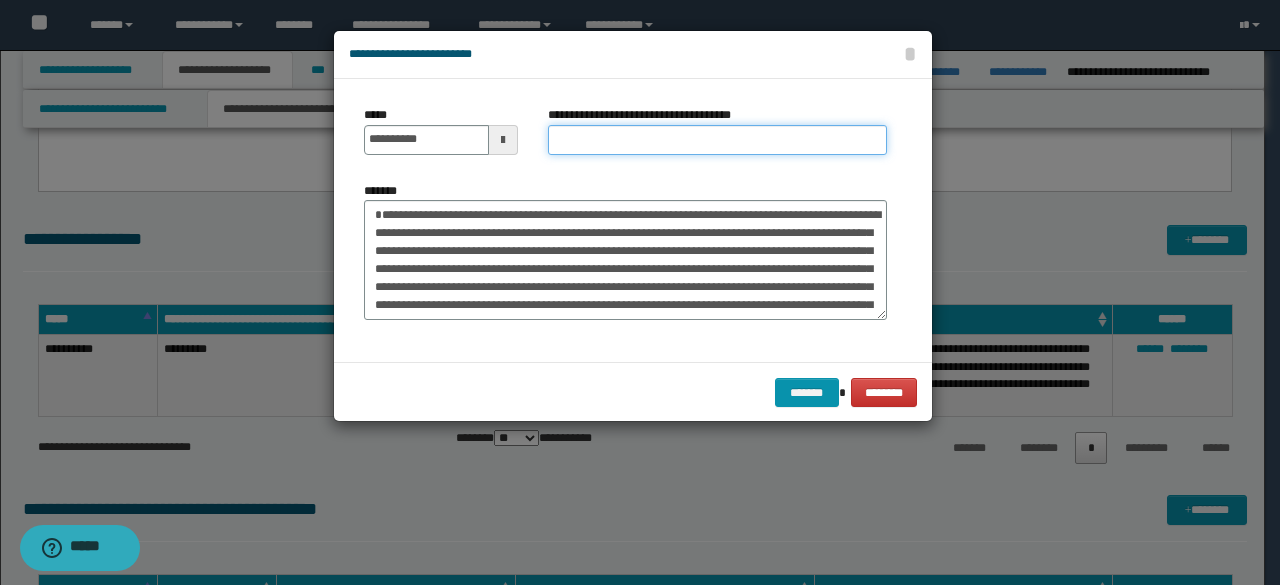 click on "**********" at bounding box center (717, 140) 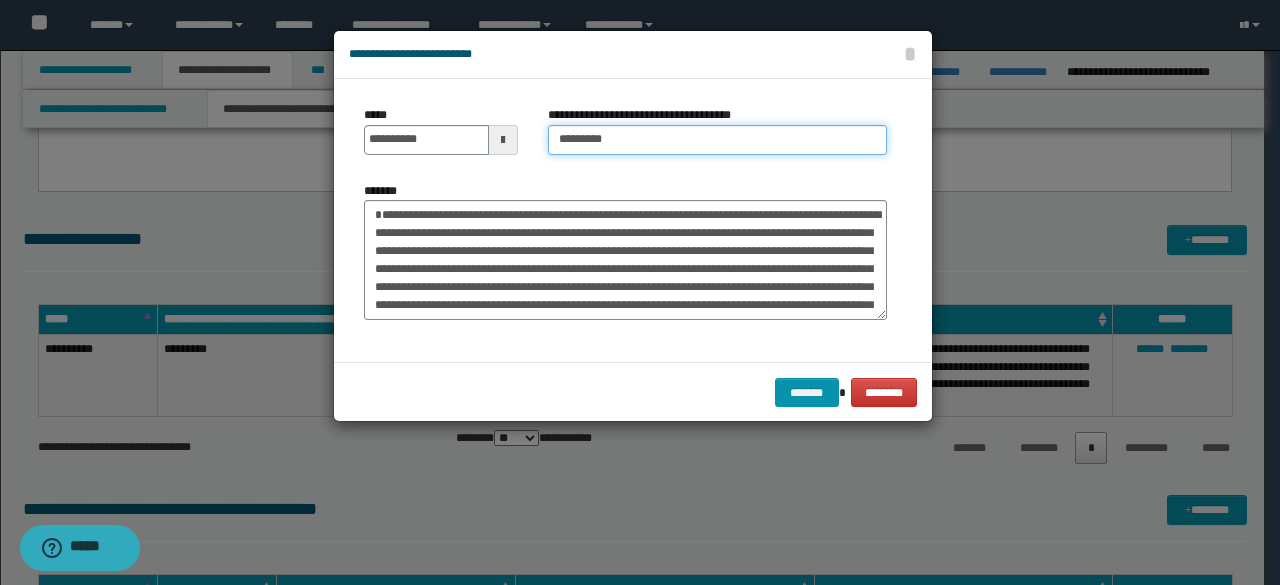 type on "*********" 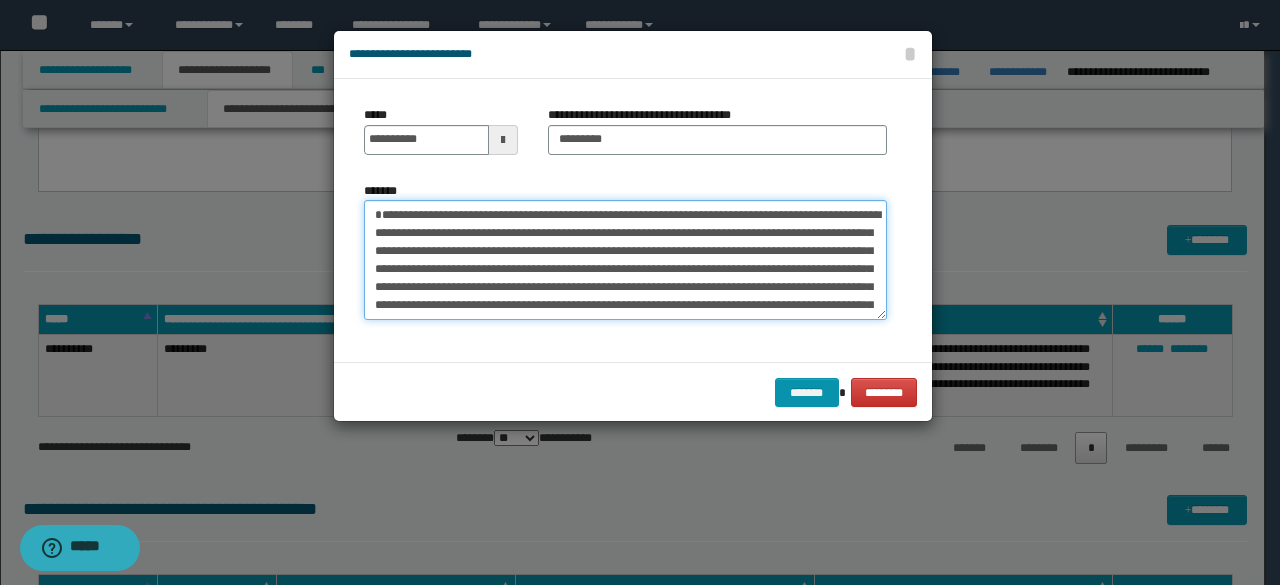click on "*******" at bounding box center [625, 259] 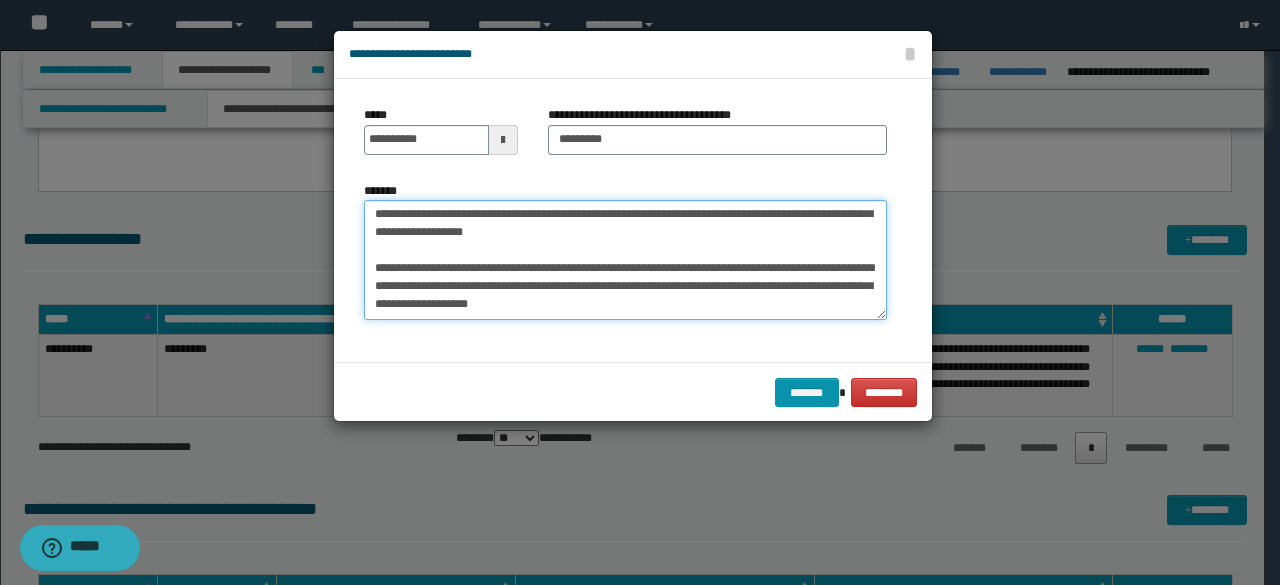 scroll, scrollTop: 306, scrollLeft: 0, axis: vertical 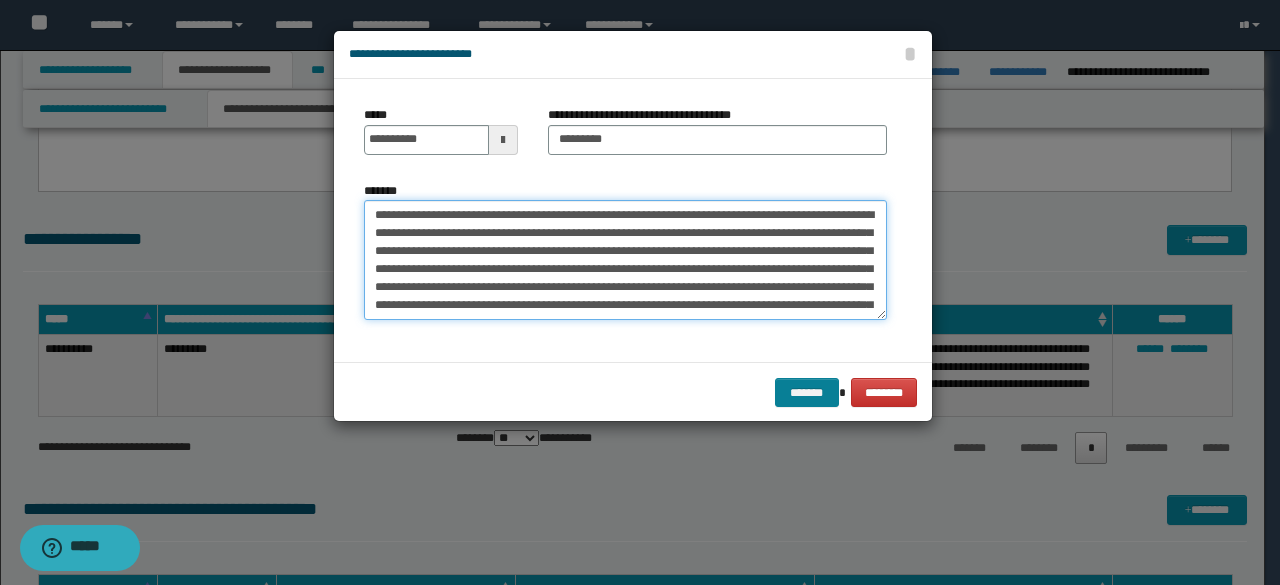 type on "**********" 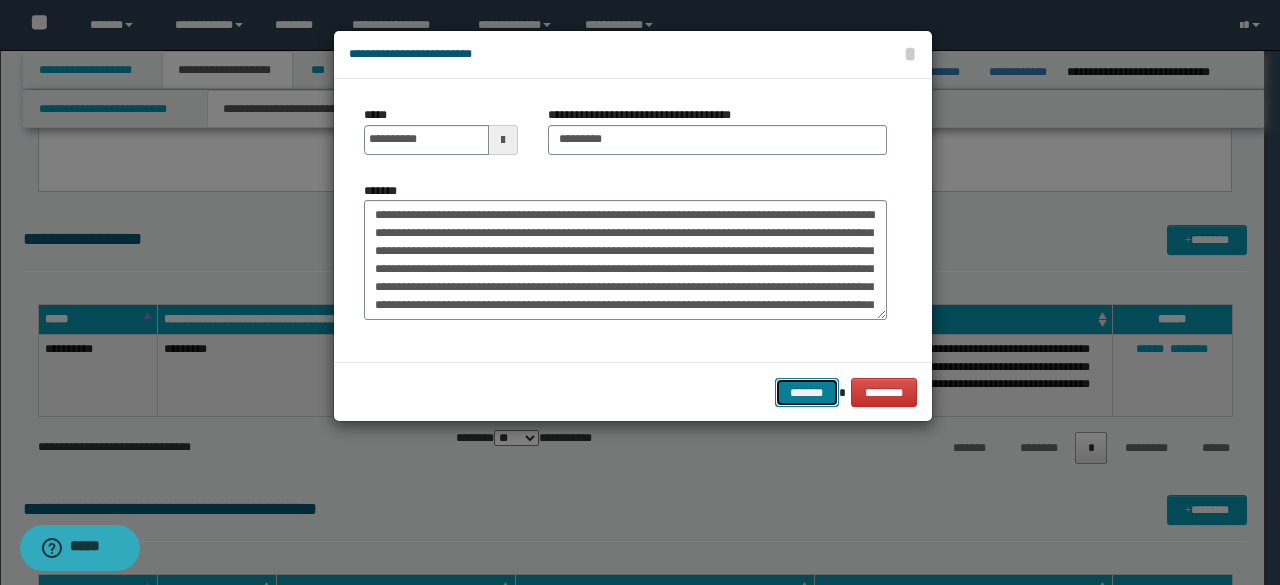 click on "*******" at bounding box center [807, 392] 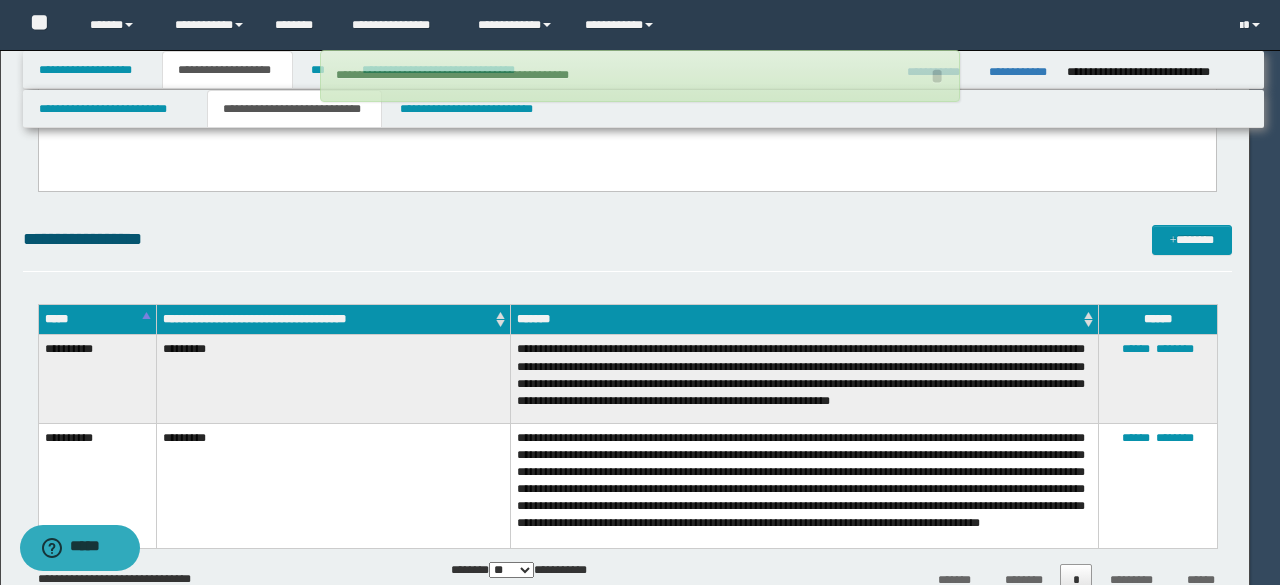 type 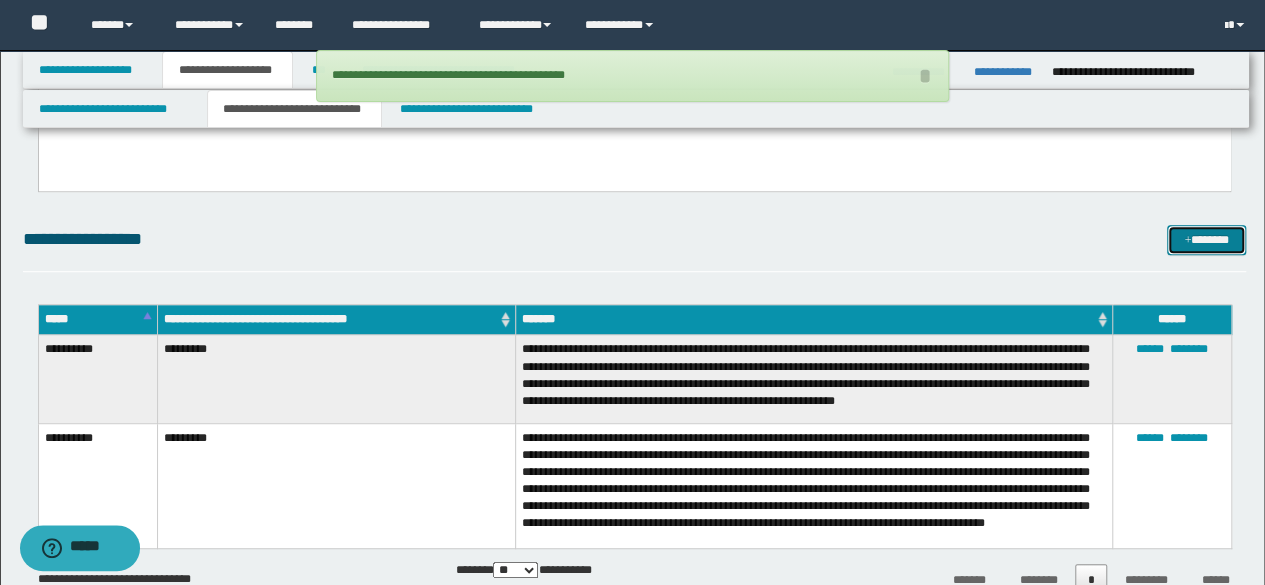 click at bounding box center (1187, 241) 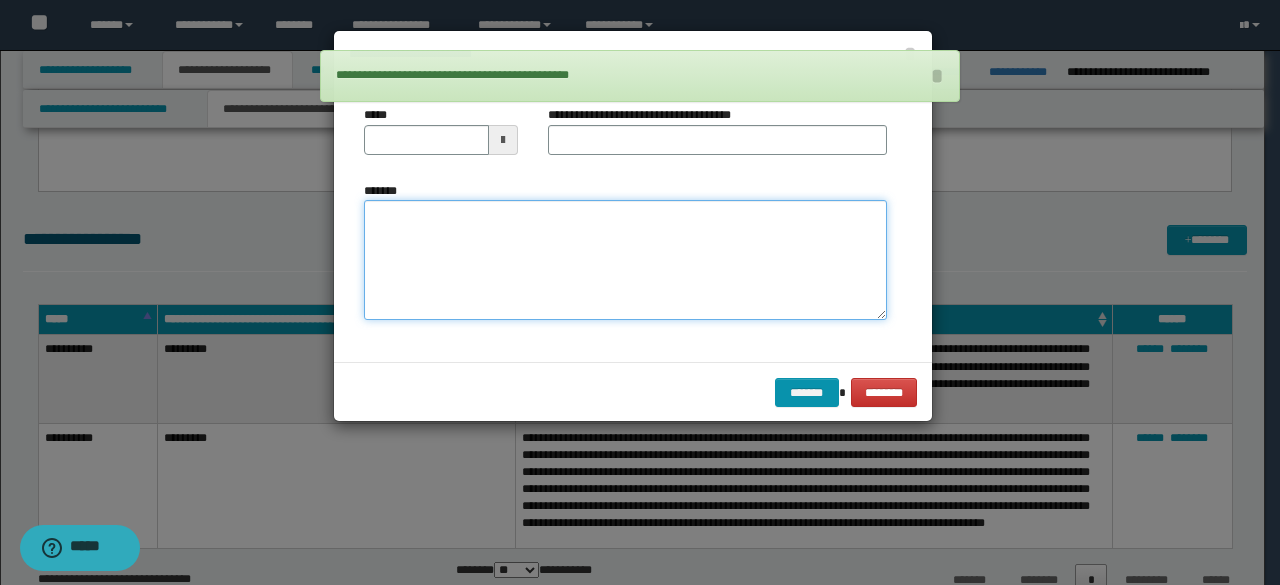 click on "*******" at bounding box center (625, 259) 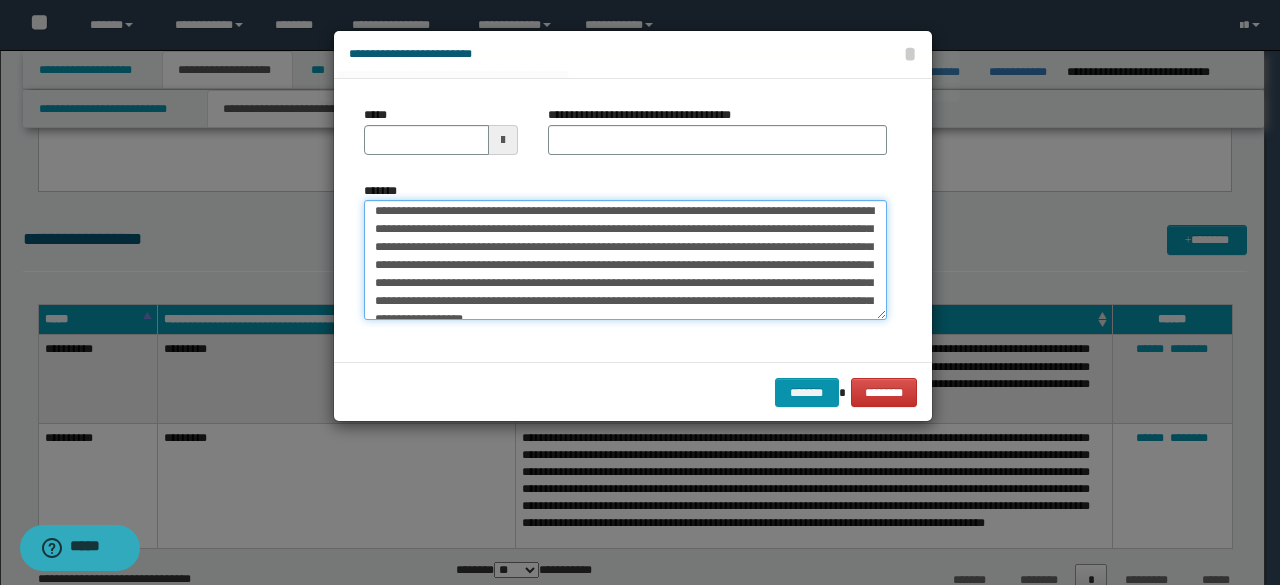 scroll, scrollTop: 0, scrollLeft: 0, axis: both 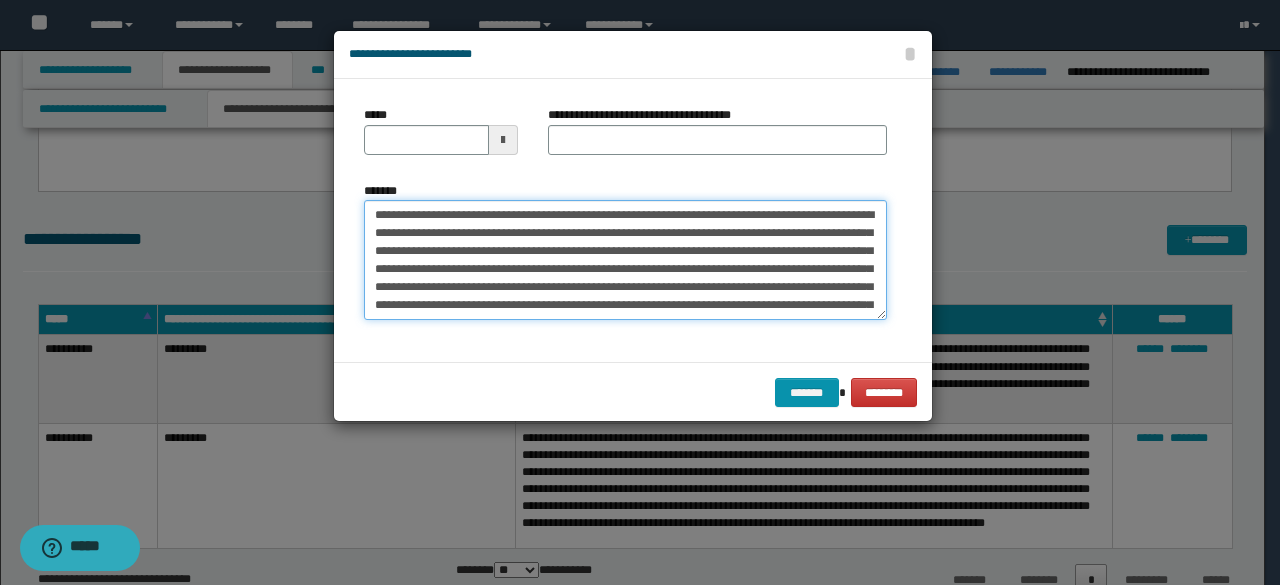 drag, startPoint x: 374, startPoint y: 215, endPoint x: 435, endPoint y: 210, distance: 61.204575 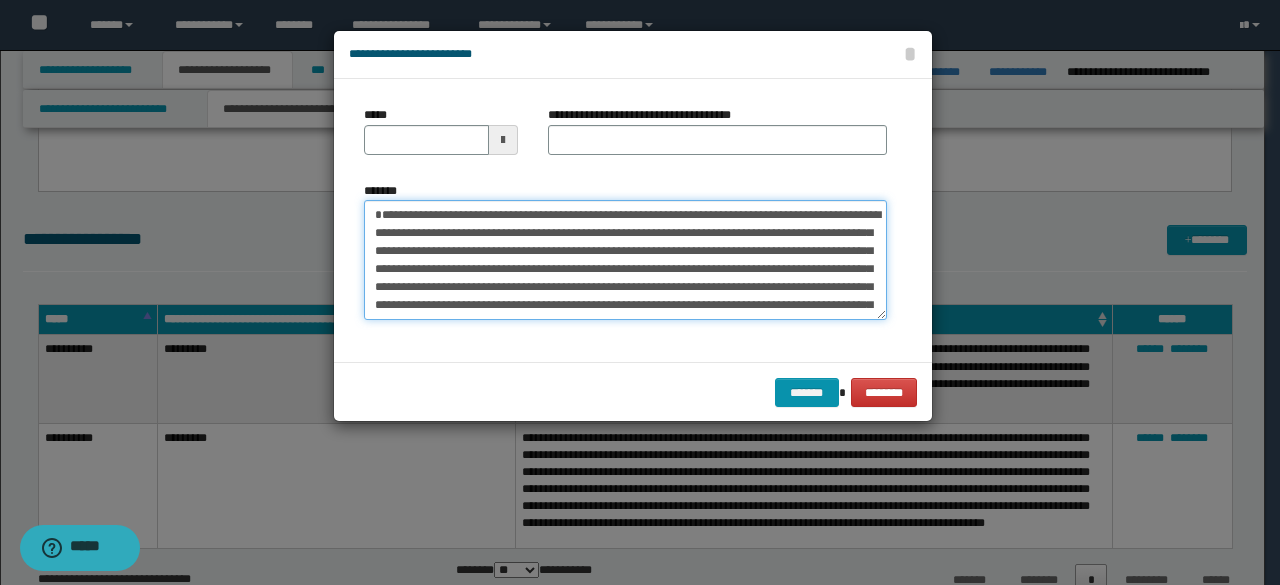 type 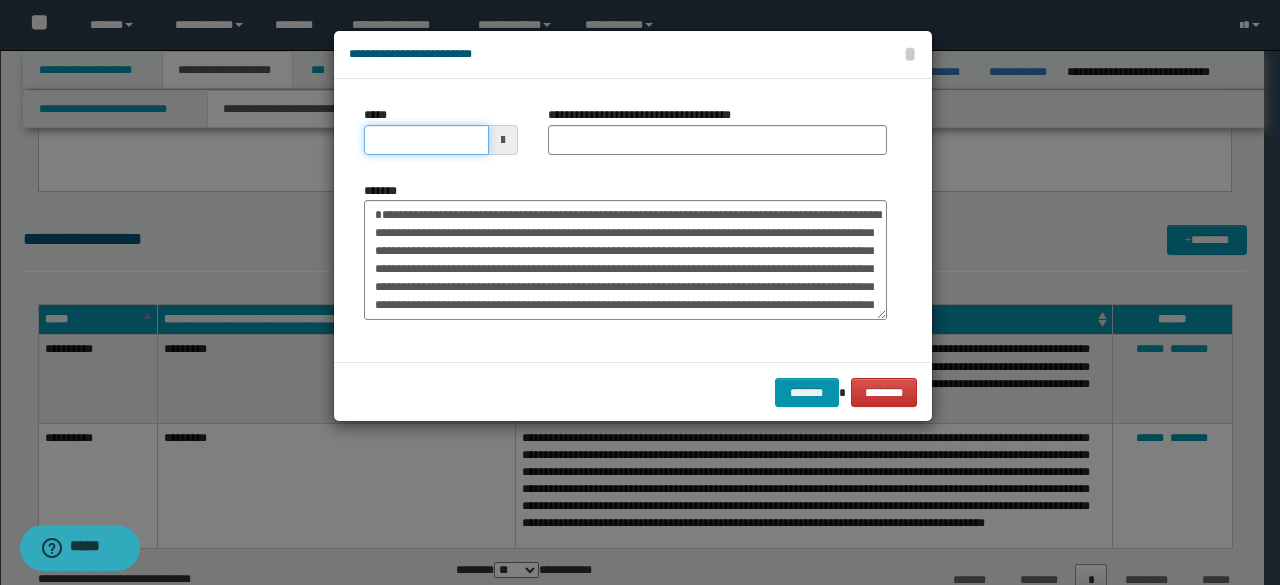 click on "*****" at bounding box center [426, 140] 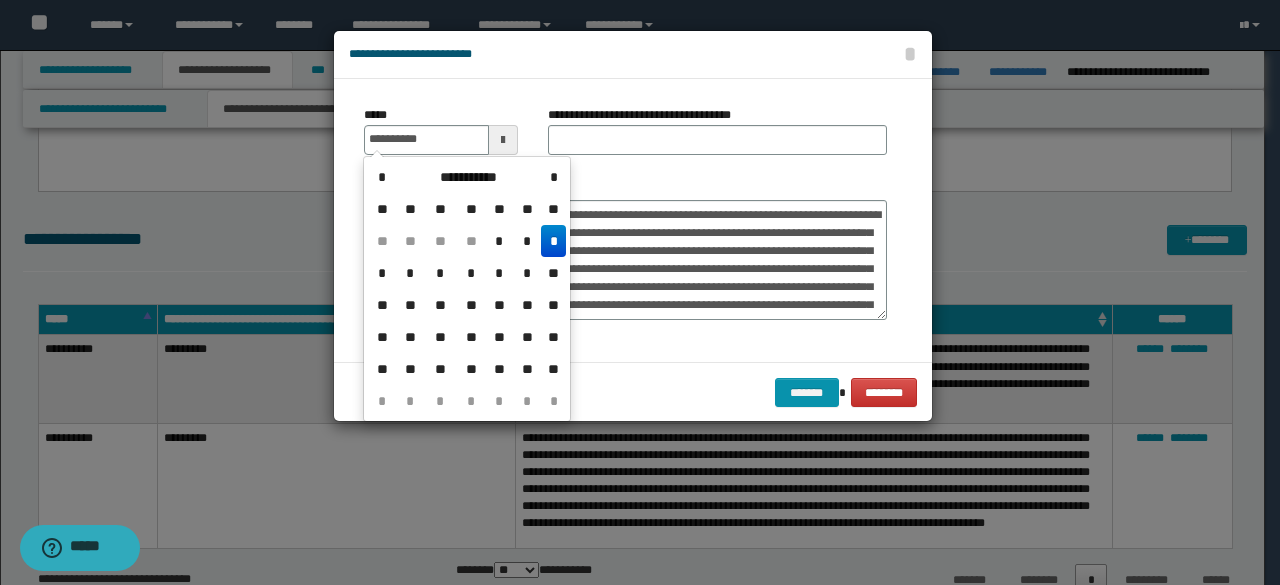click on "*" at bounding box center [553, 241] 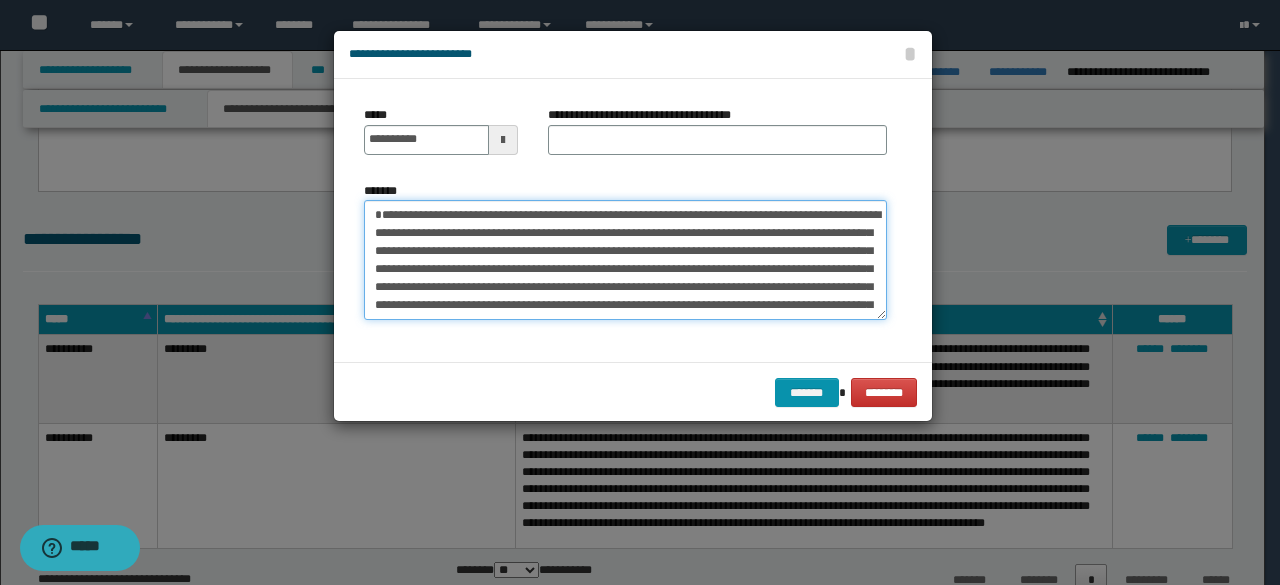 drag, startPoint x: 380, startPoint y: 213, endPoint x: 436, endPoint y: 213, distance: 56 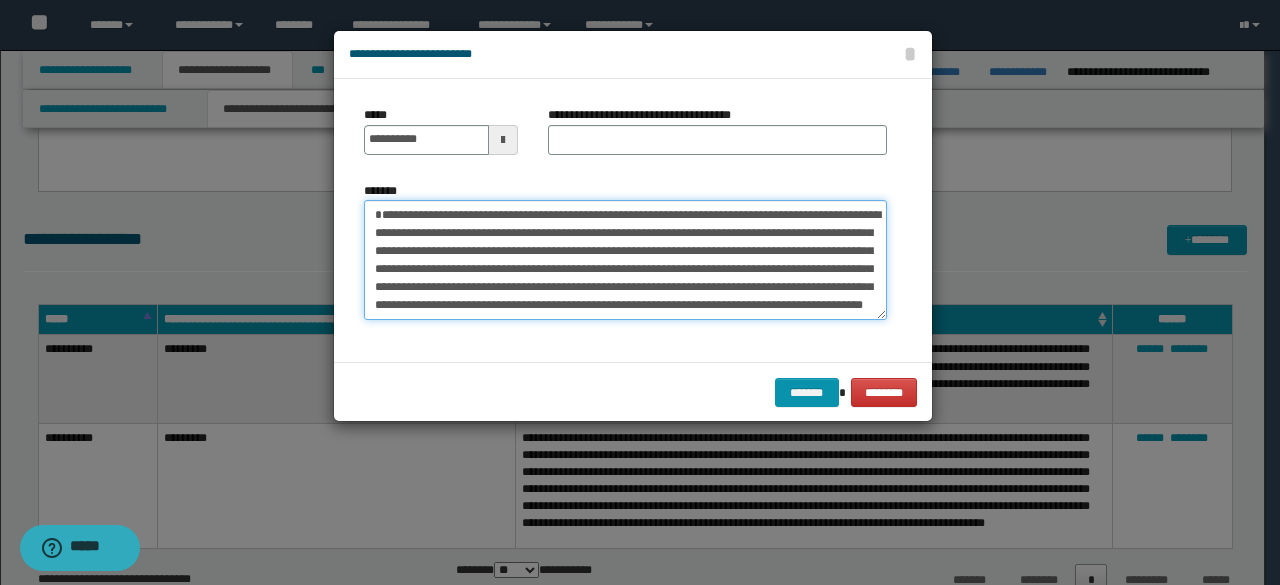type on "**********" 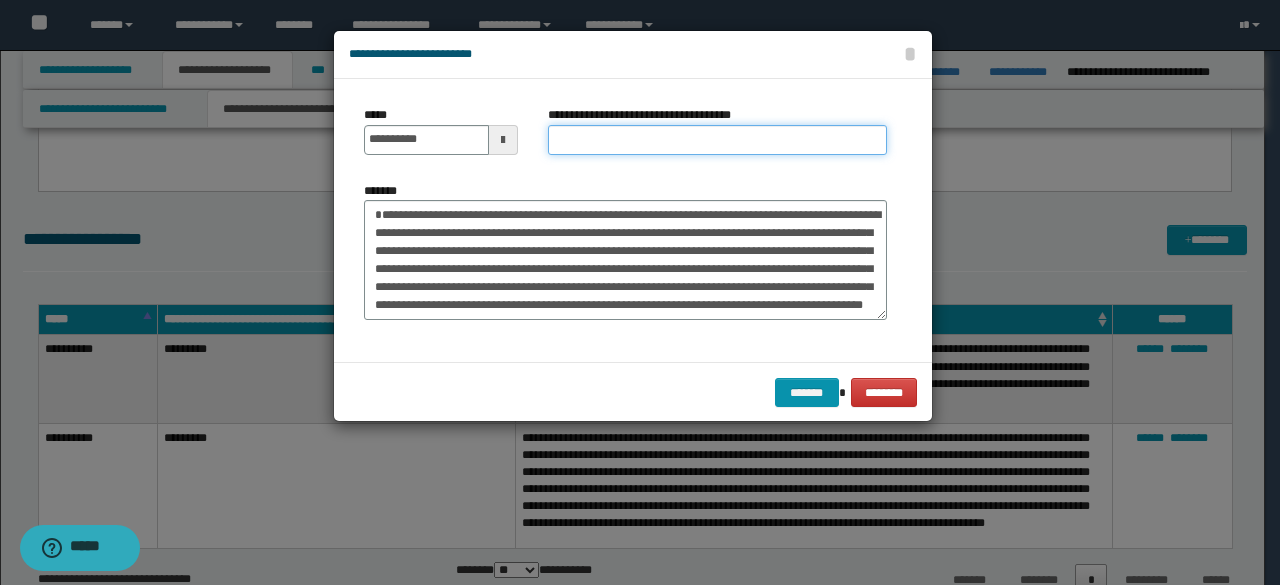 click on "**********" at bounding box center (717, 140) 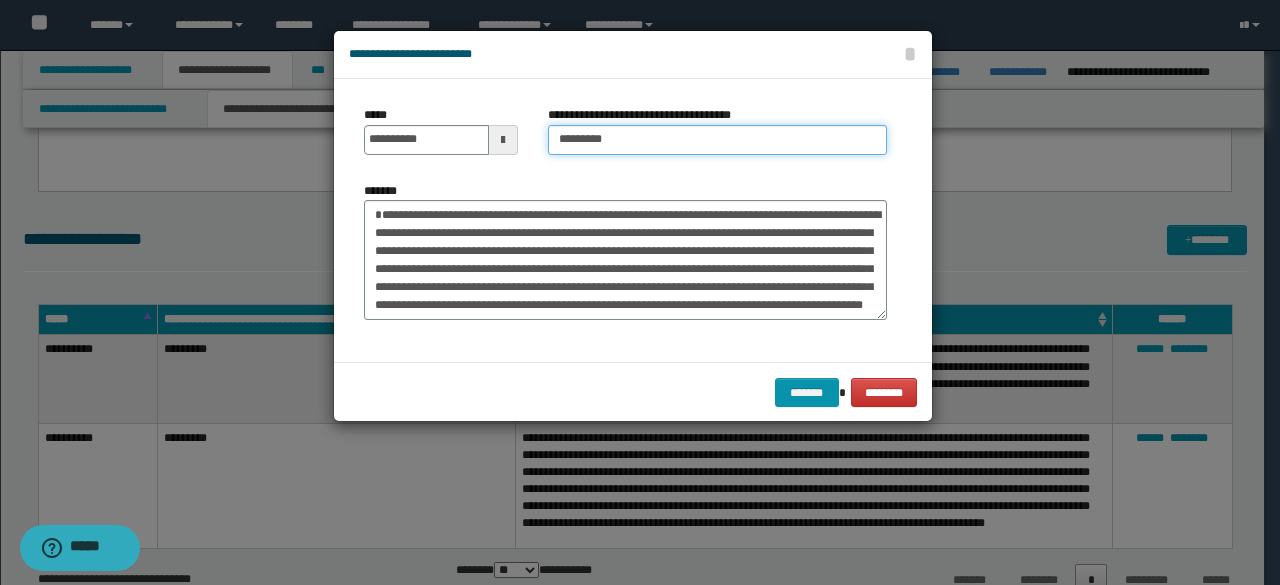 type on "*********" 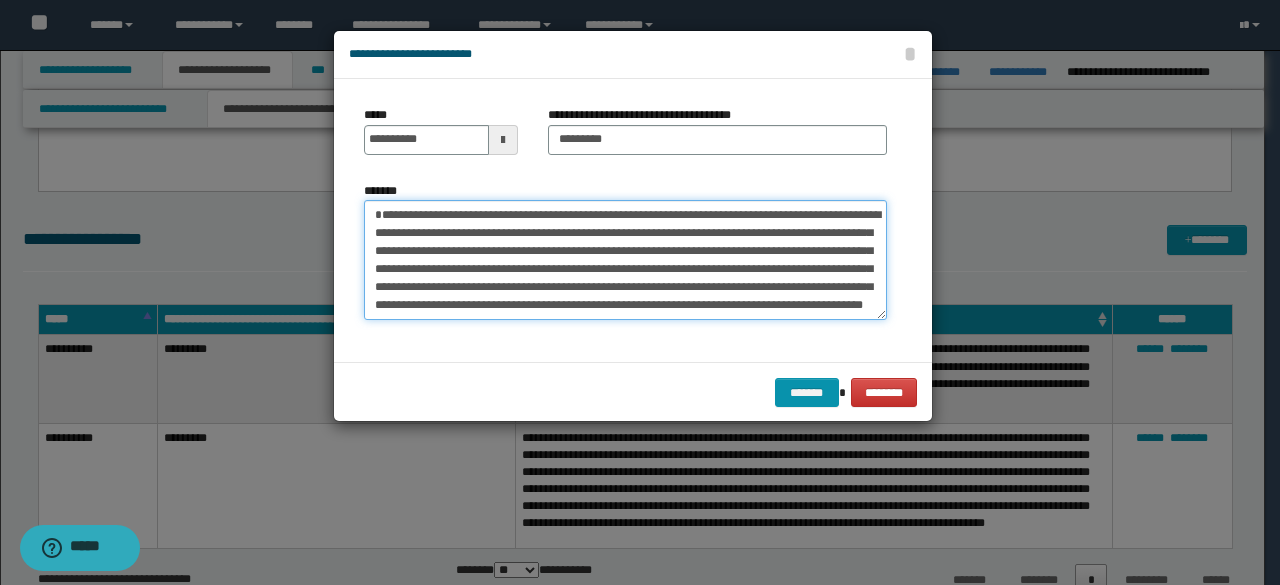 click on "**********" at bounding box center (625, 259) 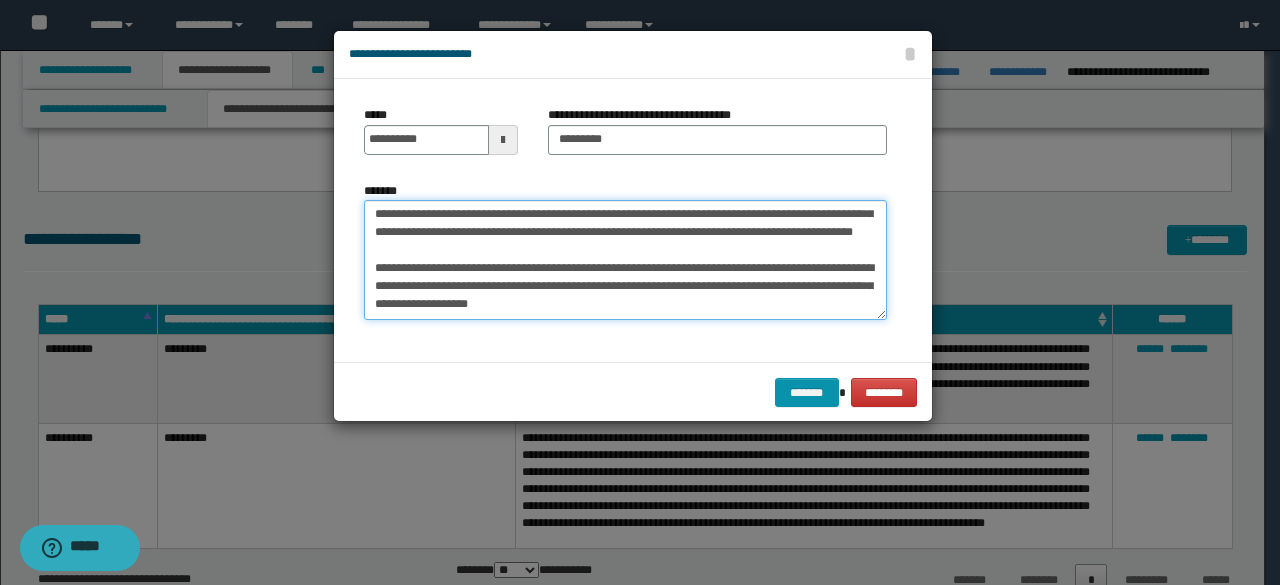 scroll, scrollTop: 120, scrollLeft: 0, axis: vertical 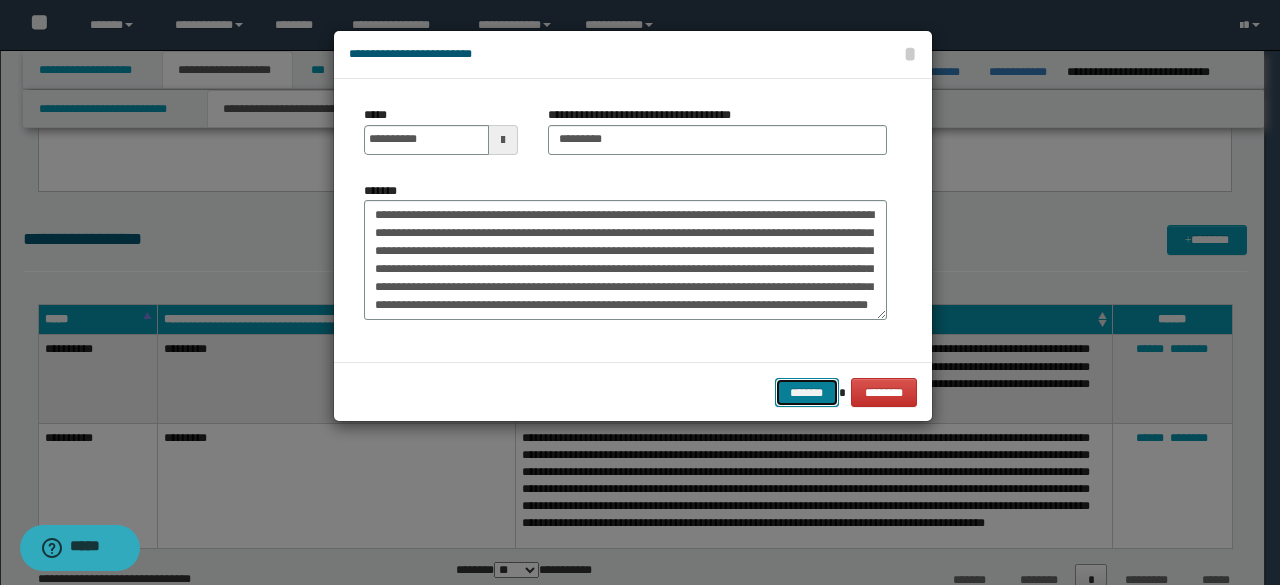 click on "*******" at bounding box center [807, 392] 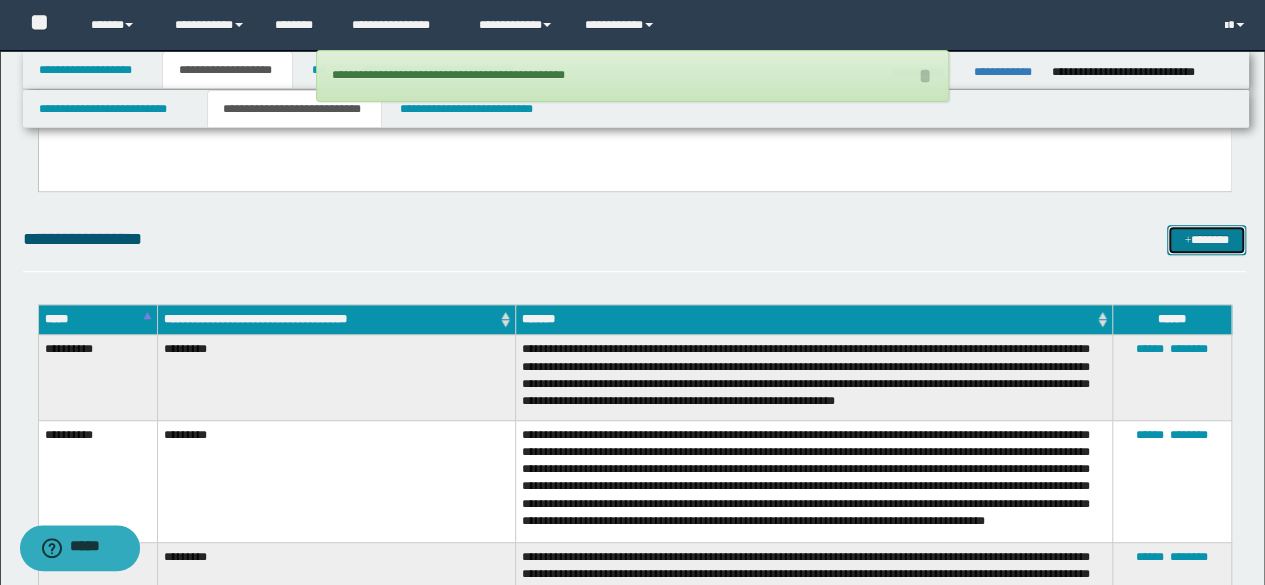 click on "*******" at bounding box center [1206, 239] 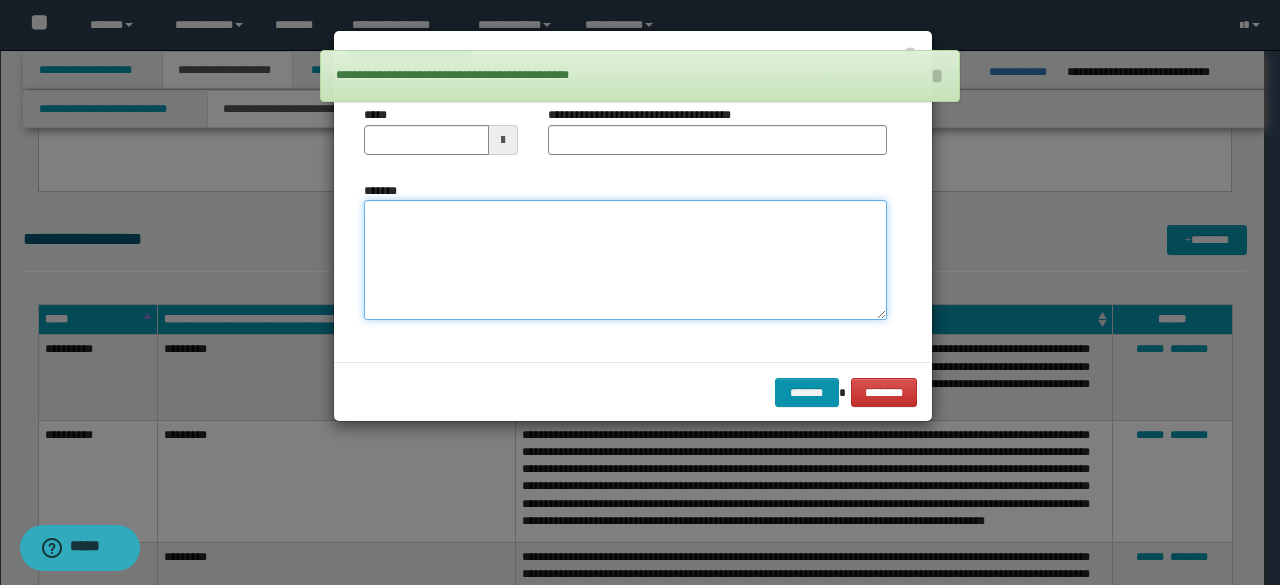 click on "*******" at bounding box center (625, 259) 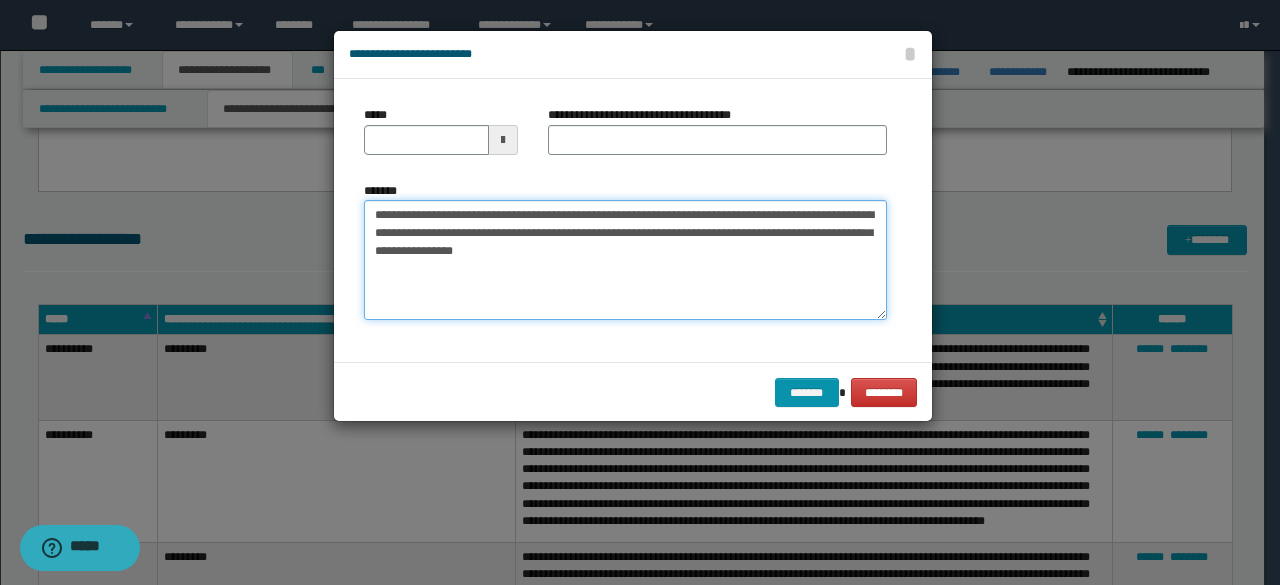 drag, startPoint x: 374, startPoint y: 213, endPoint x: 434, endPoint y: 215, distance: 60.033325 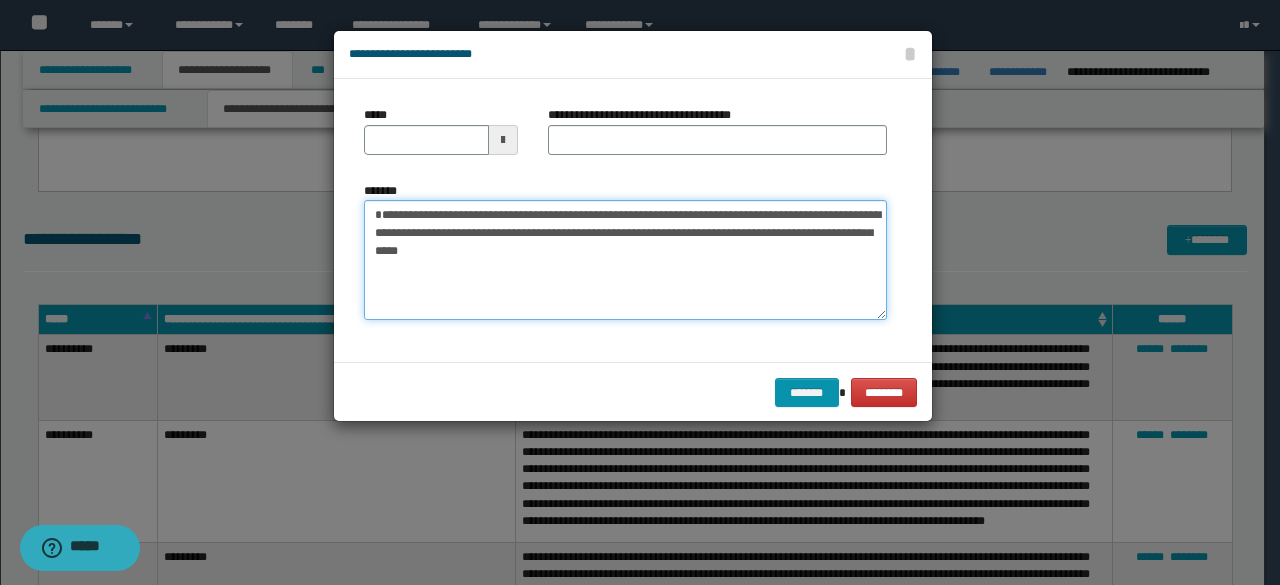 type on "**********" 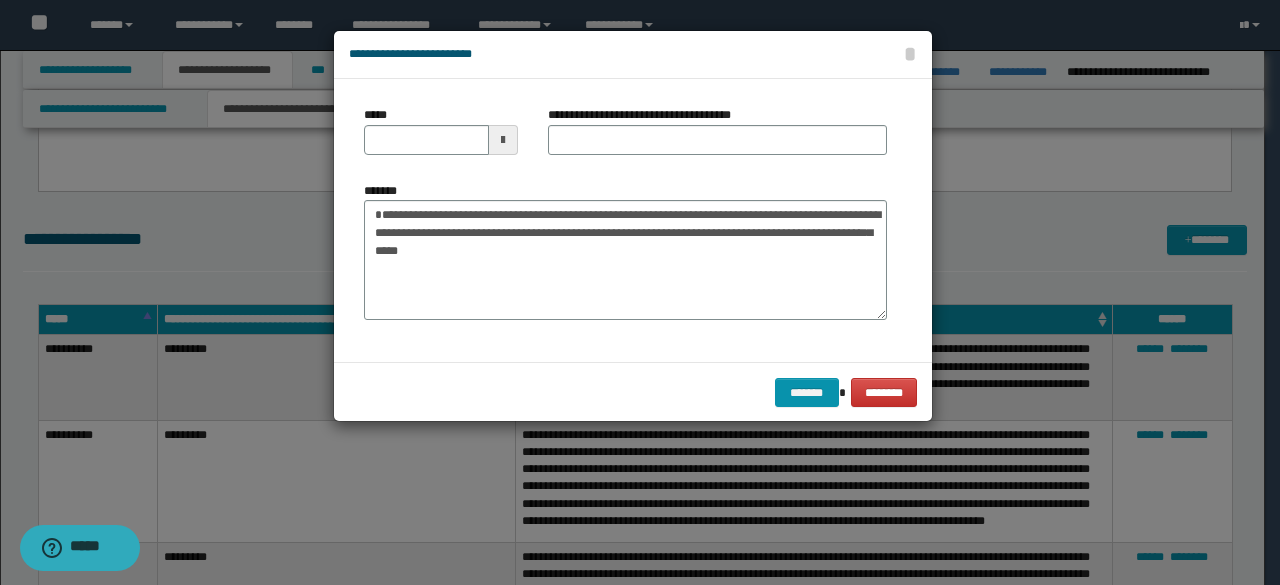 drag, startPoint x: 351, startPoint y: 149, endPoint x: 394, endPoint y: 127, distance: 48.30114 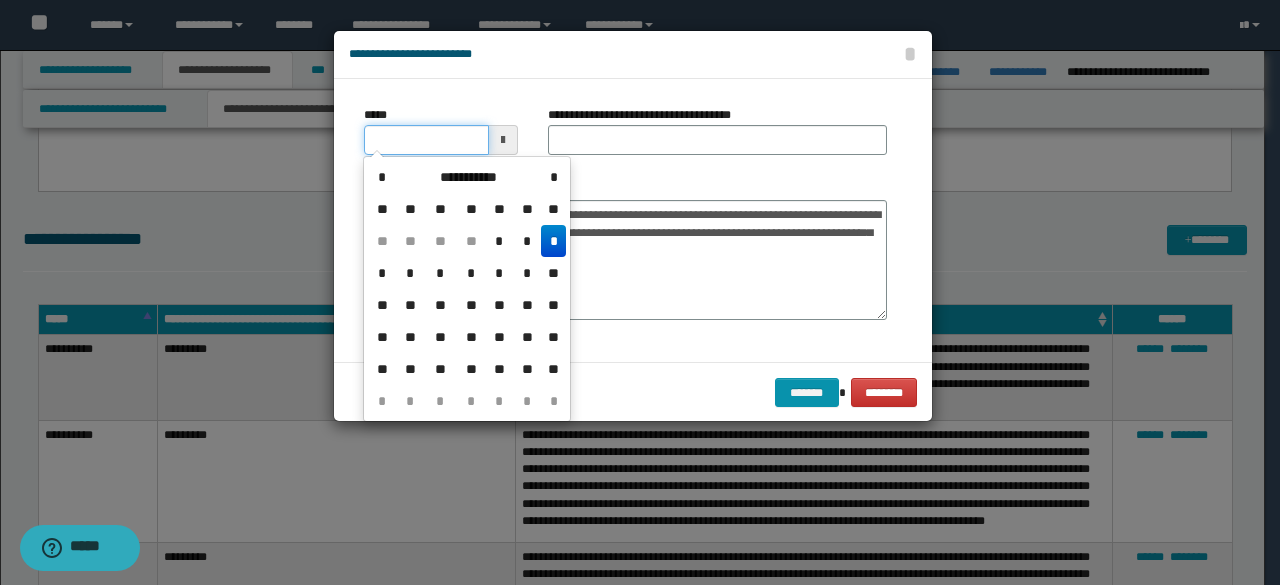 click on "*****" at bounding box center (426, 140) 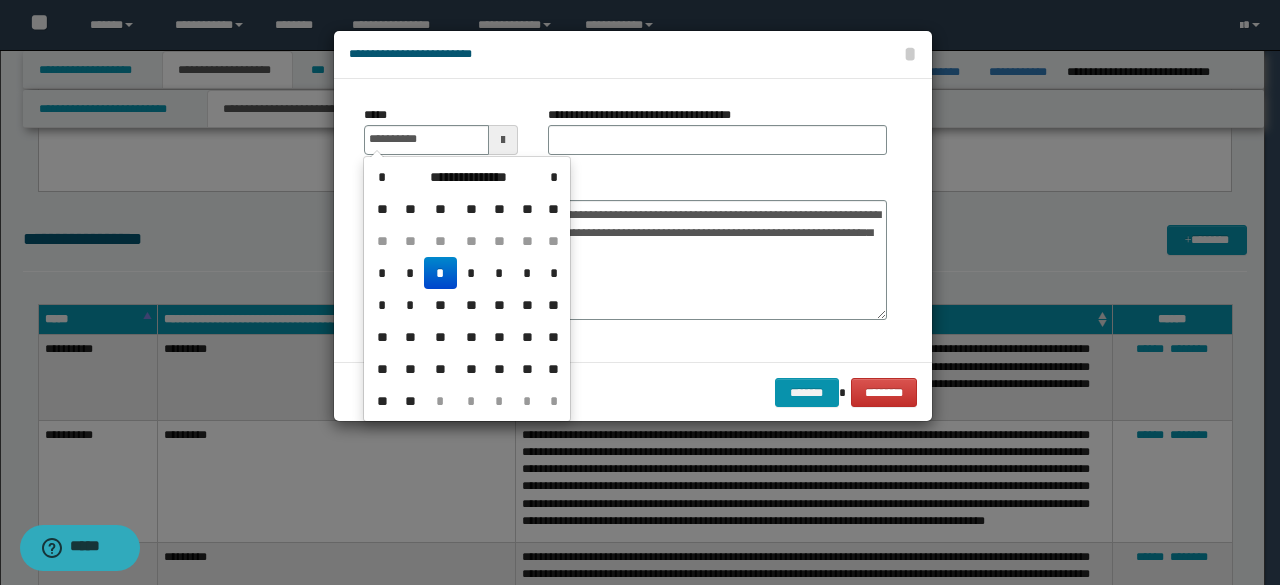 click on "*" at bounding box center [440, 273] 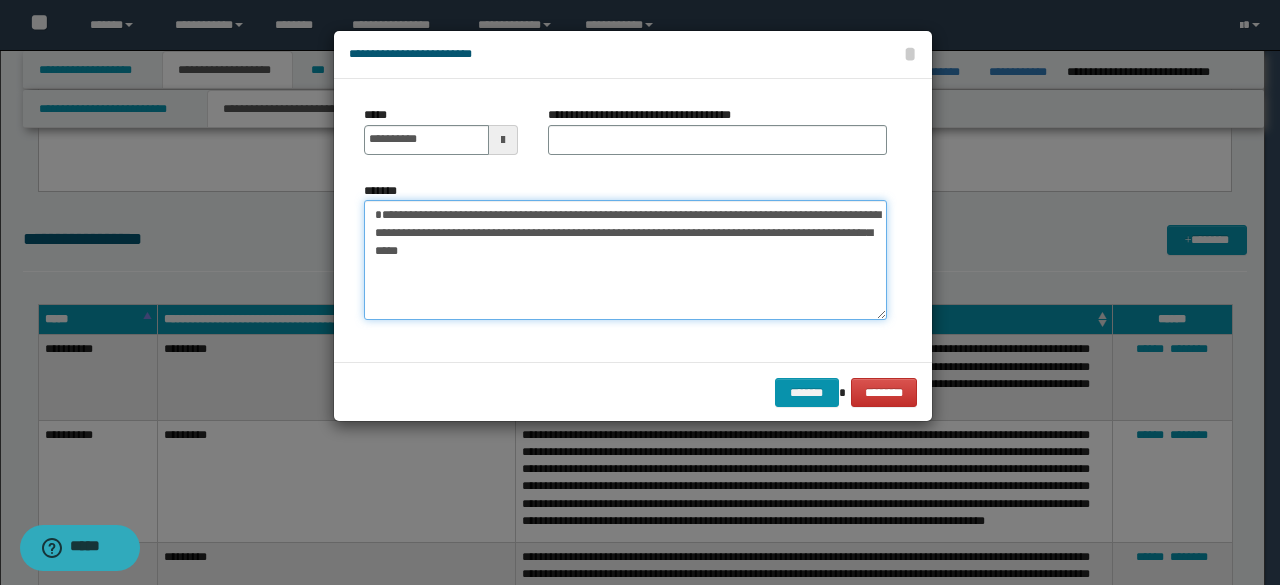 drag, startPoint x: 379, startPoint y: 215, endPoint x: 440, endPoint y: 211, distance: 61.13101 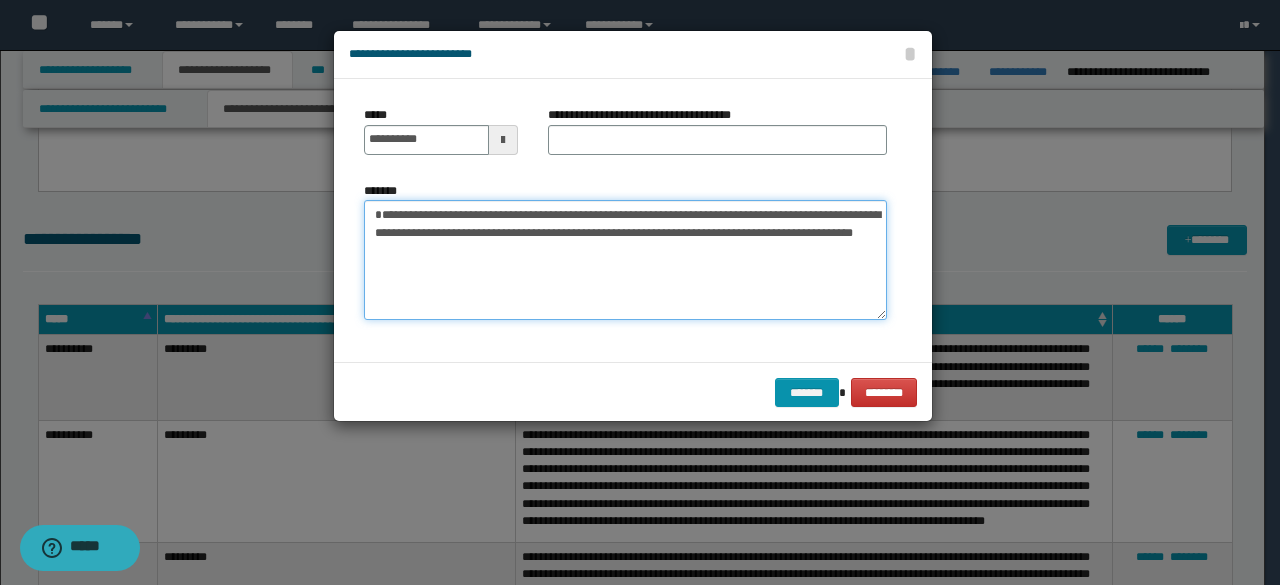 type on "**********" 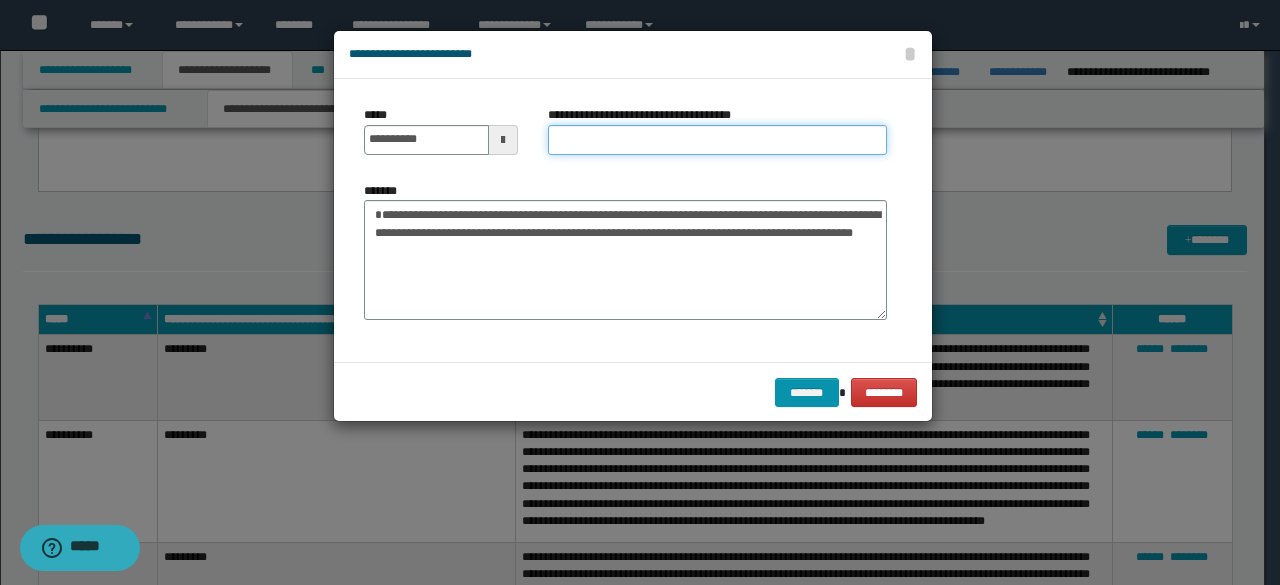 click on "**********" at bounding box center [717, 140] 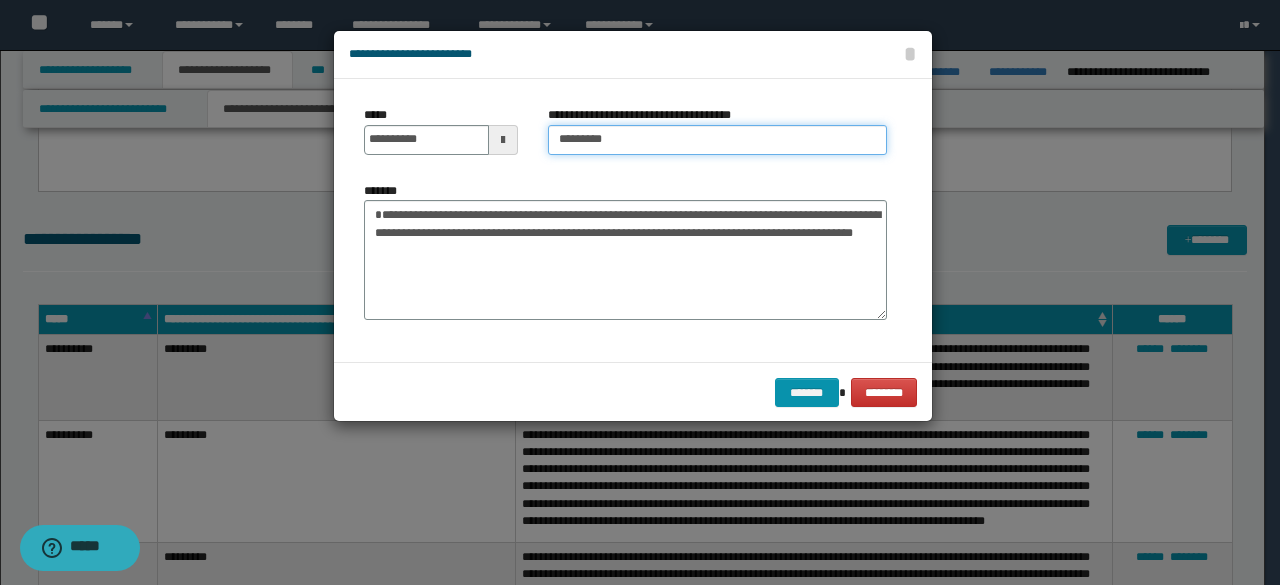 type on "*********" 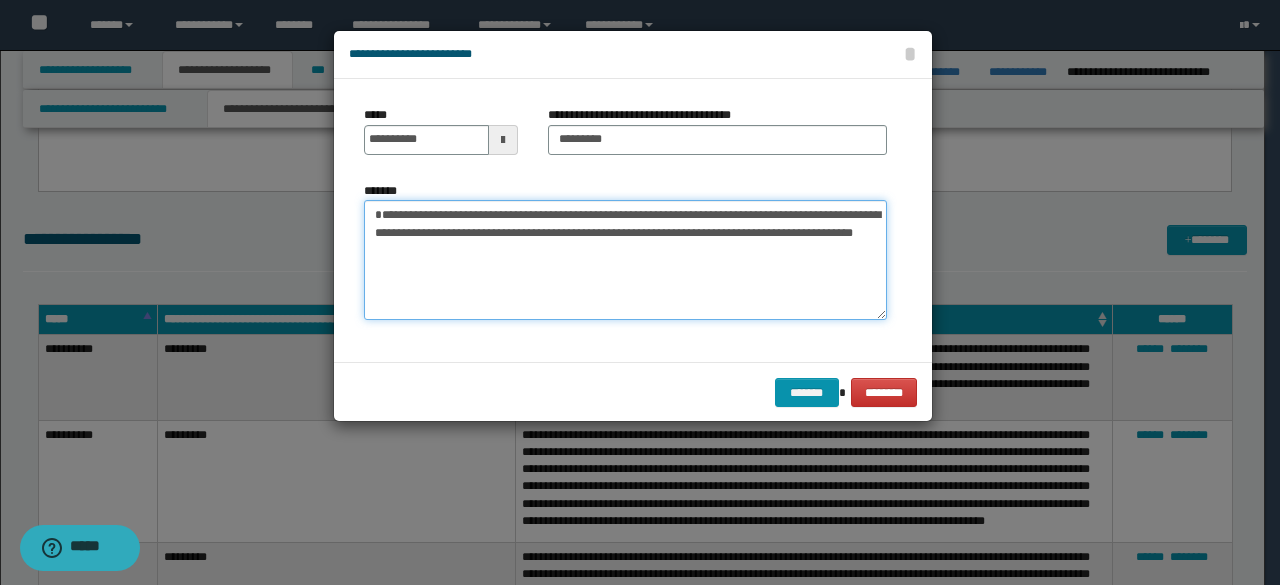click on "**********" at bounding box center [625, 259] 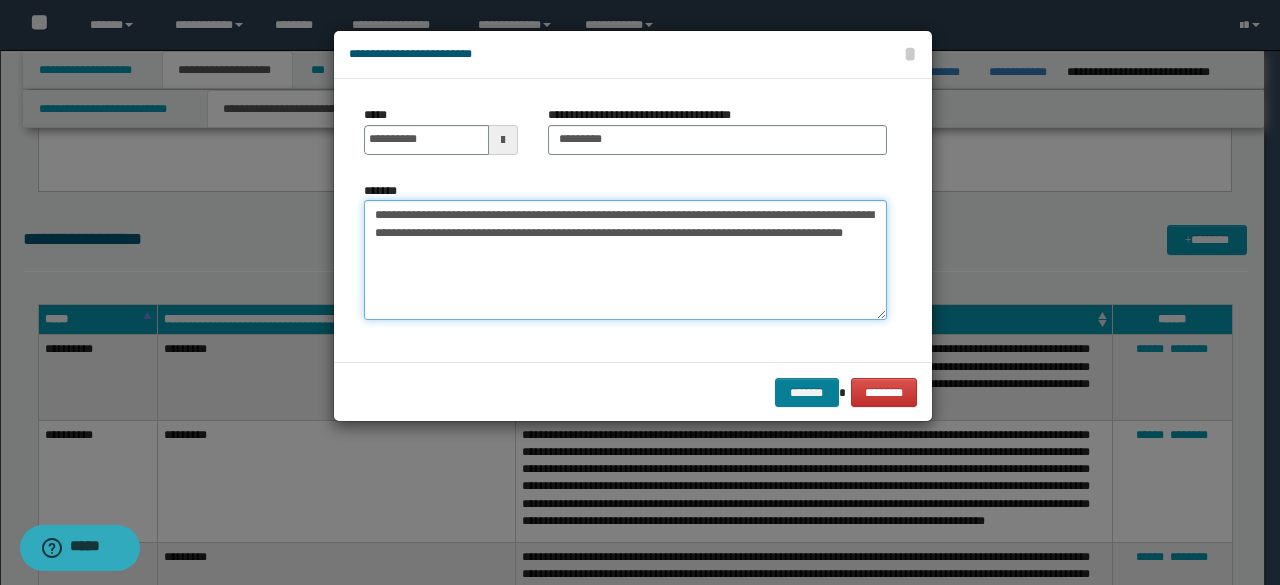 type on "**********" 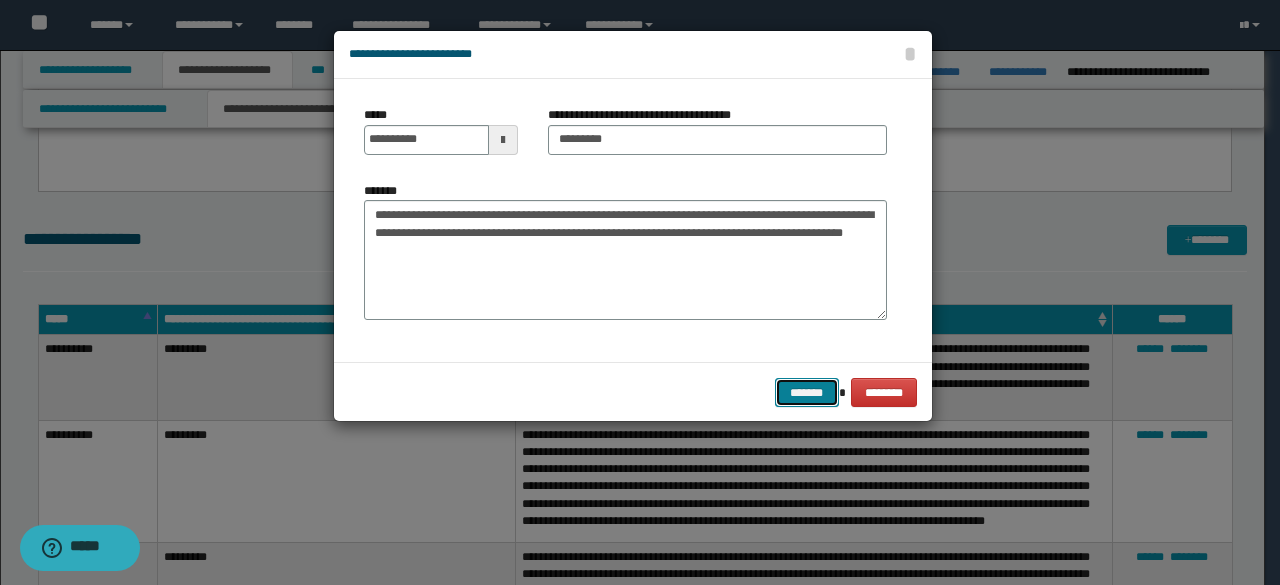 click on "*******" at bounding box center (807, 392) 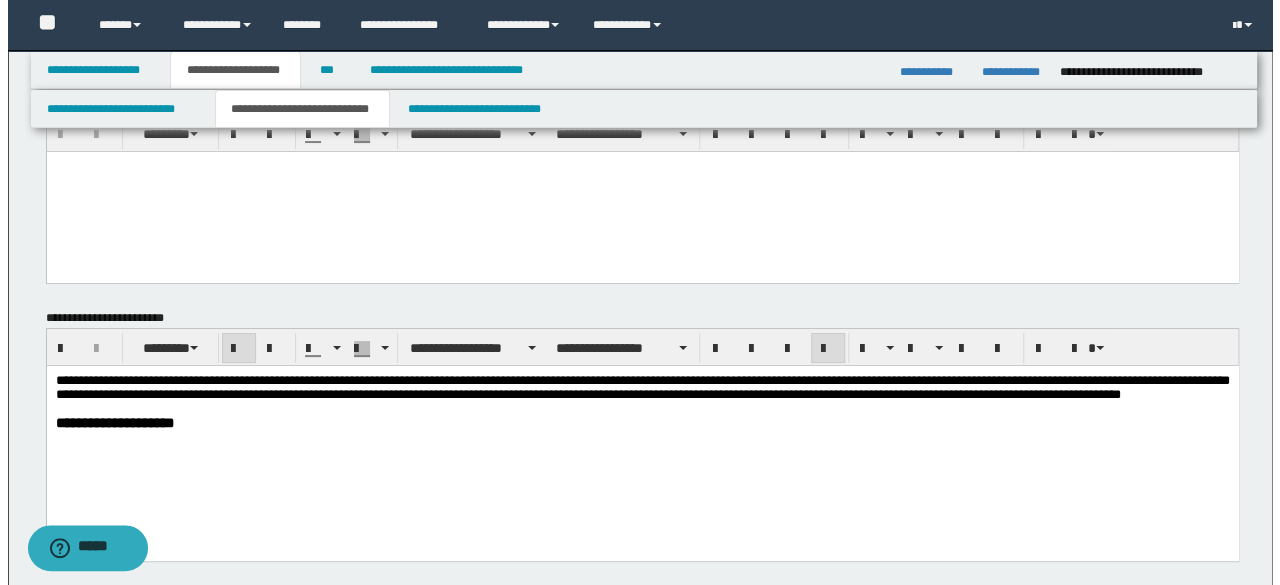 scroll, scrollTop: 0, scrollLeft: 0, axis: both 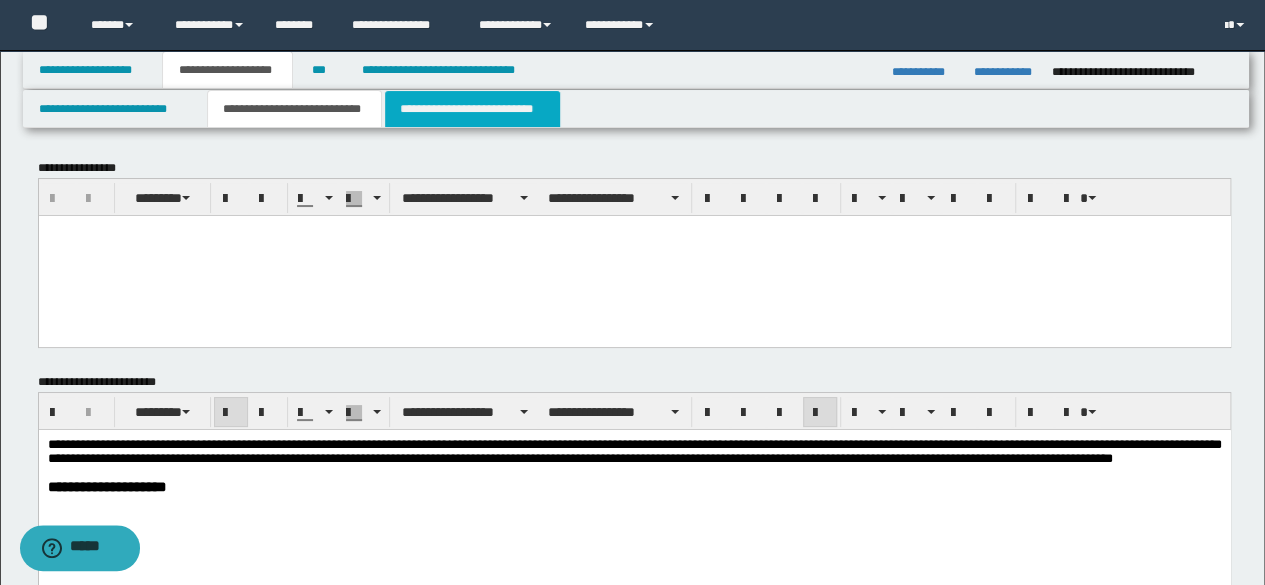 click on "**********" at bounding box center (472, 109) 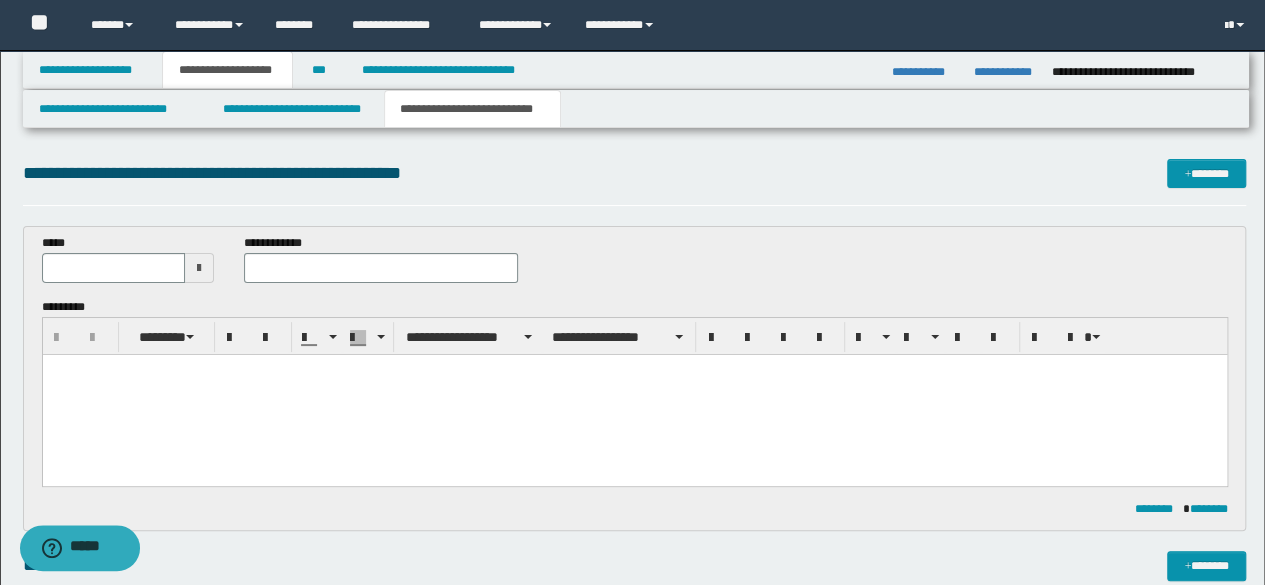scroll, scrollTop: 0, scrollLeft: 0, axis: both 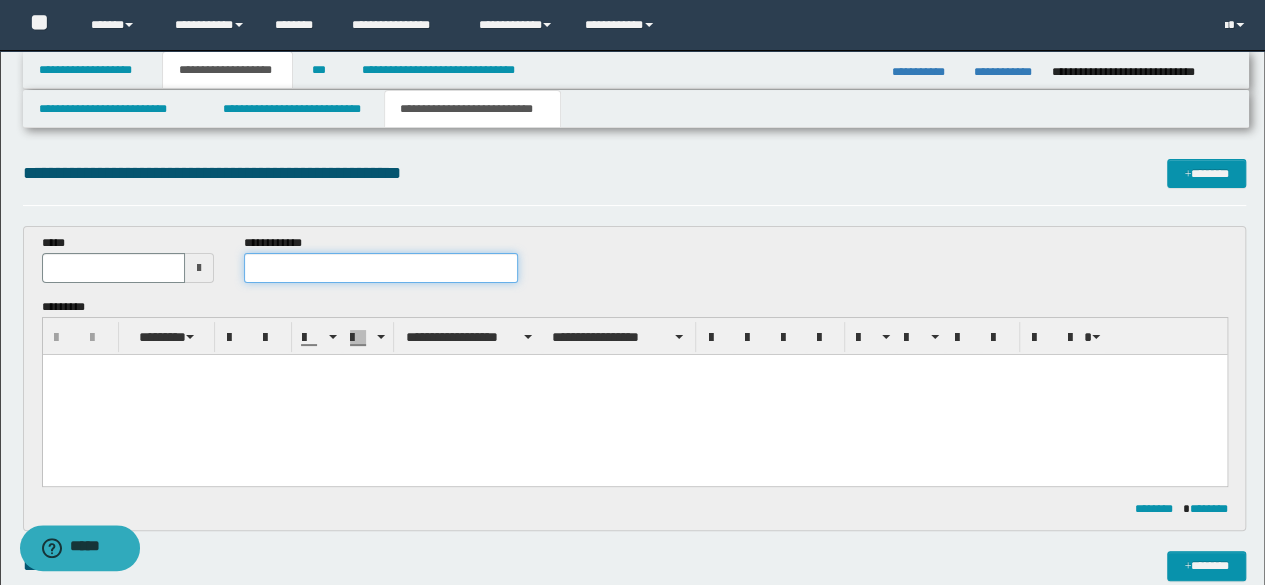 click at bounding box center [381, 268] 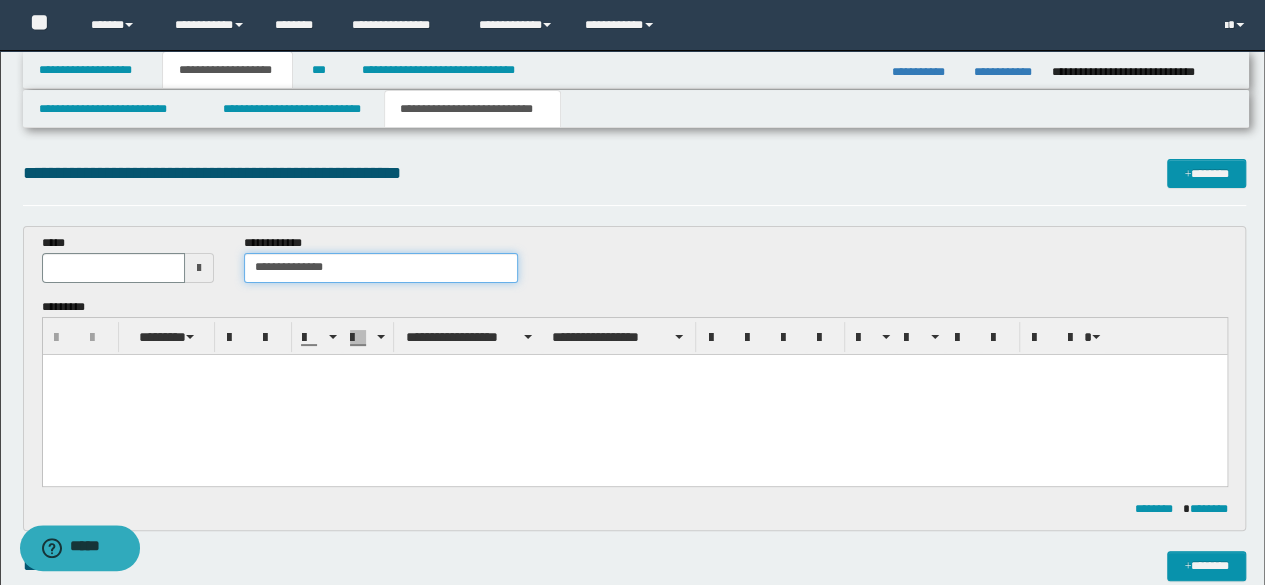 type on "**********" 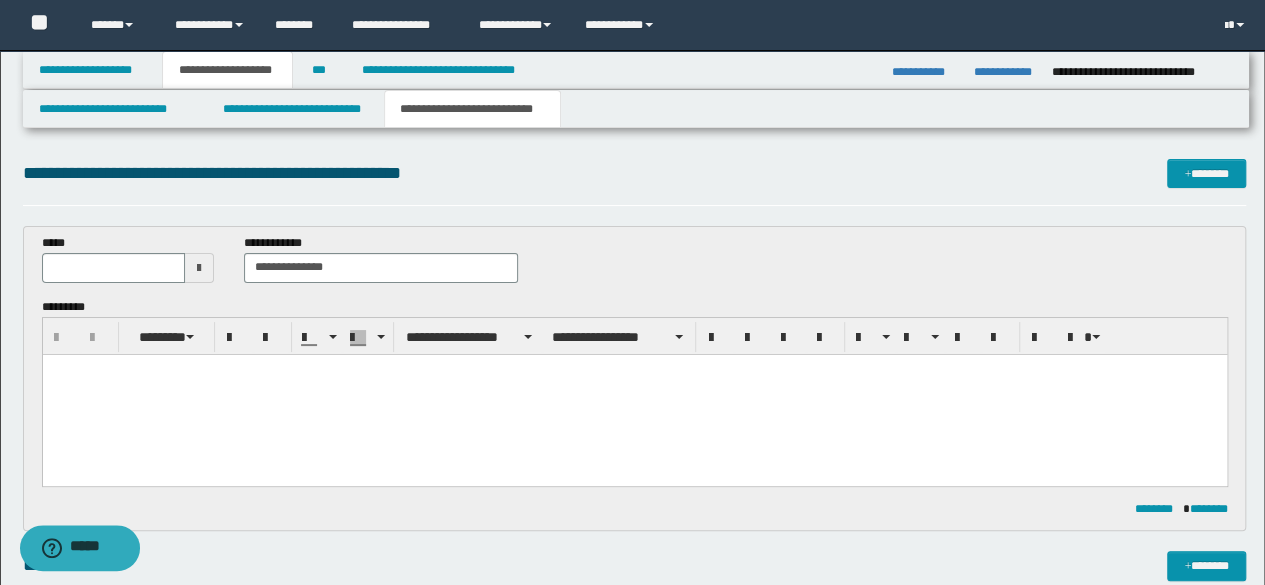 click at bounding box center [634, 394] 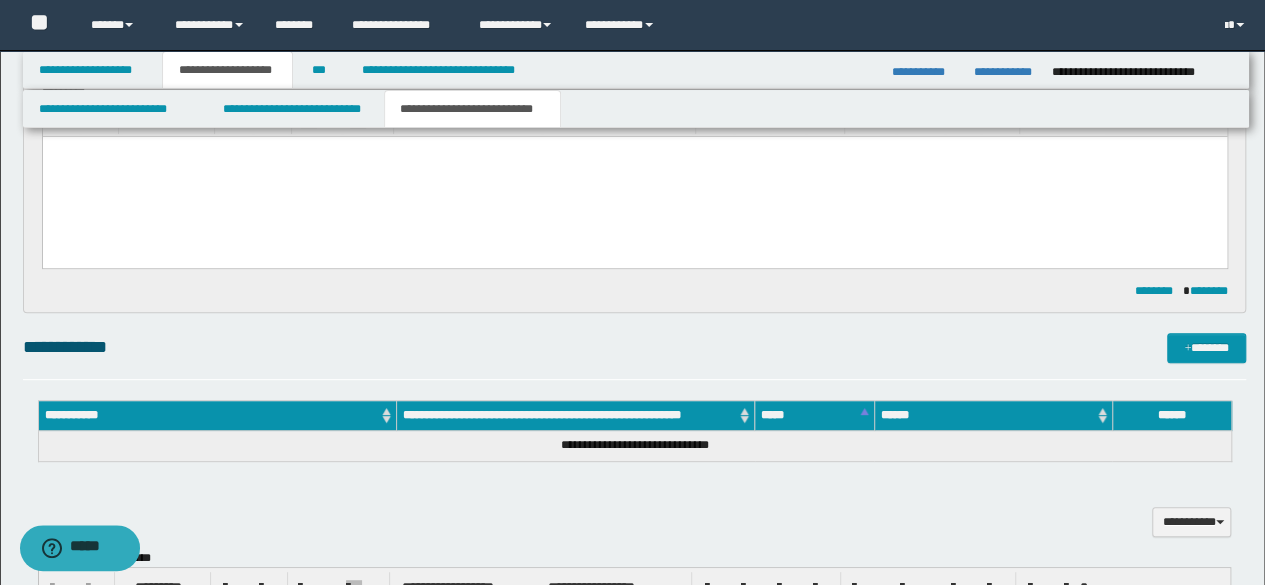 scroll, scrollTop: 293, scrollLeft: 0, axis: vertical 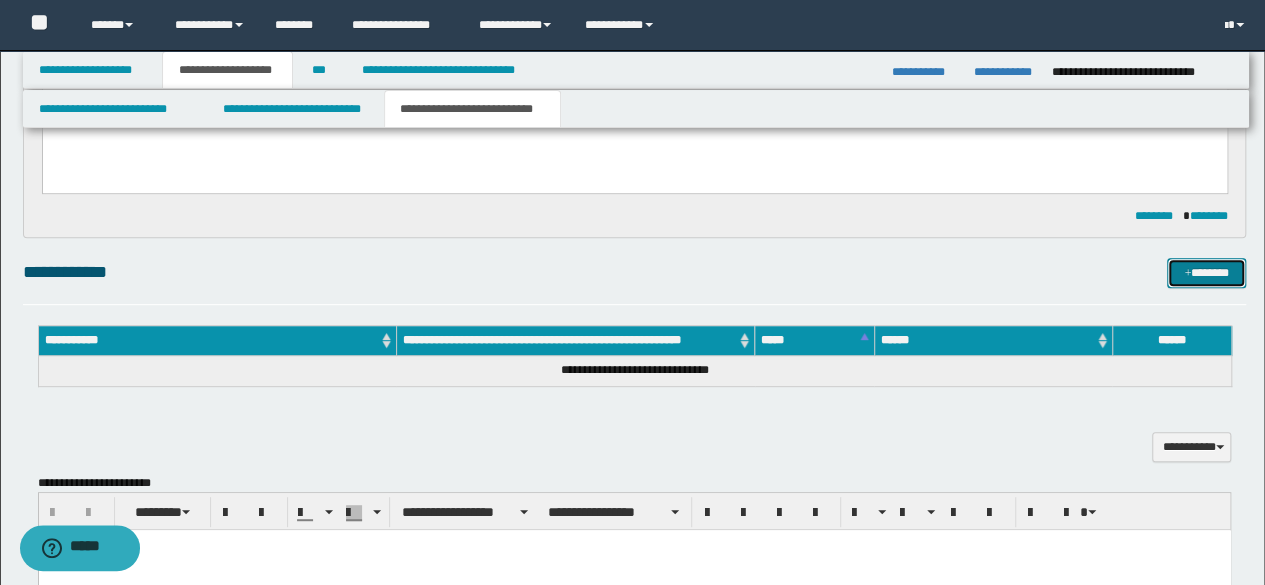 click on "*******" at bounding box center (1206, 272) 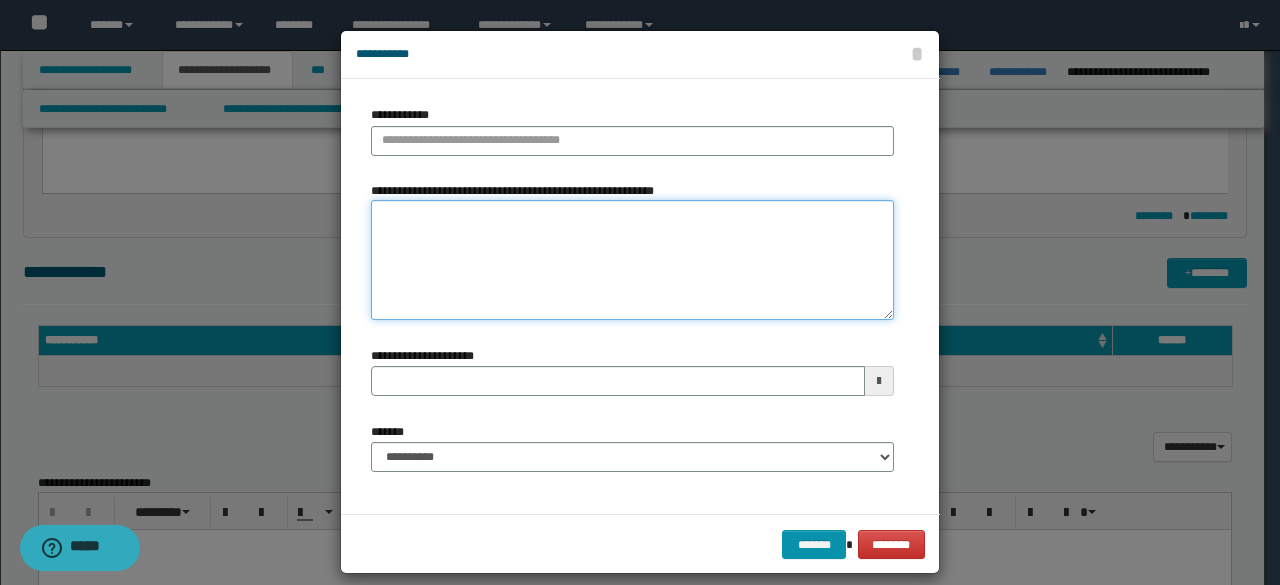 click on "**********" at bounding box center [632, 260] 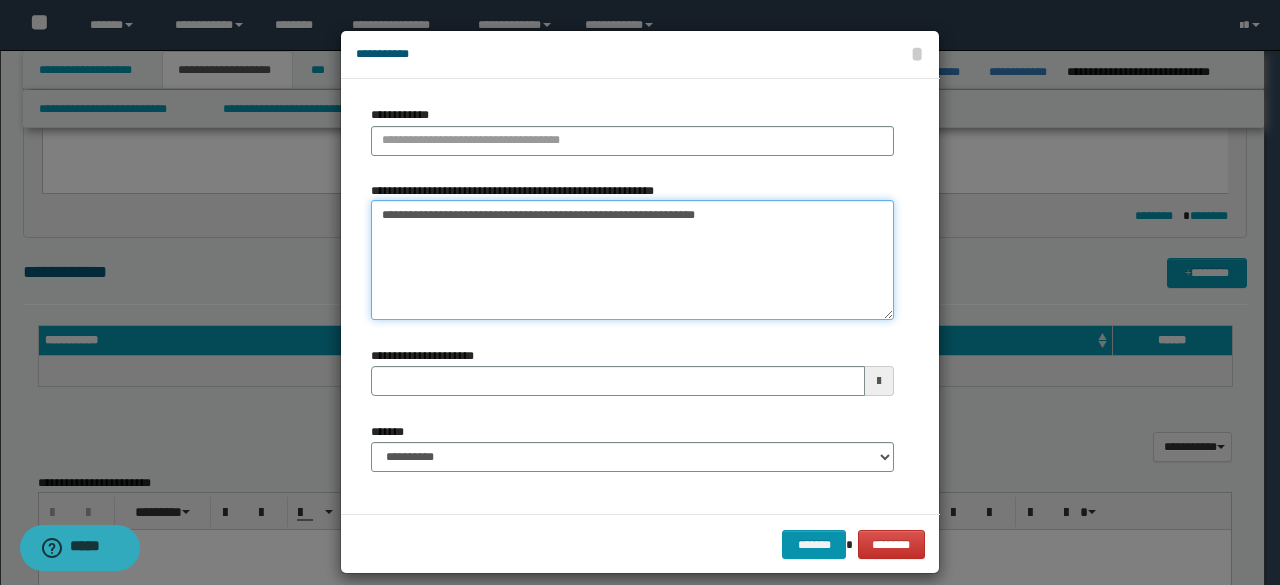 drag, startPoint x: 423, startPoint y: 215, endPoint x: 401, endPoint y: 217, distance: 22.090721 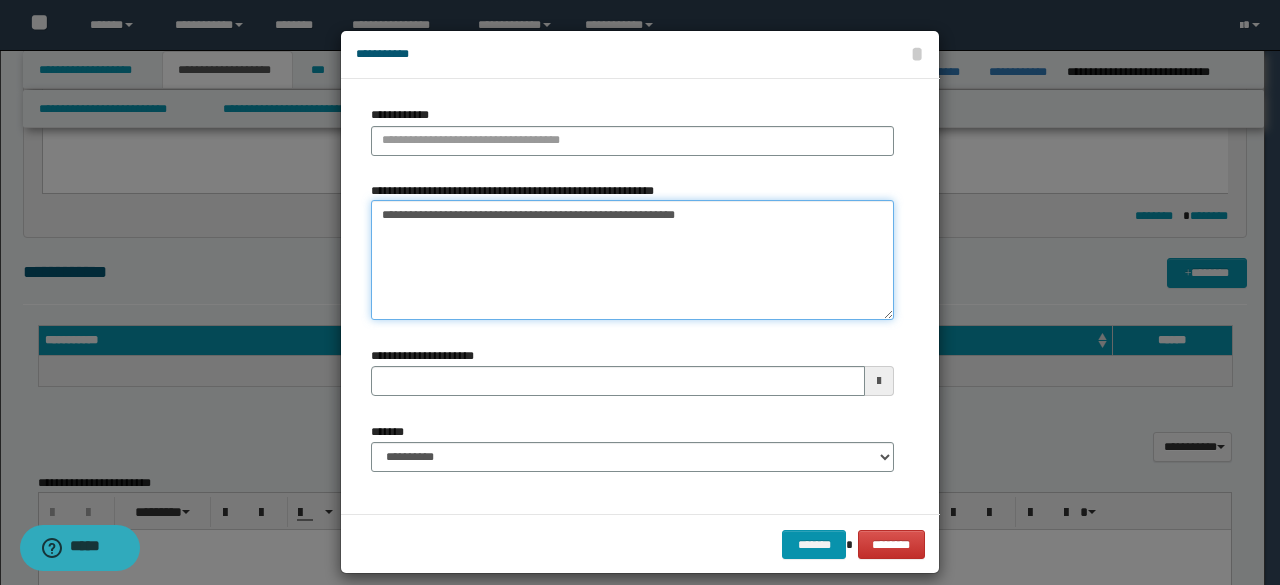 type on "**********" 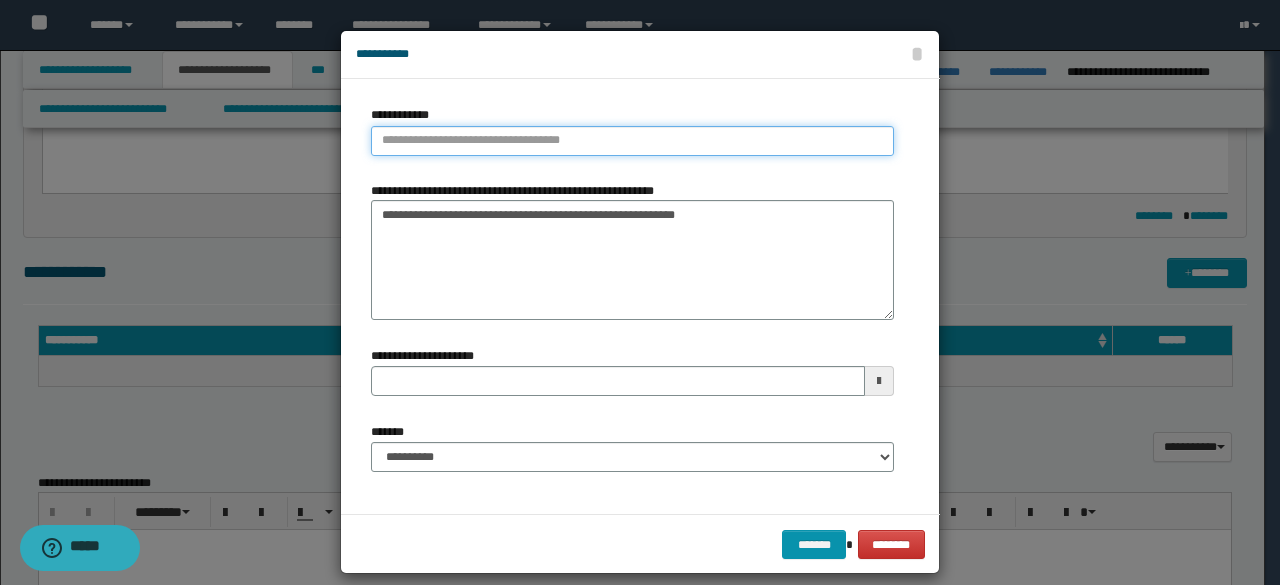 click on "**********" at bounding box center (632, 141) 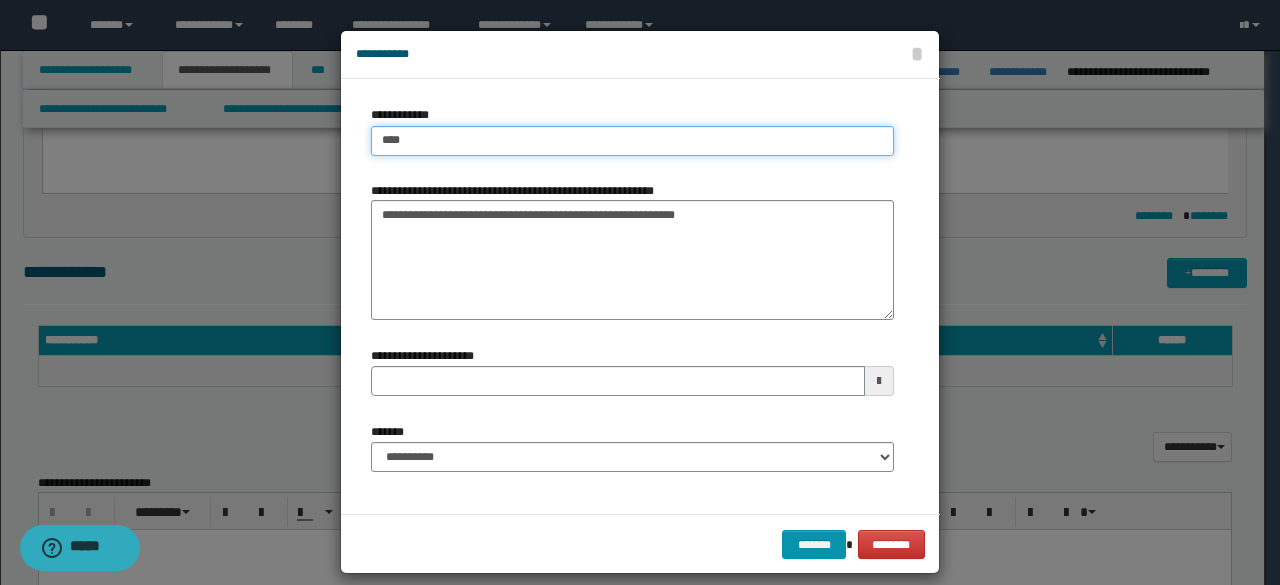 type on "****" 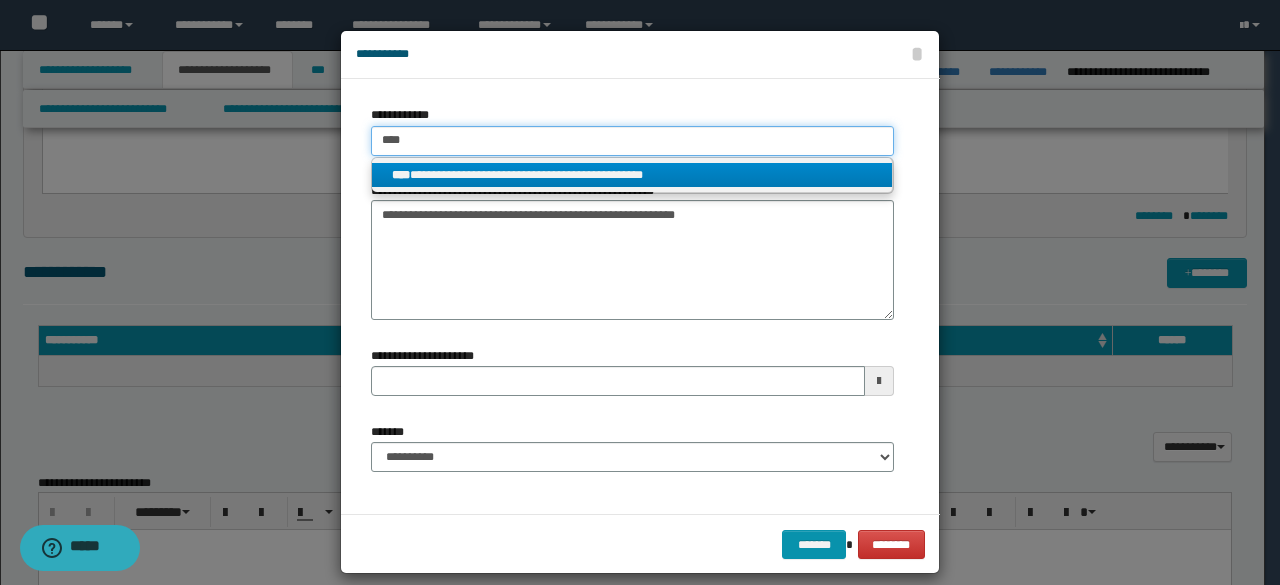 type on "****" 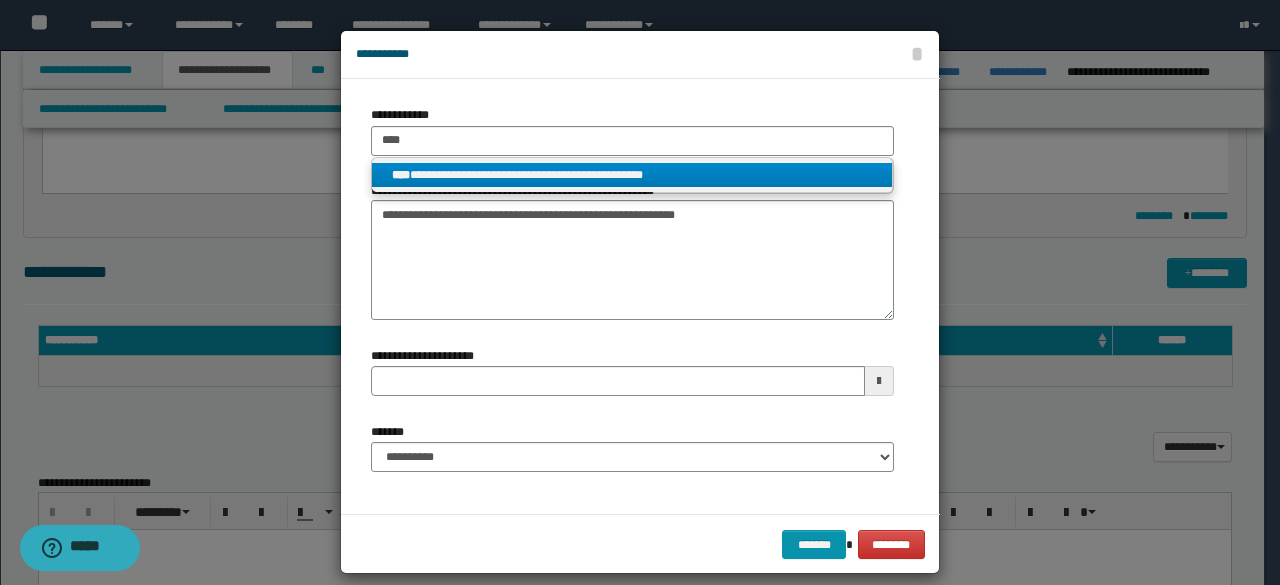 click on "**********" at bounding box center (632, 175) 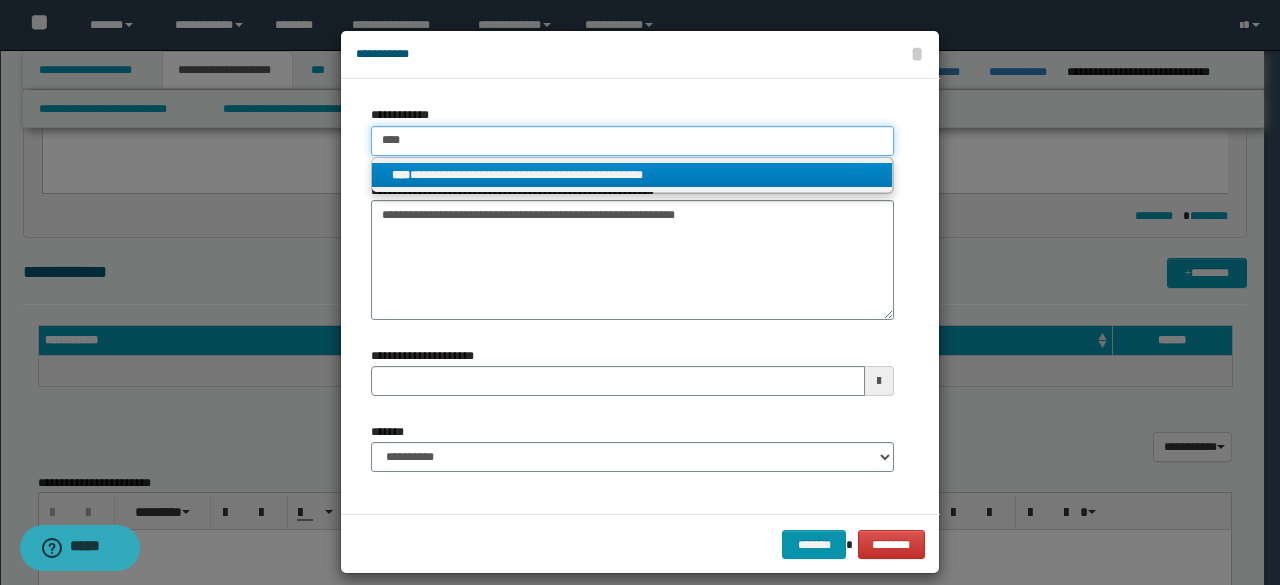type 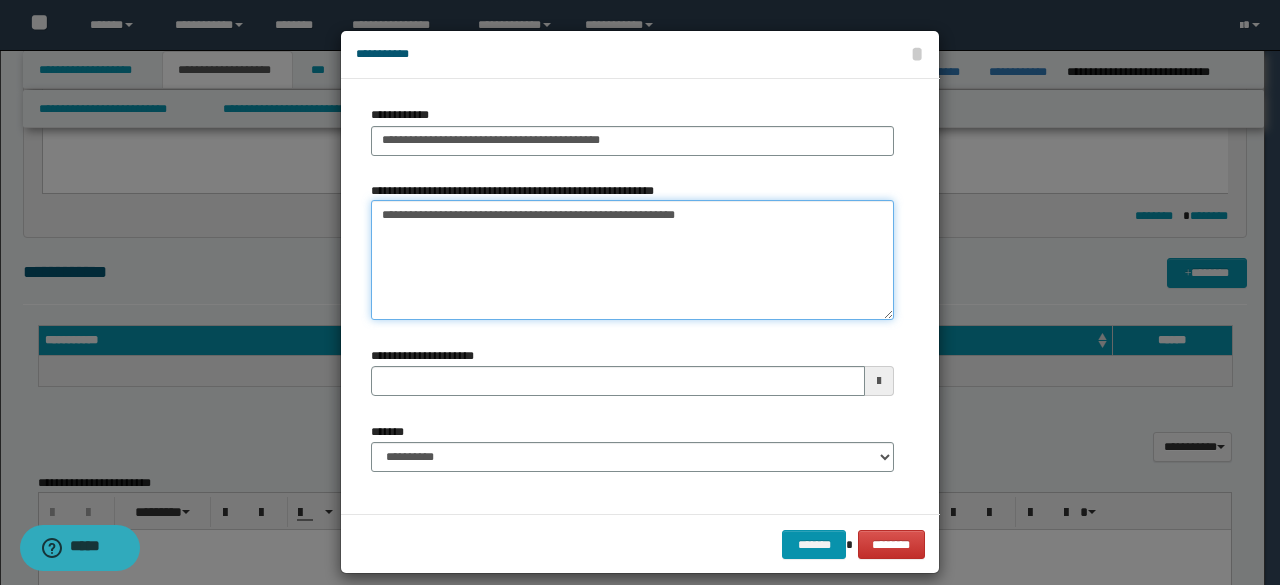 click on "**********" at bounding box center [632, 260] 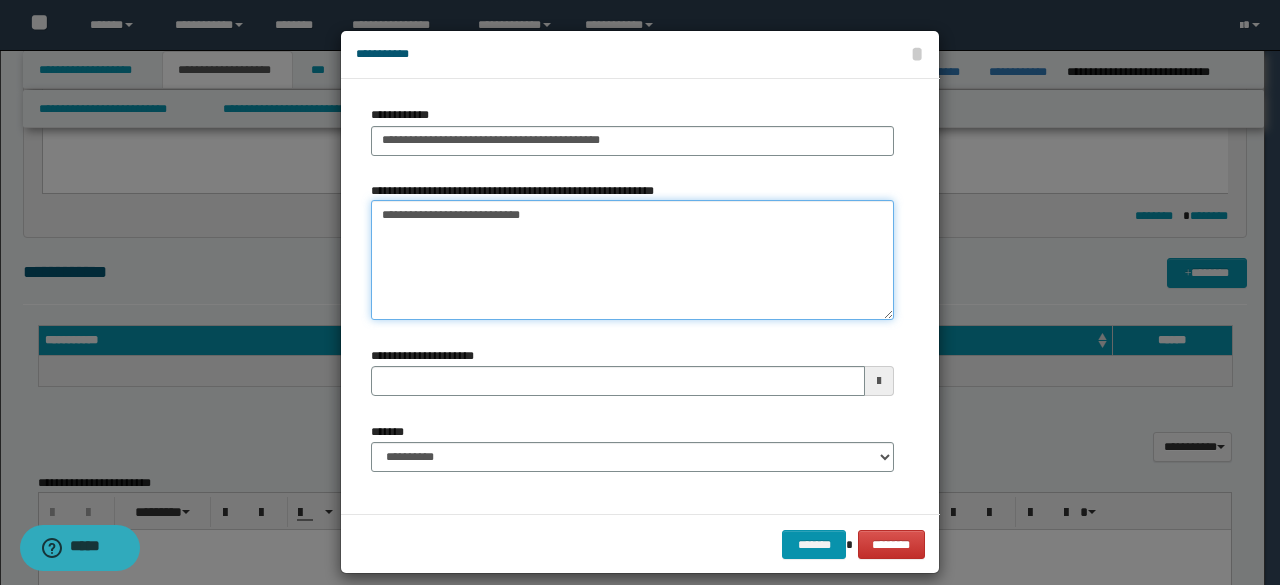type on "**********" 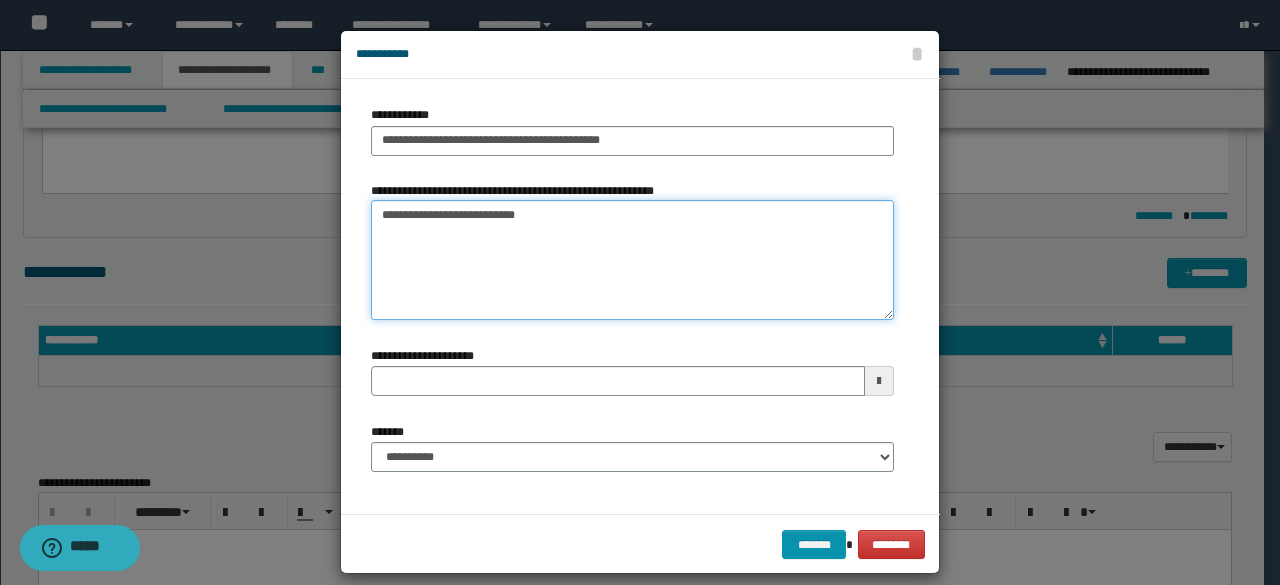 type 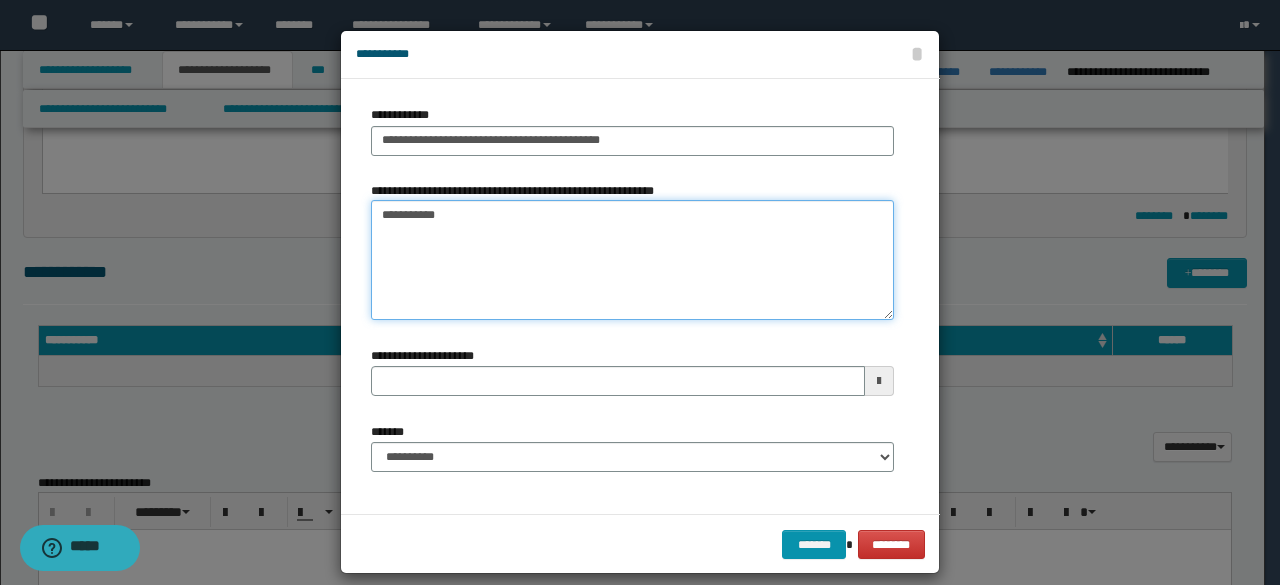 type on "**********" 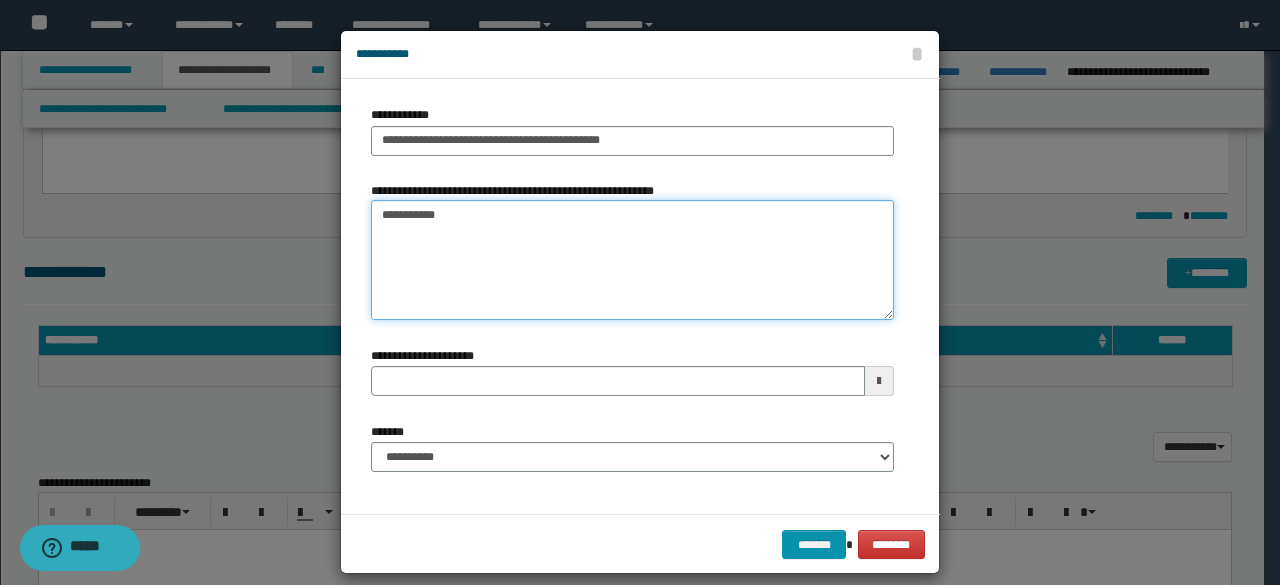 type 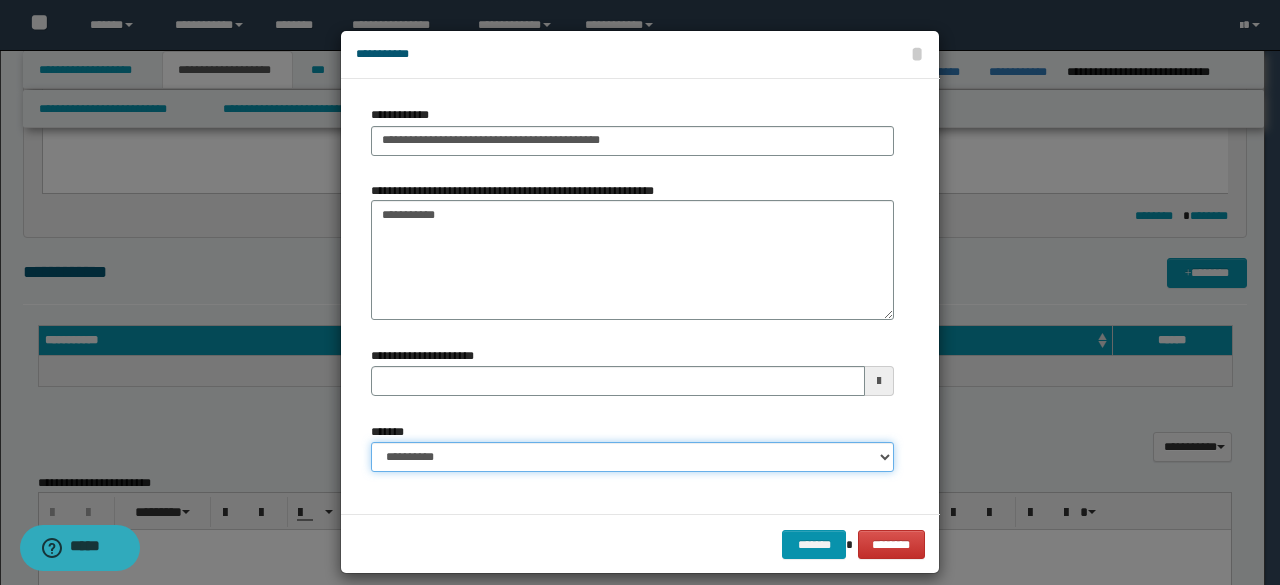 click on "**********" at bounding box center [632, 457] 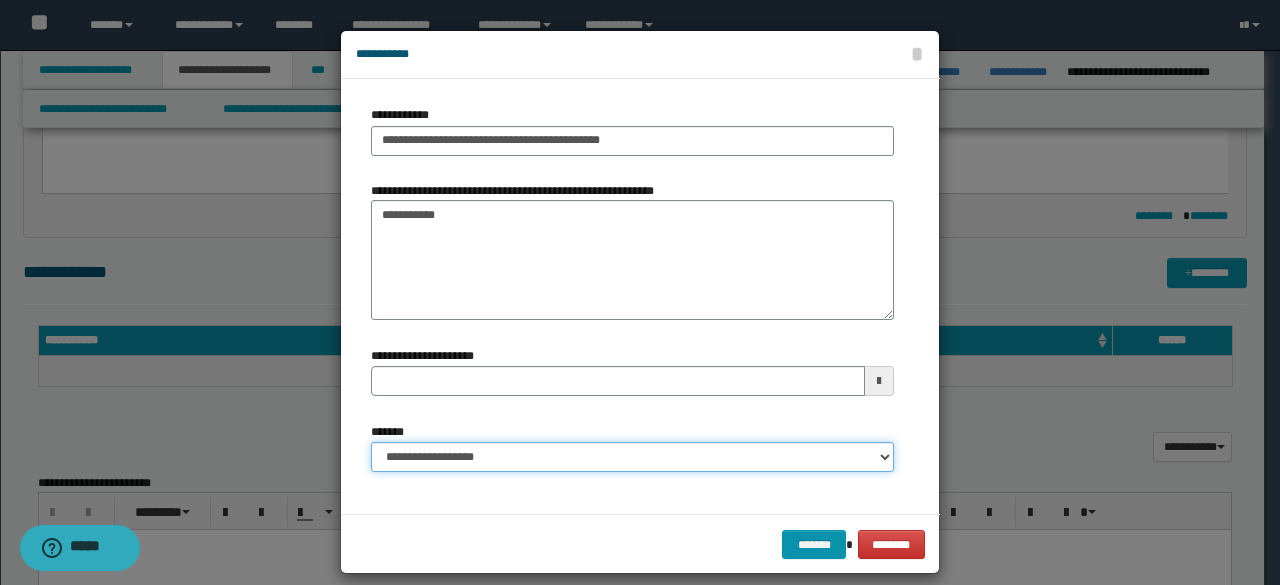 type 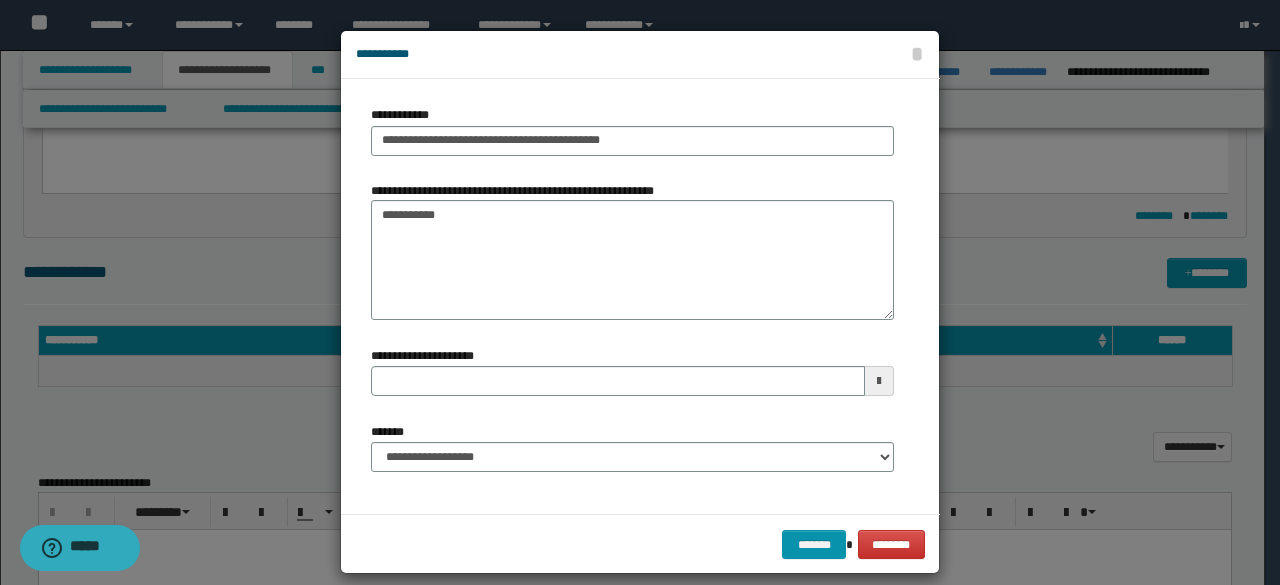 click on "*******
********" at bounding box center [640, 544] 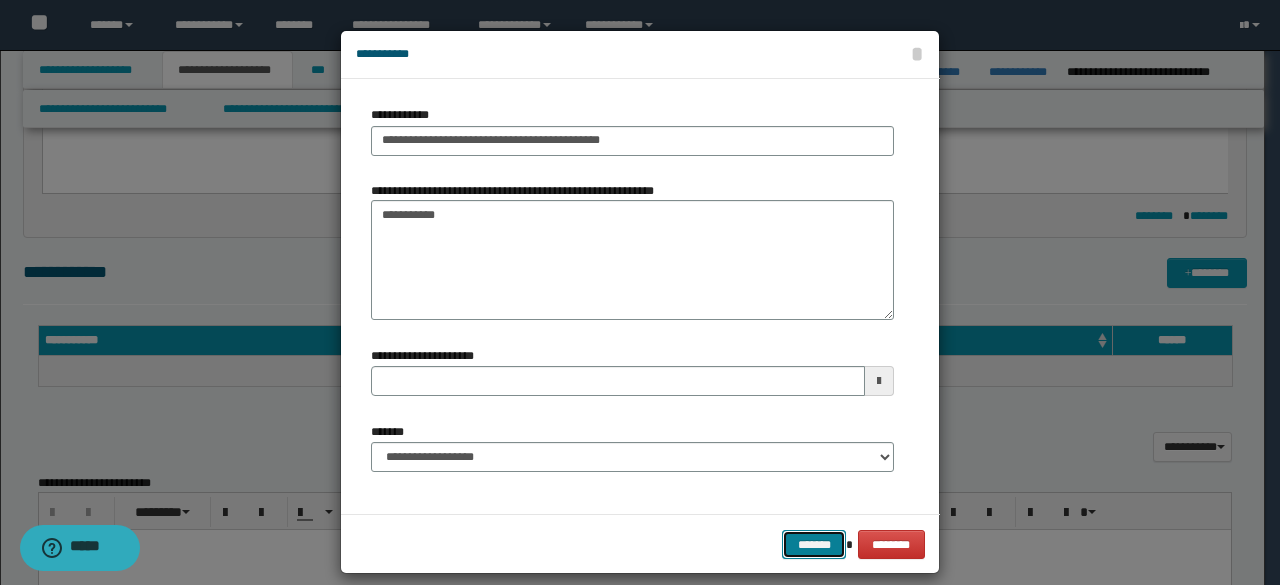 click on "*******" at bounding box center [814, 544] 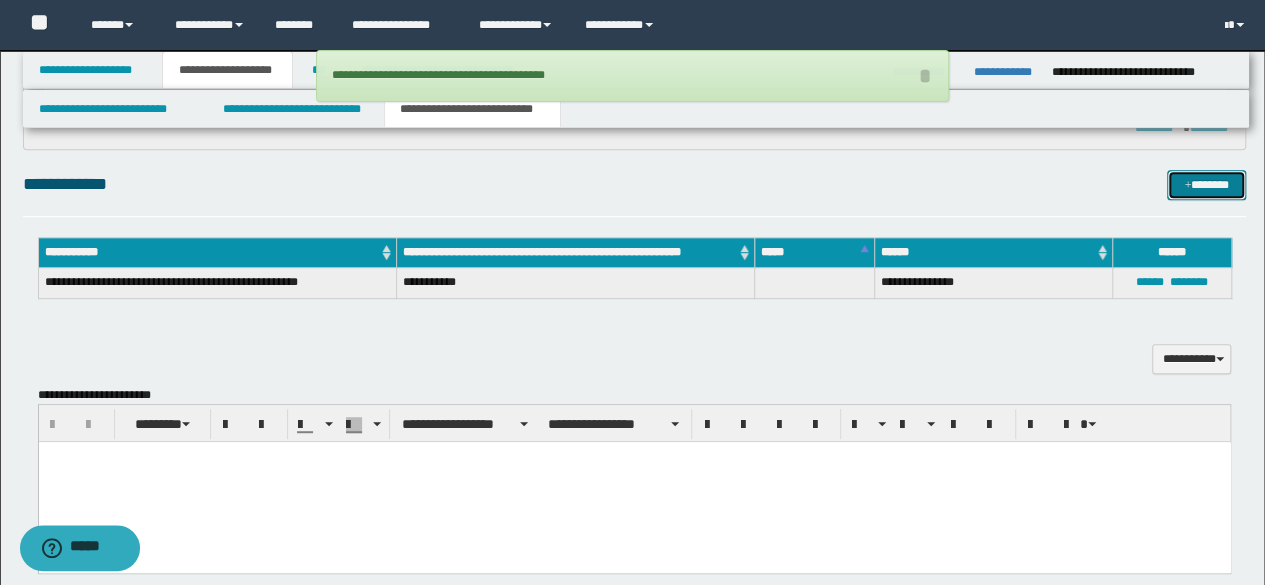 scroll, scrollTop: 593, scrollLeft: 0, axis: vertical 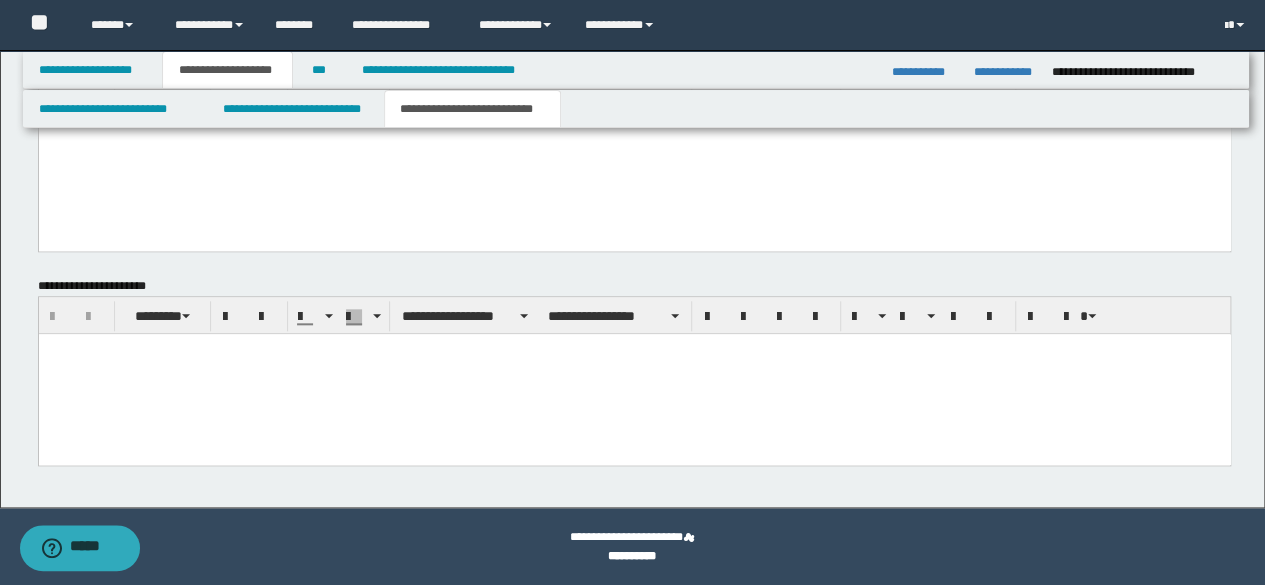 click at bounding box center (634, 373) 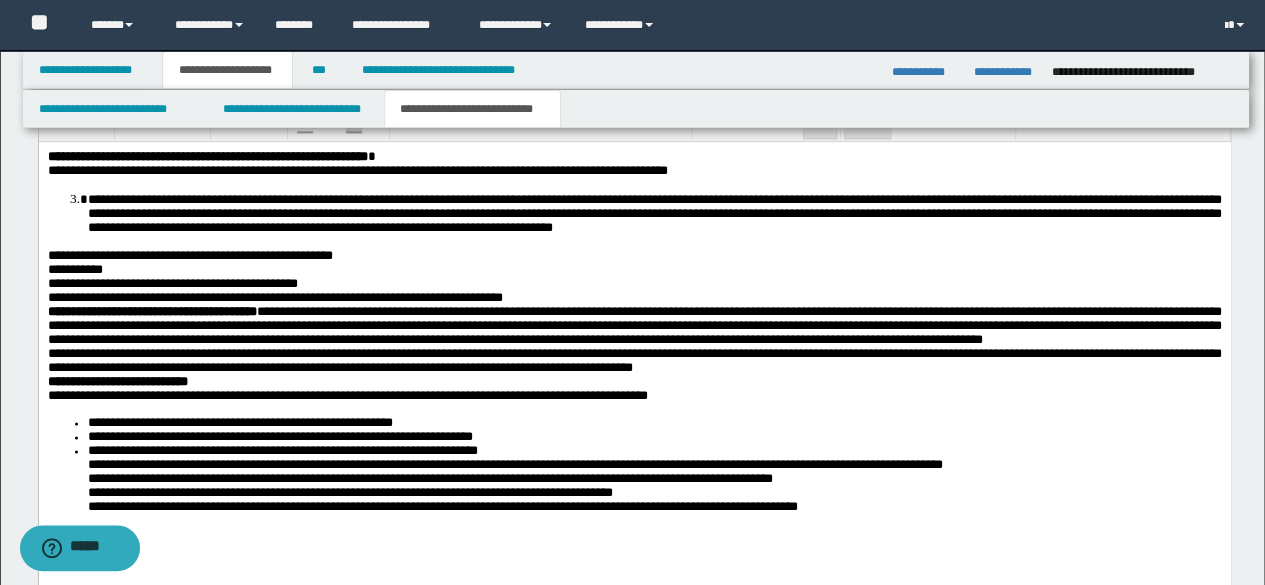 scroll, scrollTop: 1310, scrollLeft: 0, axis: vertical 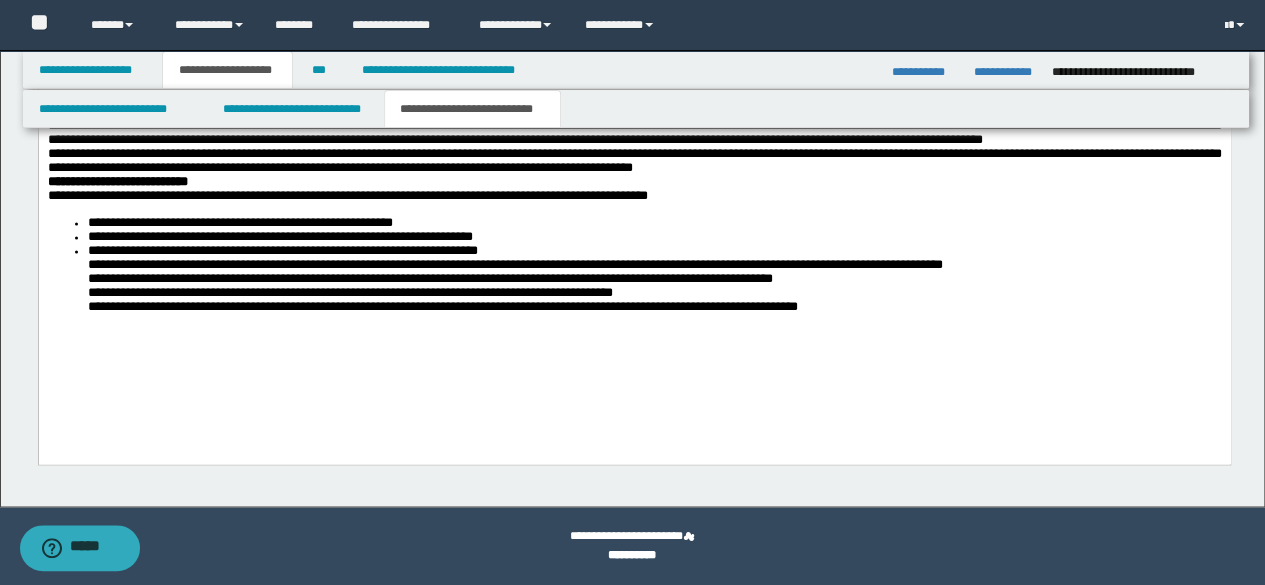 click on "**********" at bounding box center [634, 265] 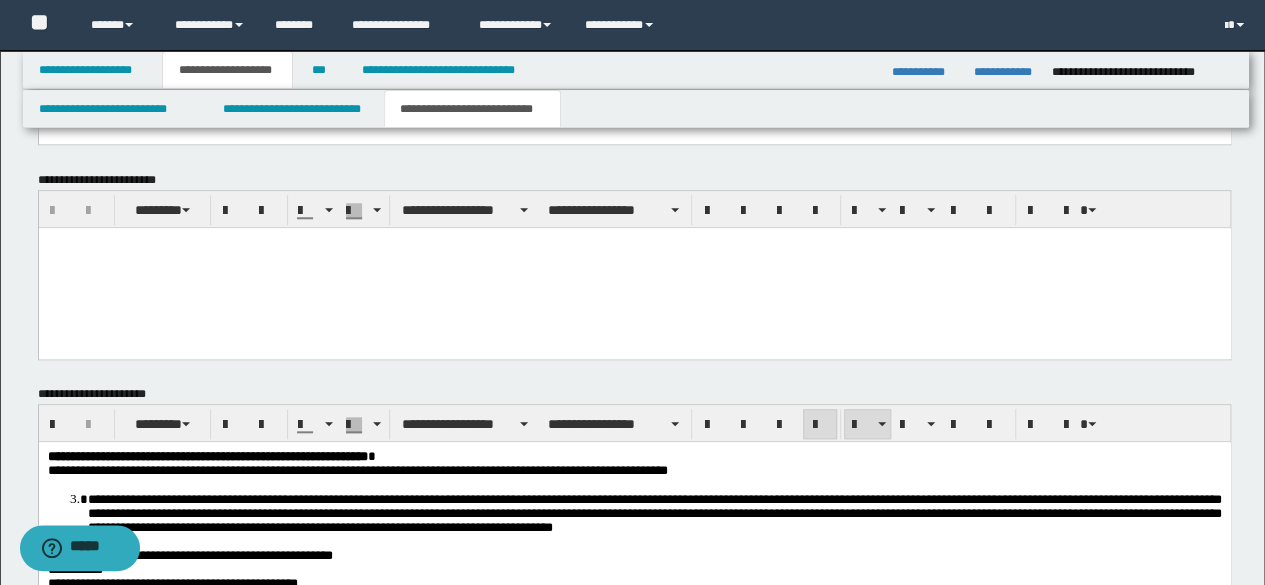 scroll, scrollTop: 610, scrollLeft: 0, axis: vertical 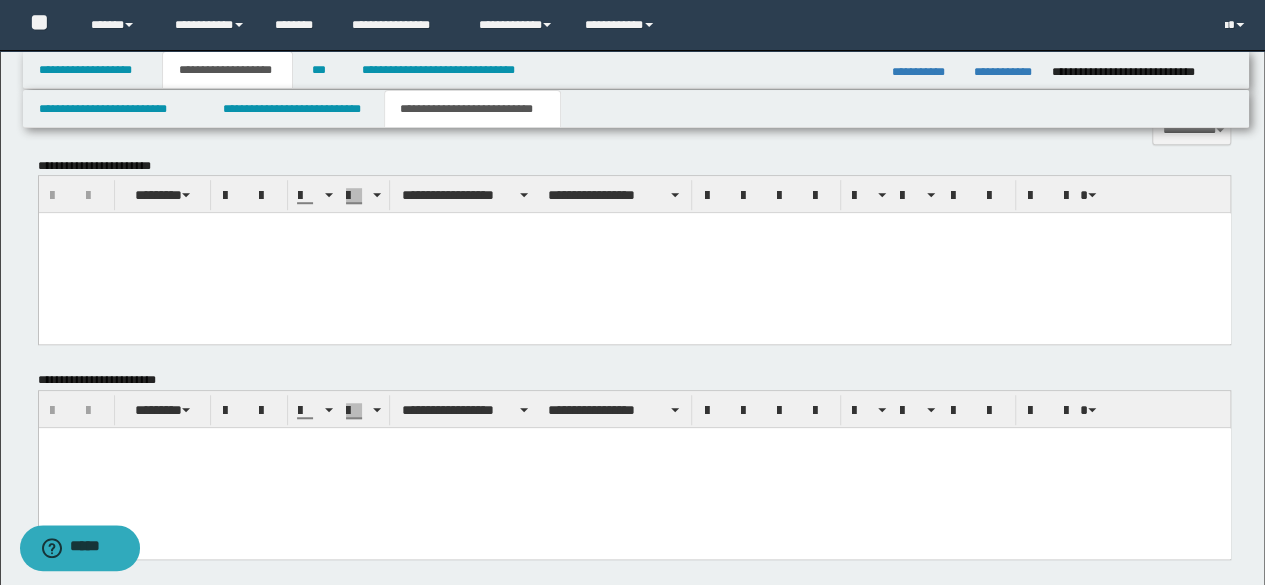 drag, startPoint x: 167, startPoint y: 251, endPoint x: 432, endPoint y: 788, distance: 598.8272 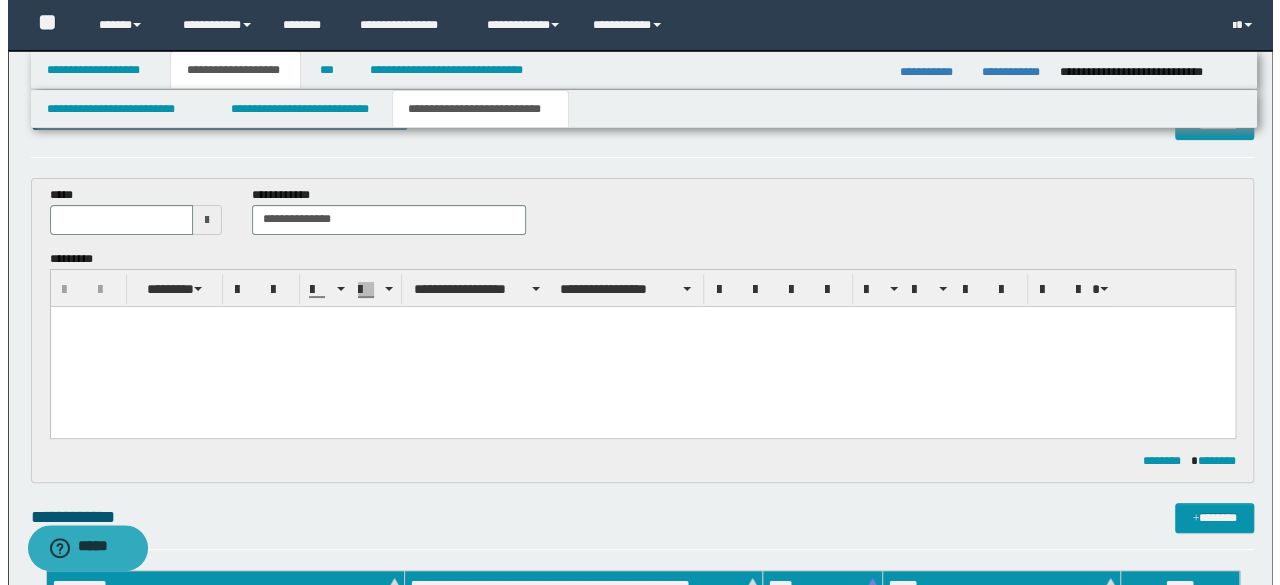 scroll, scrollTop: 0, scrollLeft: 0, axis: both 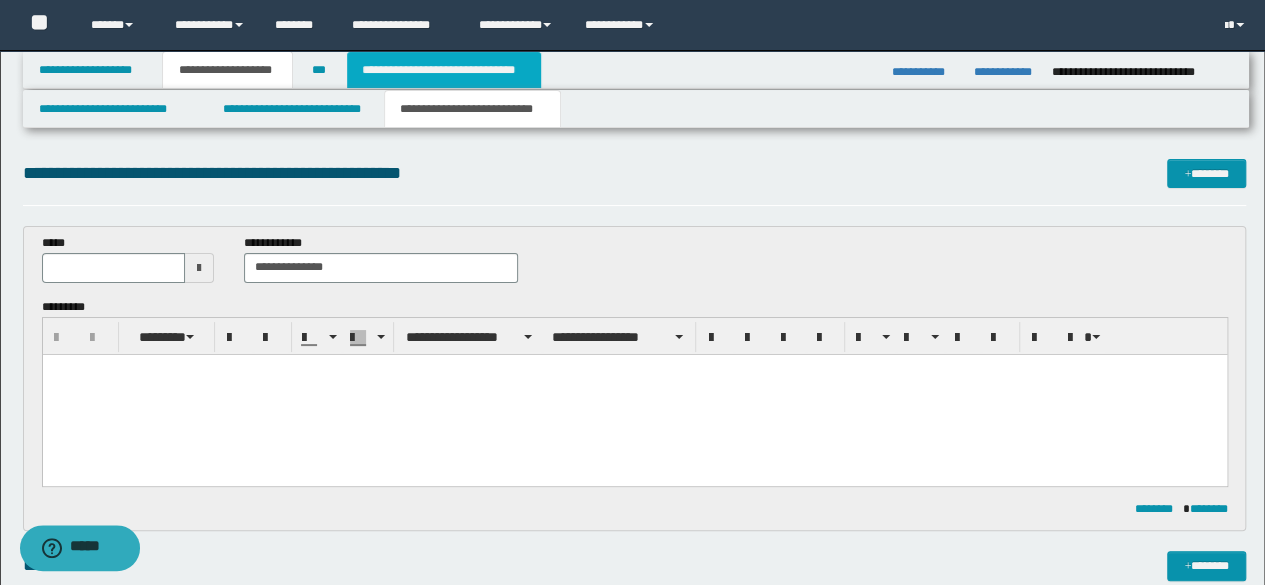 click on "**********" at bounding box center [444, 70] 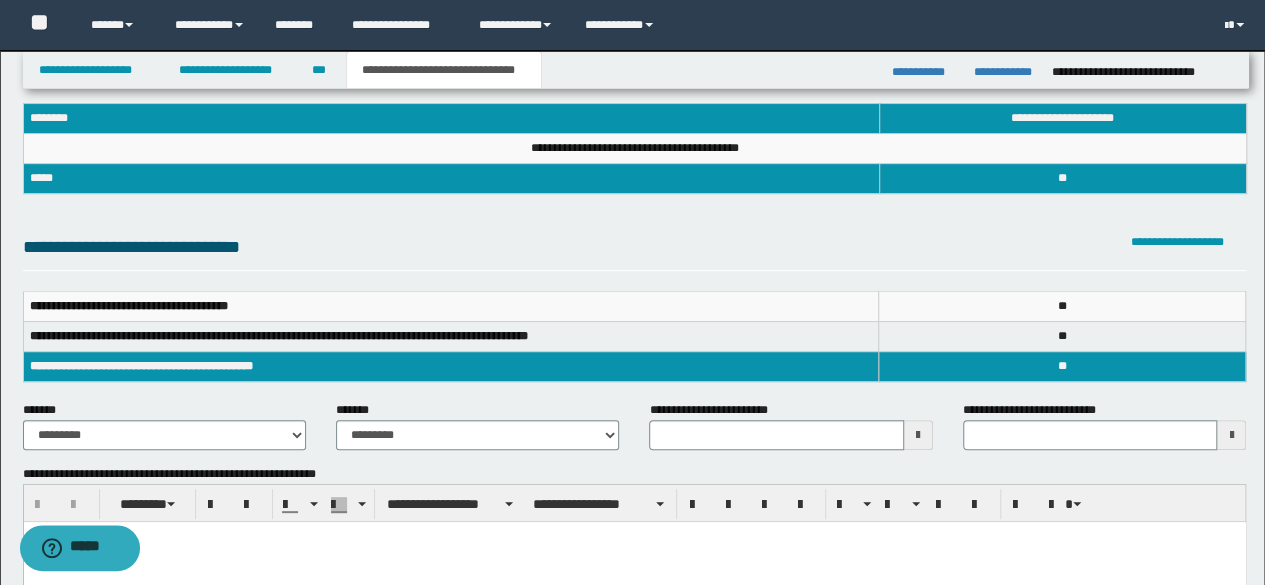 scroll, scrollTop: 200, scrollLeft: 0, axis: vertical 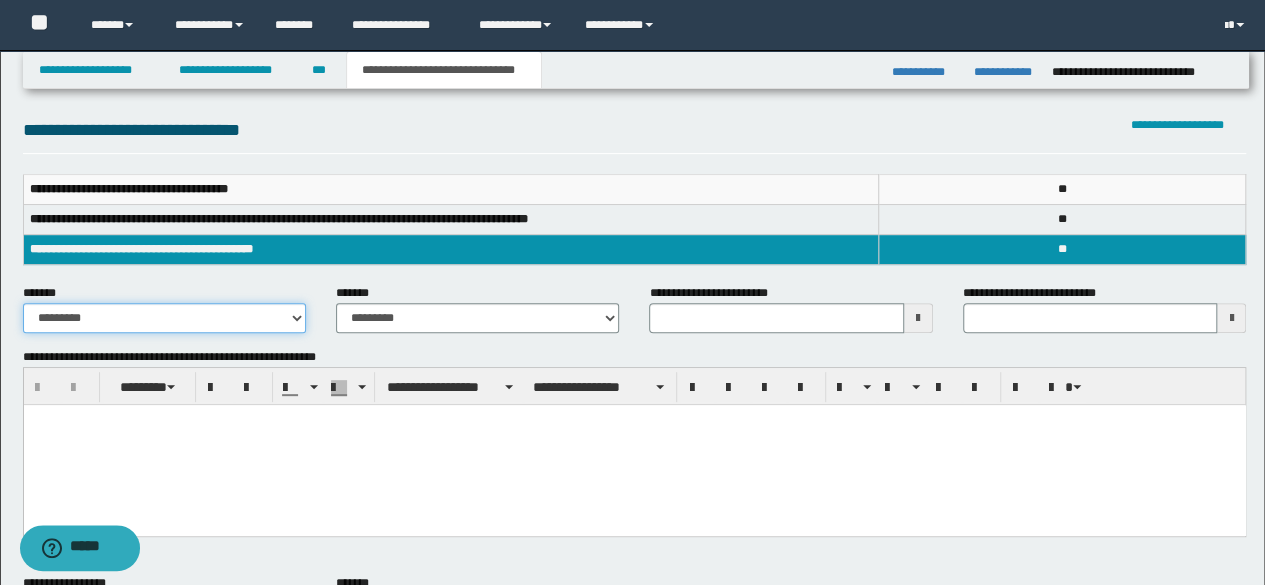 click on "**********" at bounding box center [164, 318] 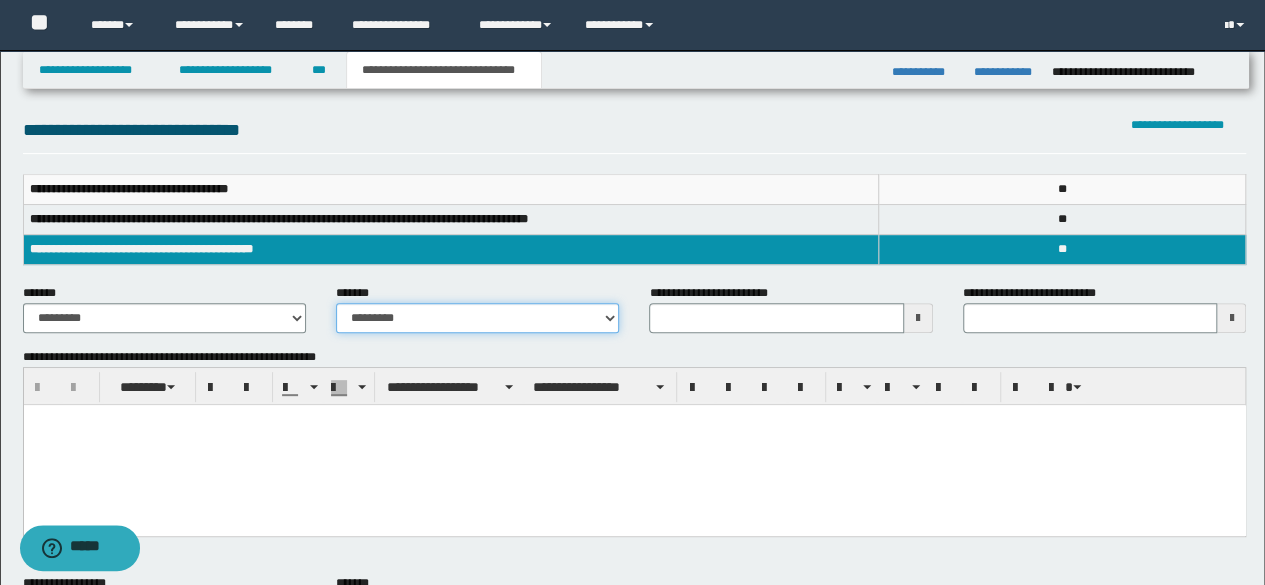 click on "**********" at bounding box center (477, 318) 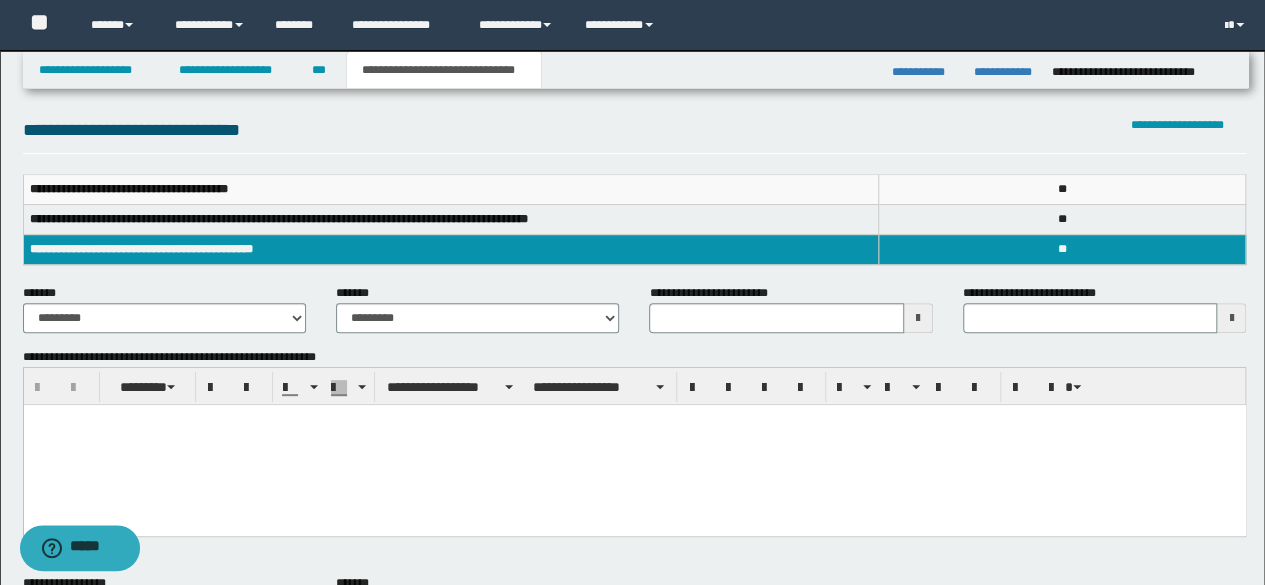 click at bounding box center (634, 444) 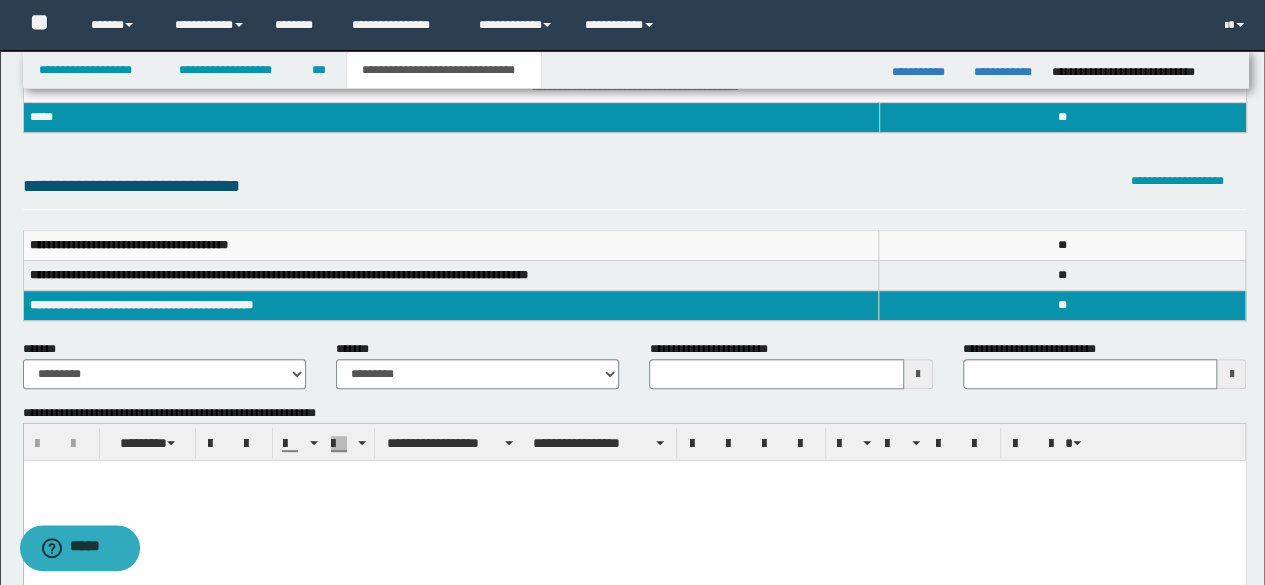 scroll, scrollTop: 100, scrollLeft: 0, axis: vertical 